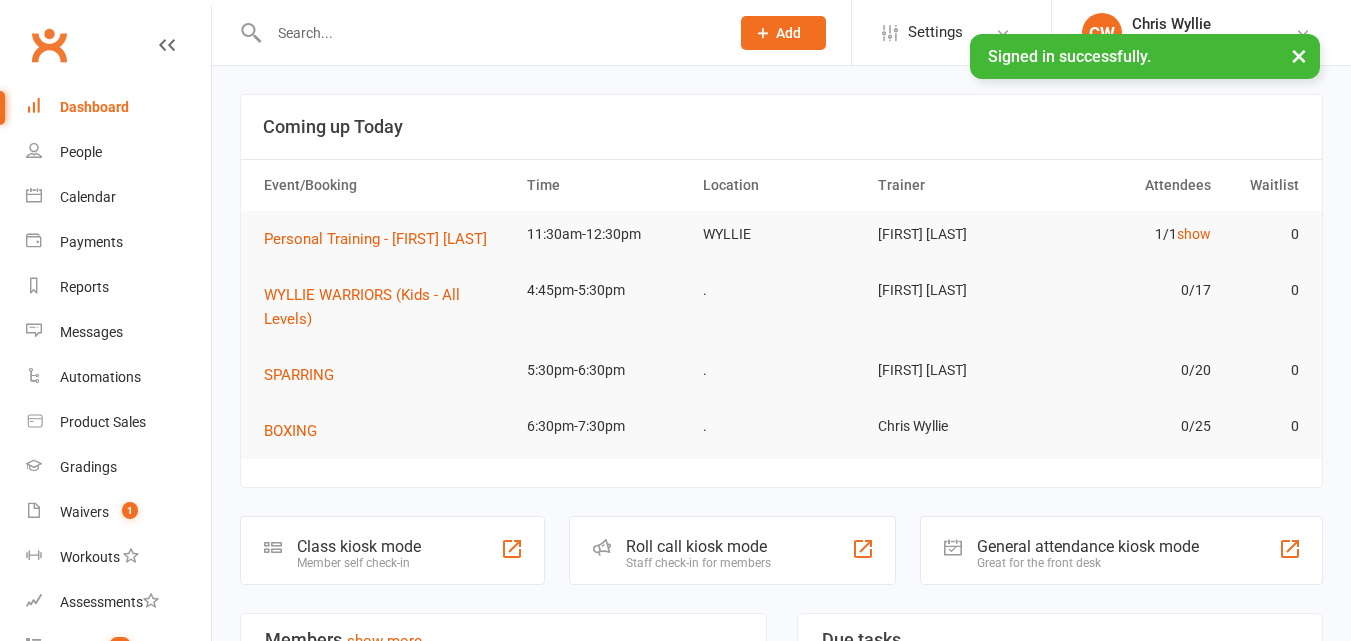scroll, scrollTop: 0, scrollLeft: 0, axis: both 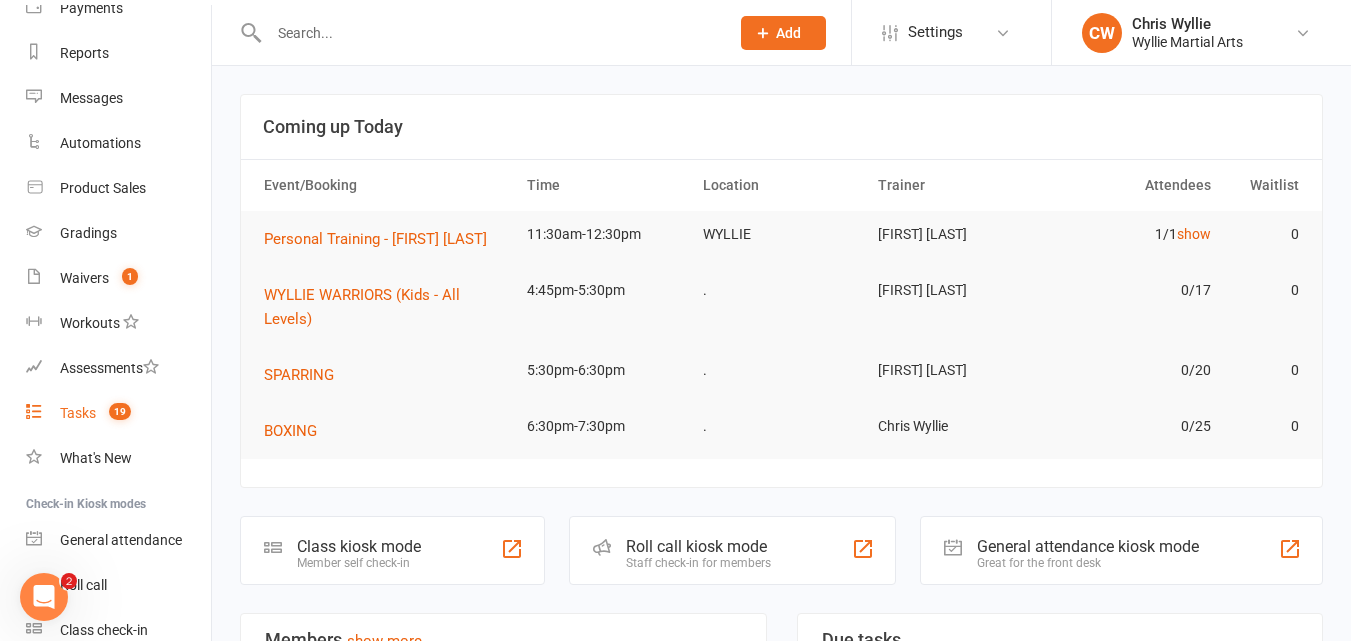 click on "Tasks" at bounding box center (78, 413) 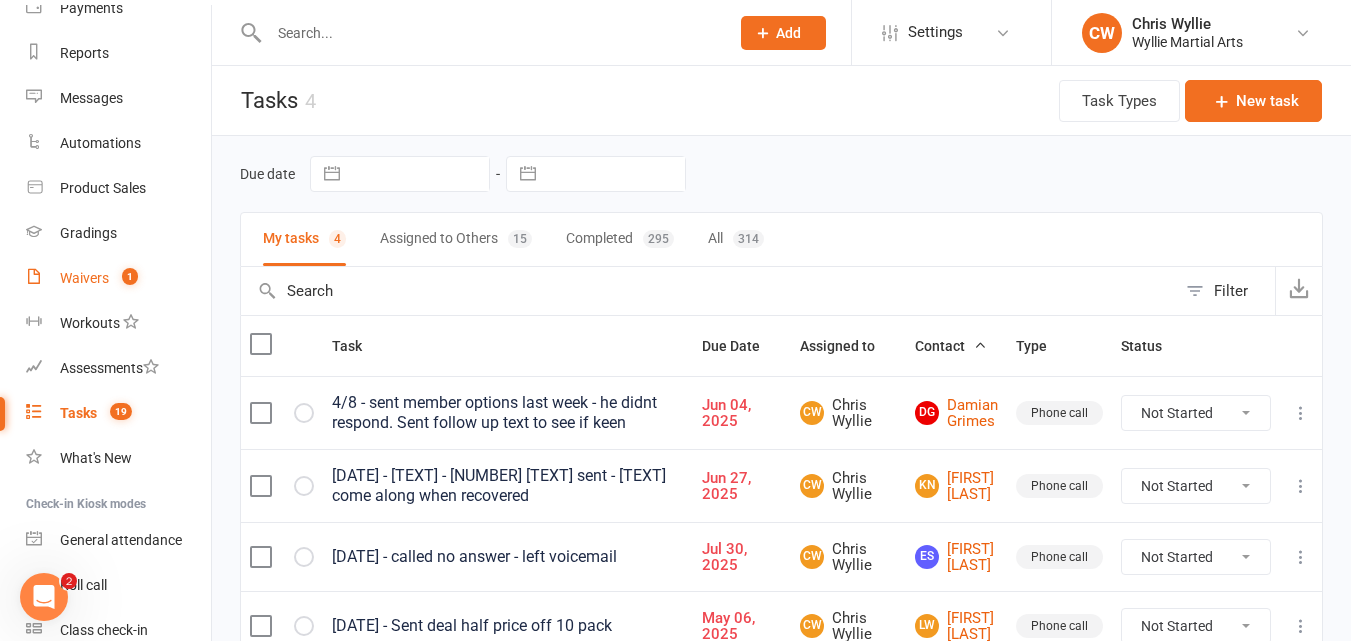 click on "Waivers   1" at bounding box center (118, 278) 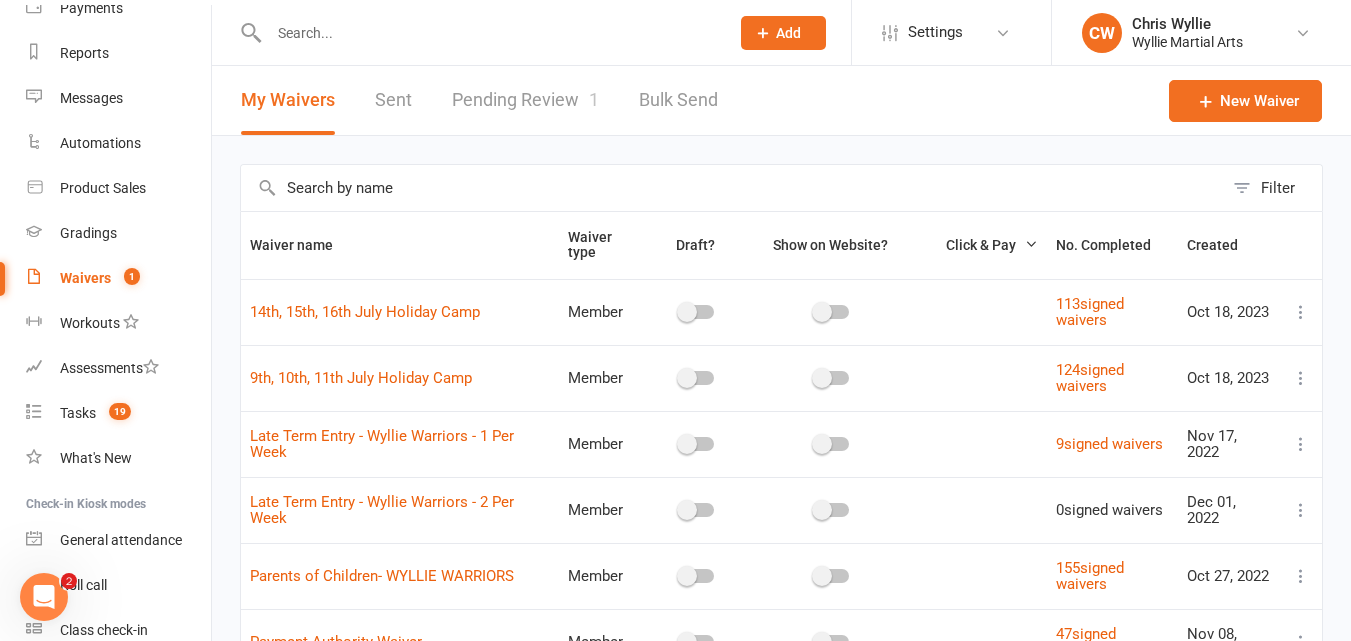 click on "Pending Review 1" at bounding box center (525, 100) 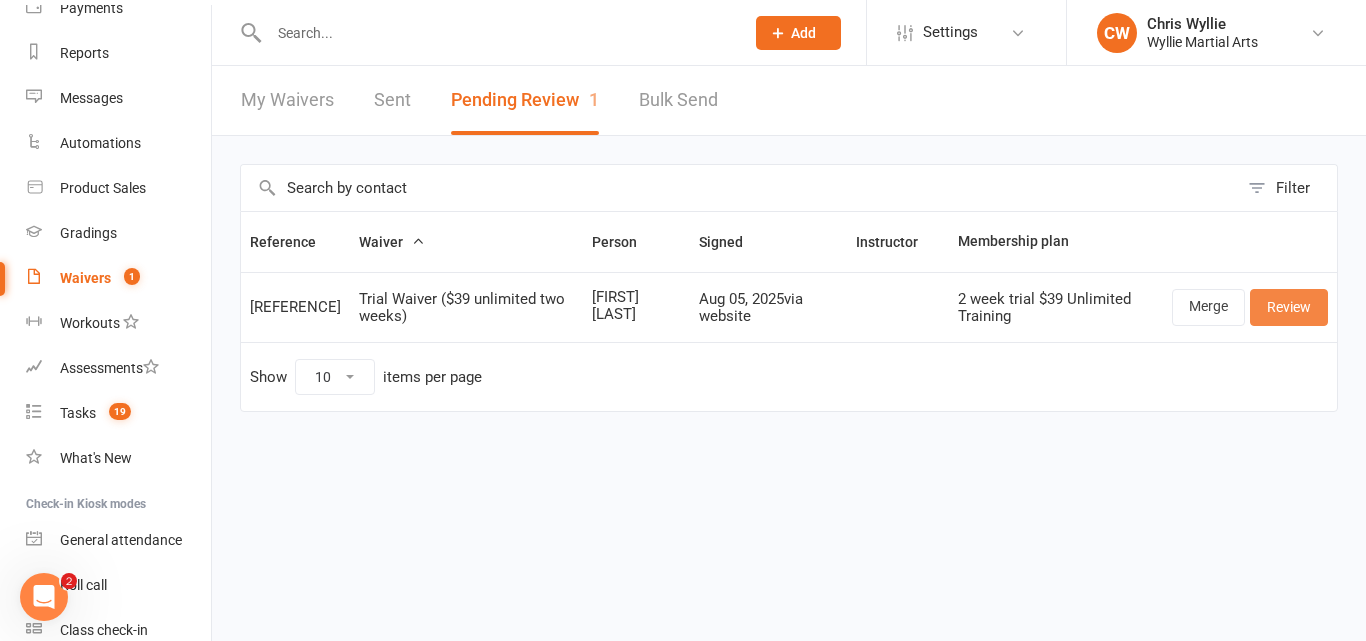 click on "Review" at bounding box center [1289, 307] 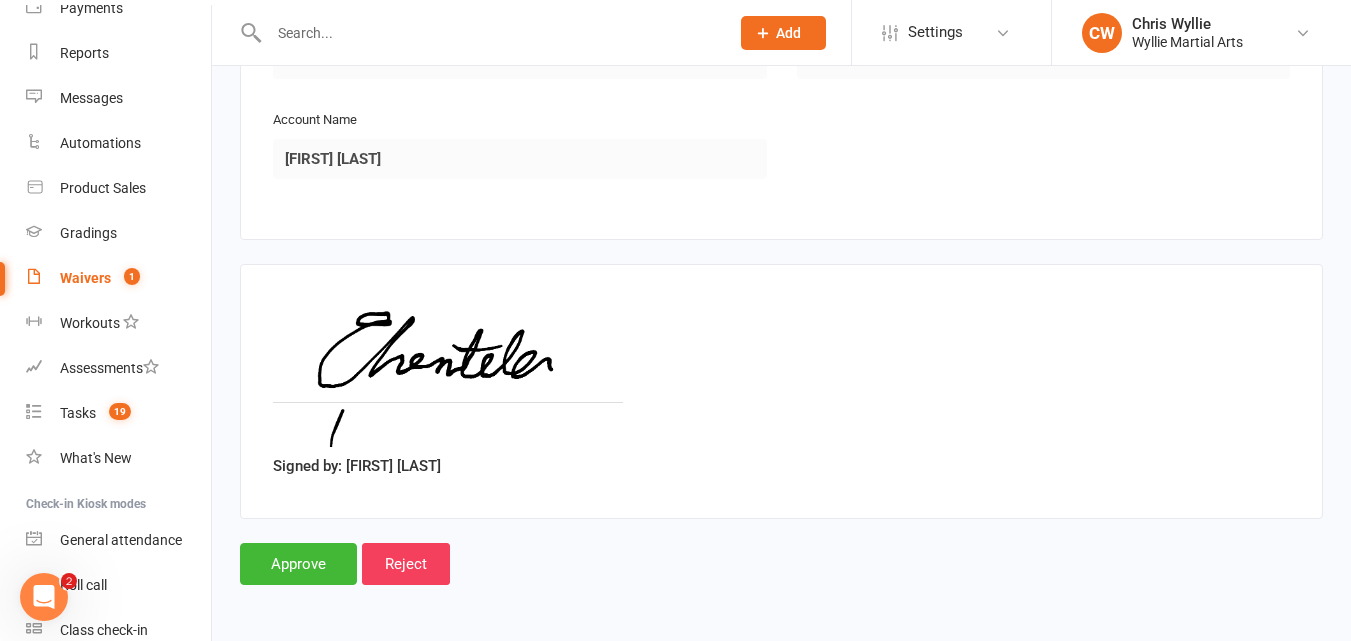 scroll, scrollTop: 2518, scrollLeft: 0, axis: vertical 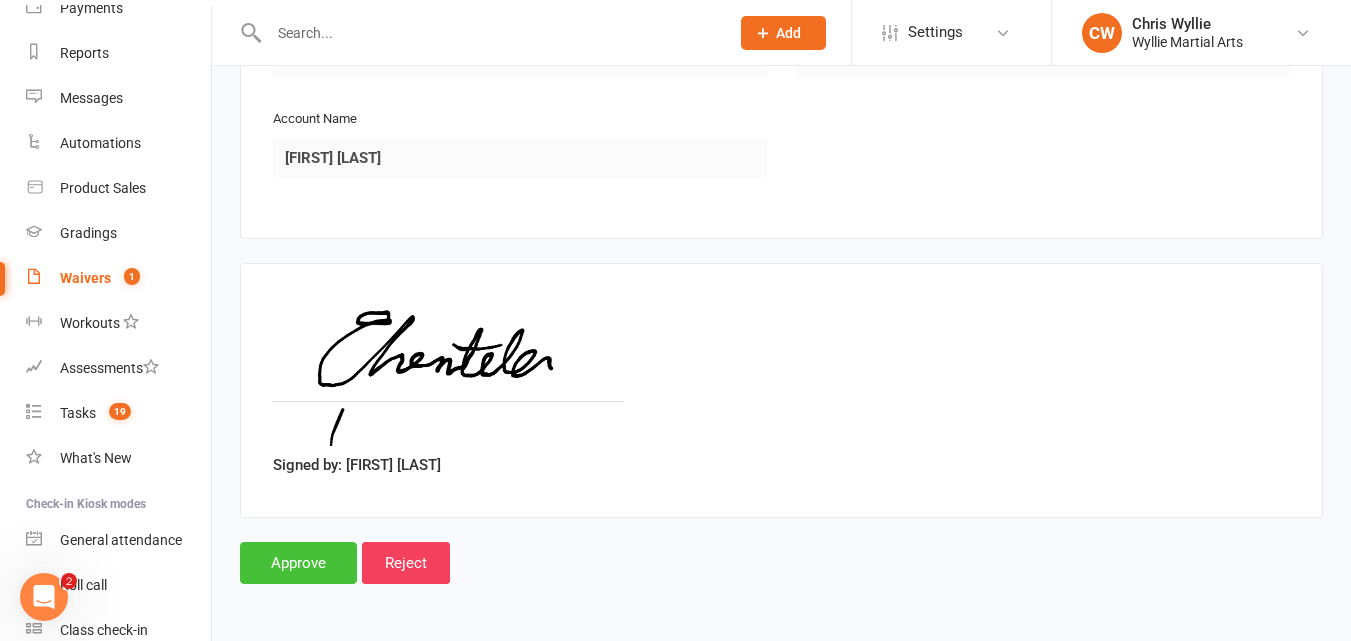 click on "Approve" at bounding box center [298, 563] 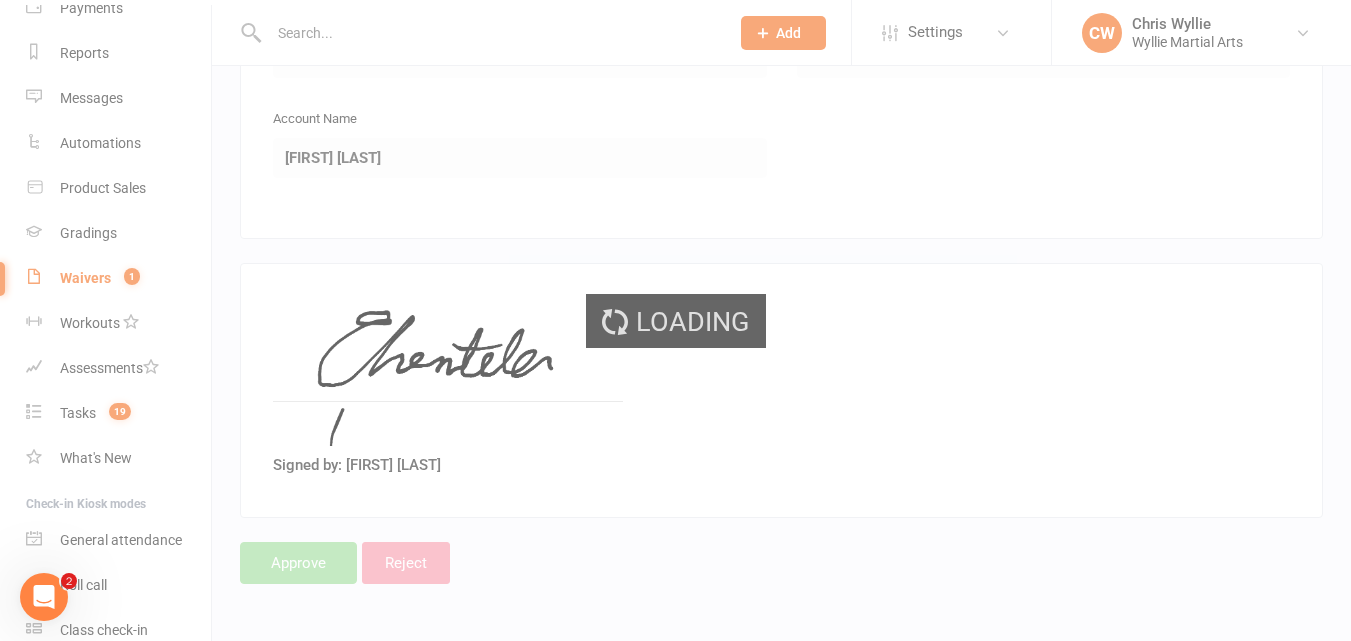 scroll, scrollTop: 0, scrollLeft: 0, axis: both 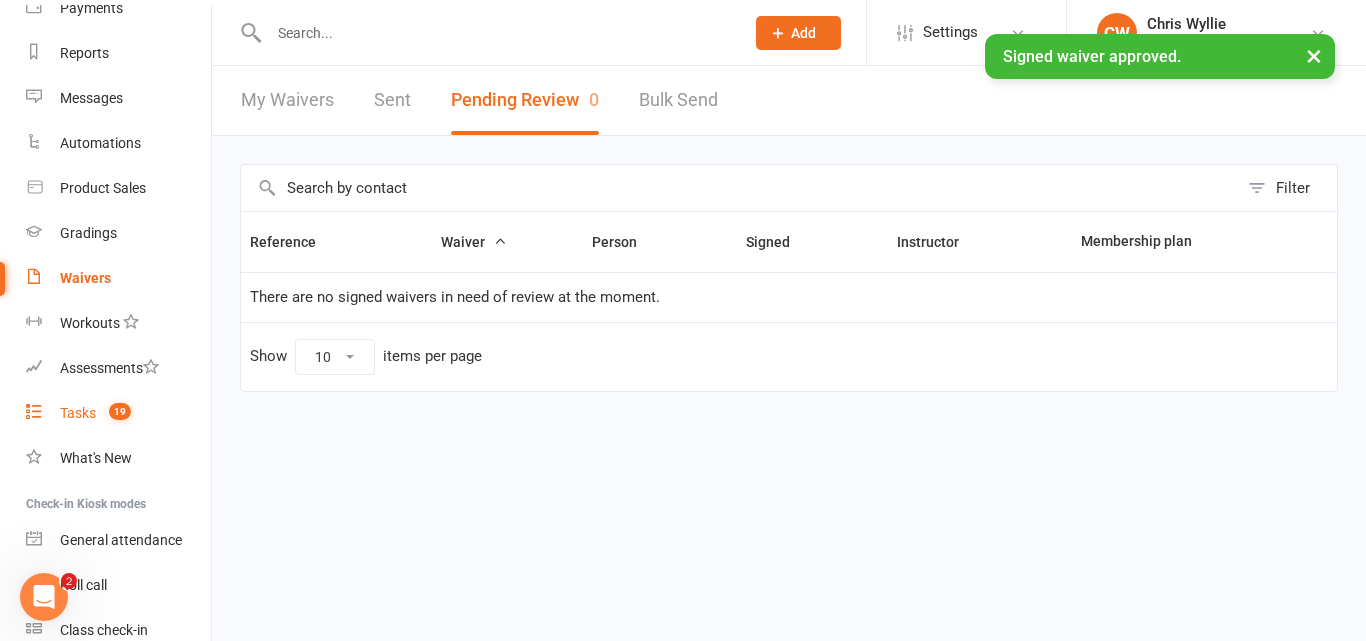 click on "Tasks" at bounding box center (78, 413) 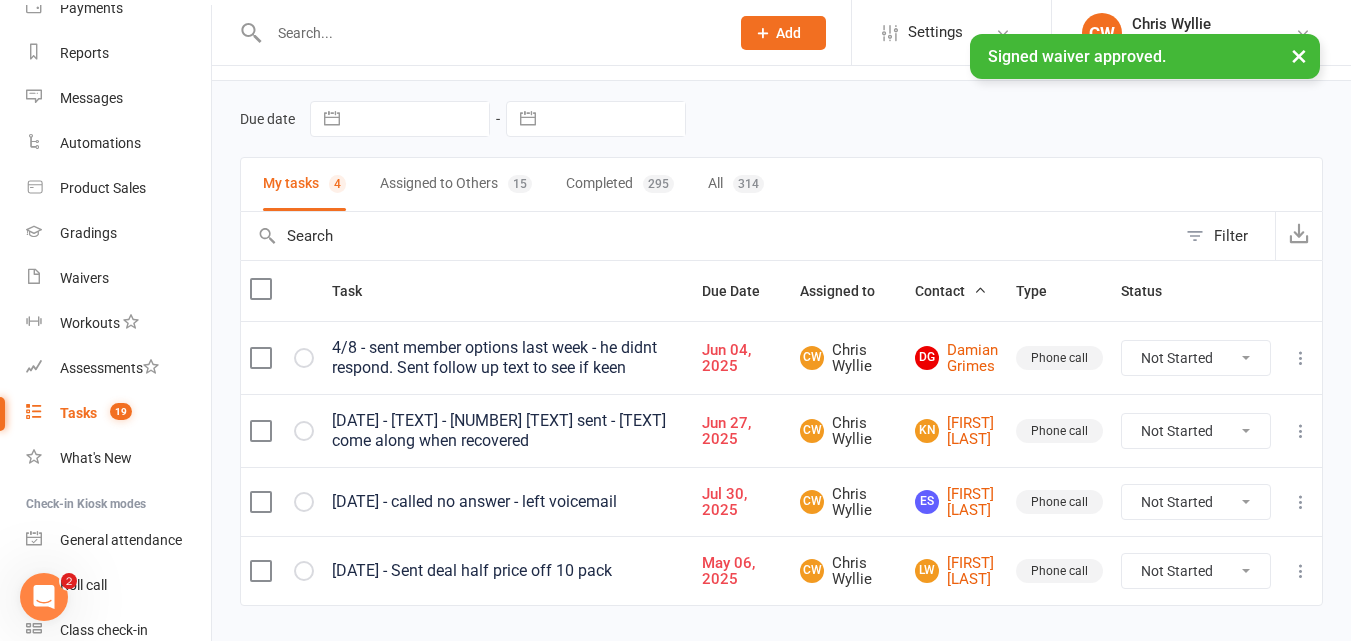 scroll, scrollTop: 118, scrollLeft: 0, axis: vertical 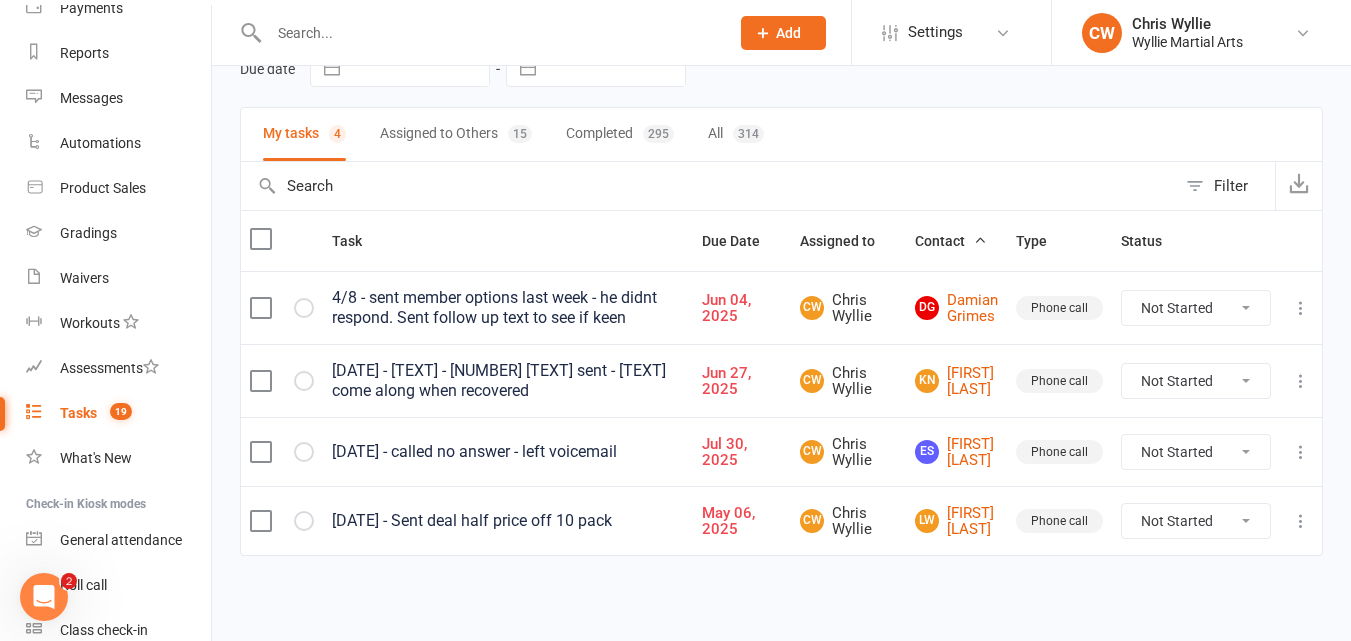 click at bounding box center [489, 33] 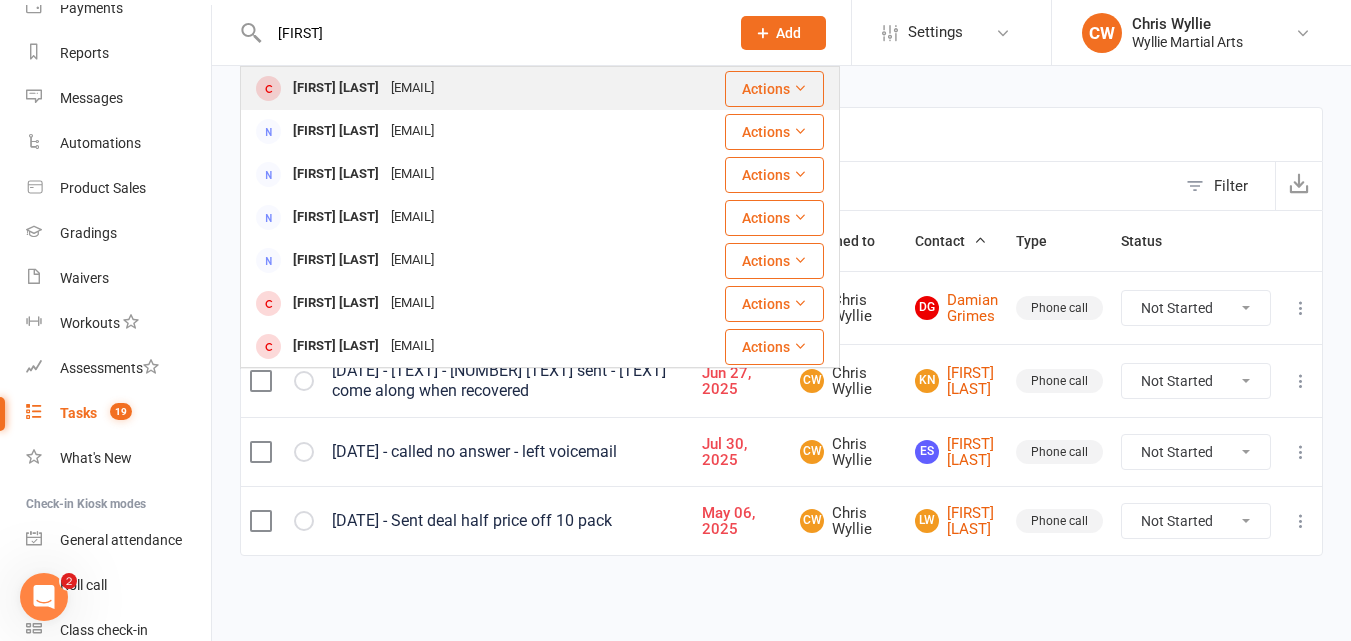 type on "[FIRST]" 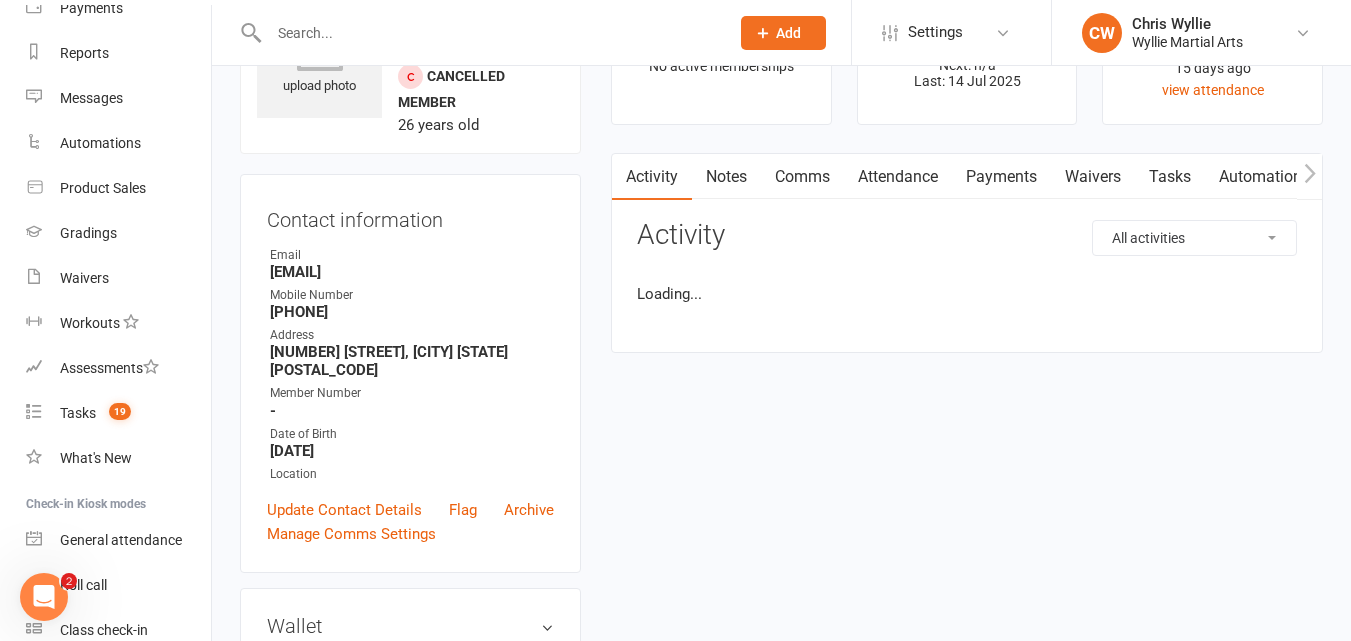 scroll, scrollTop: 0, scrollLeft: 0, axis: both 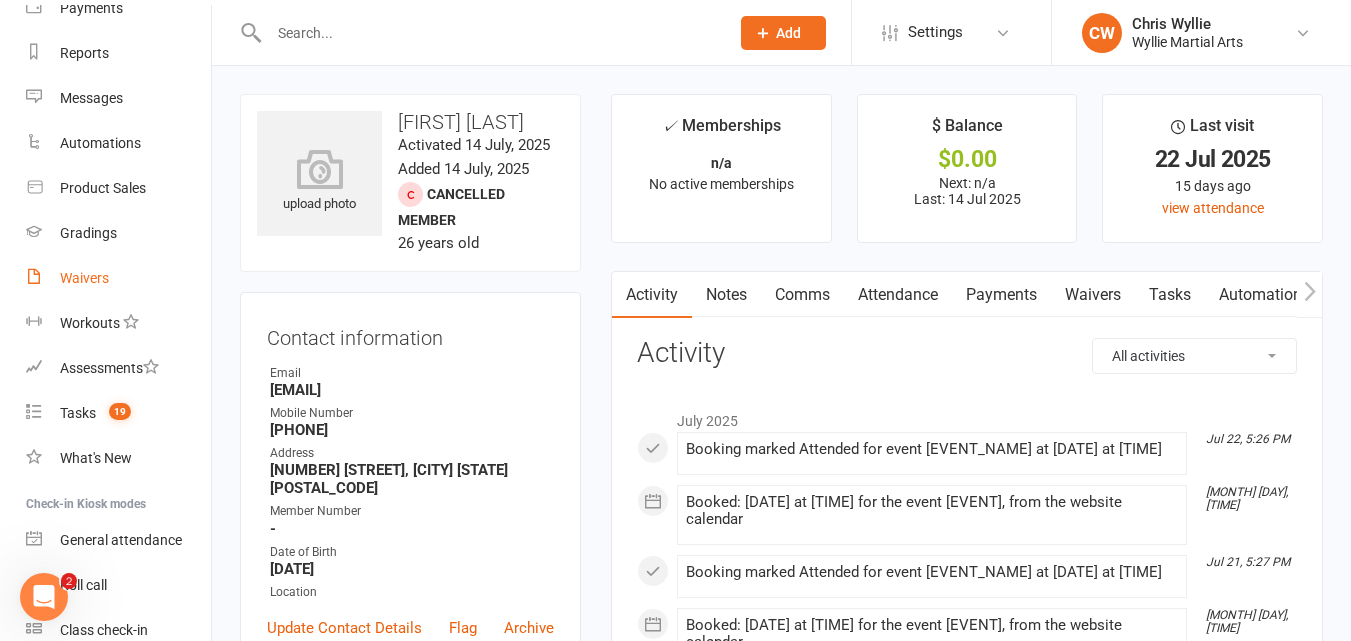 click on "Waivers" at bounding box center (118, 278) 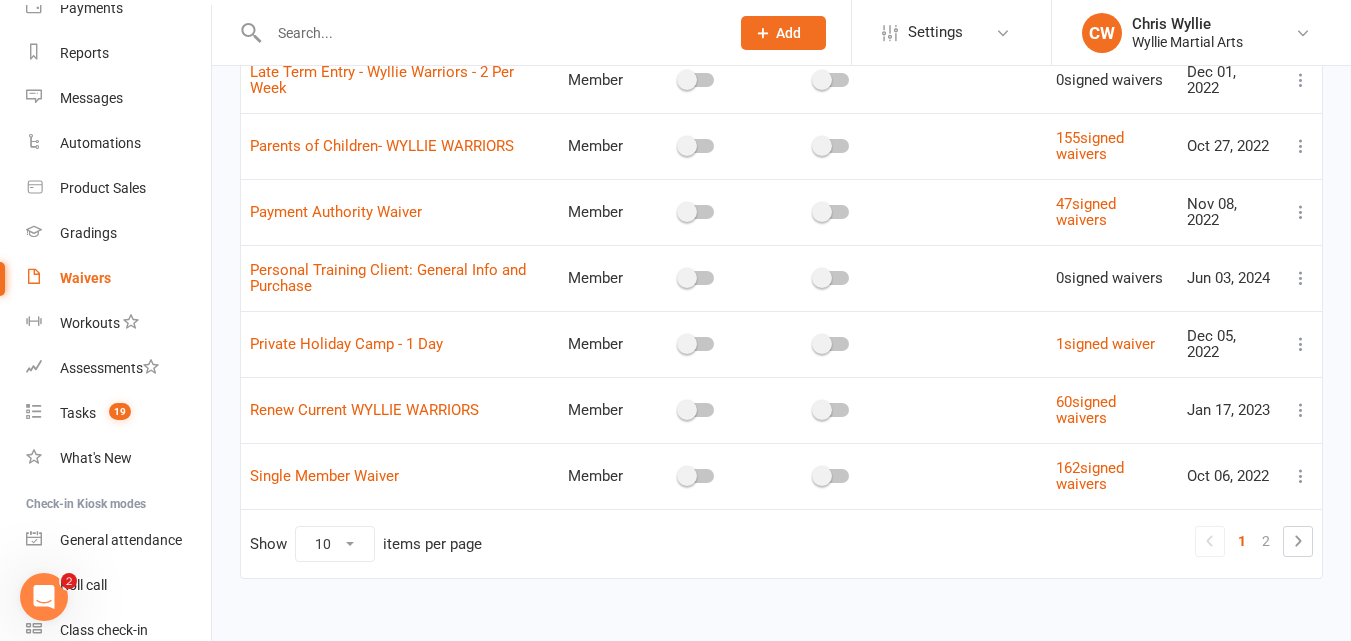 scroll, scrollTop: 453, scrollLeft: 0, axis: vertical 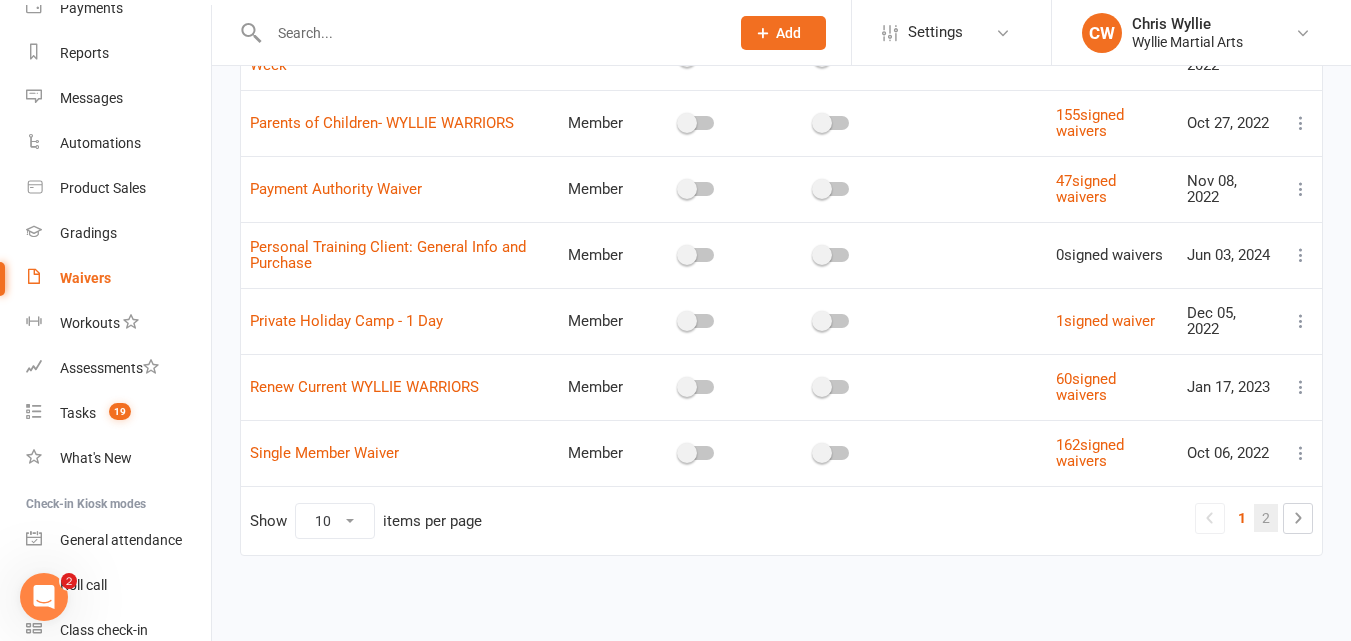 click on "2" at bounding box center [1266, 518] 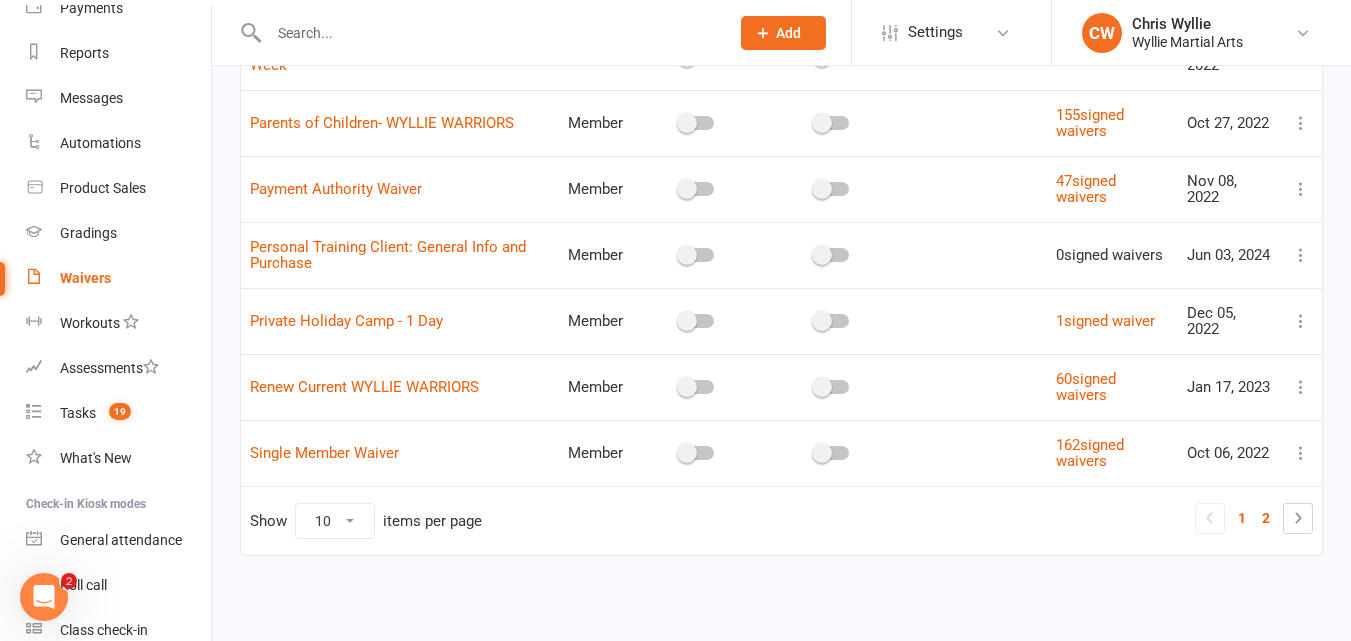 scroll, scrollTop: 0, scrollLeft: 0, axis: both 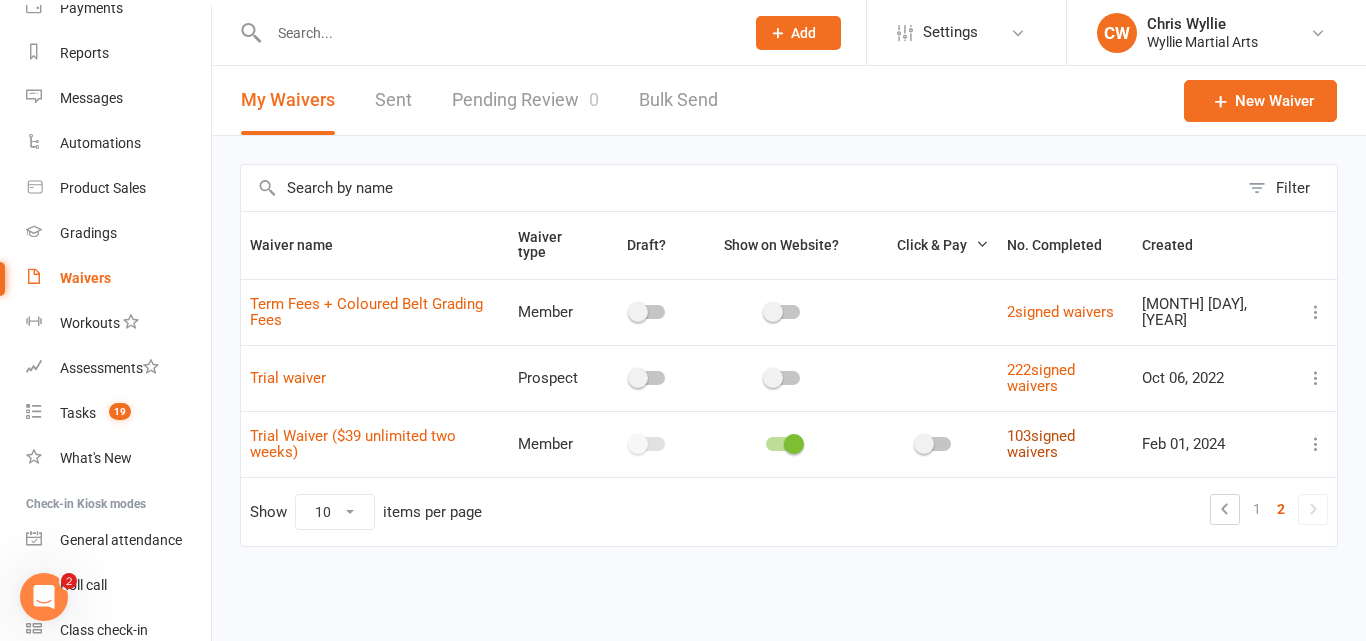 click on "[NUMBER] signed waivers" at bounding box center [1041, 444] 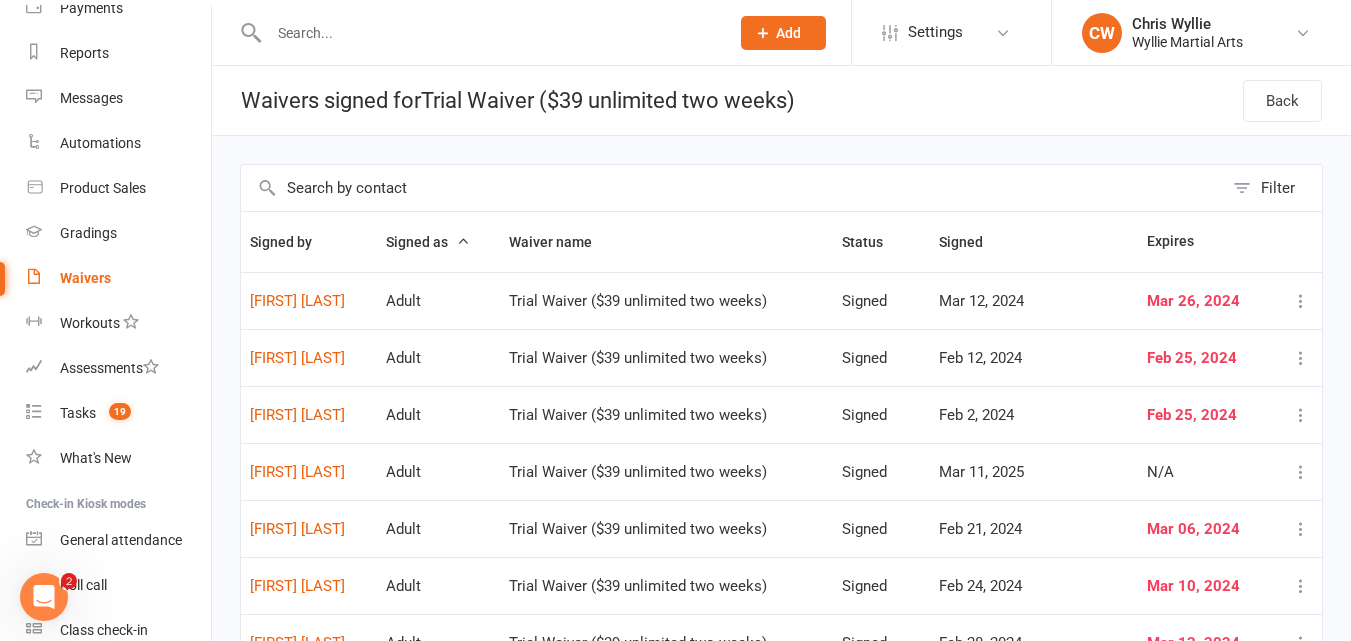 click at bounding box center (489, 33) 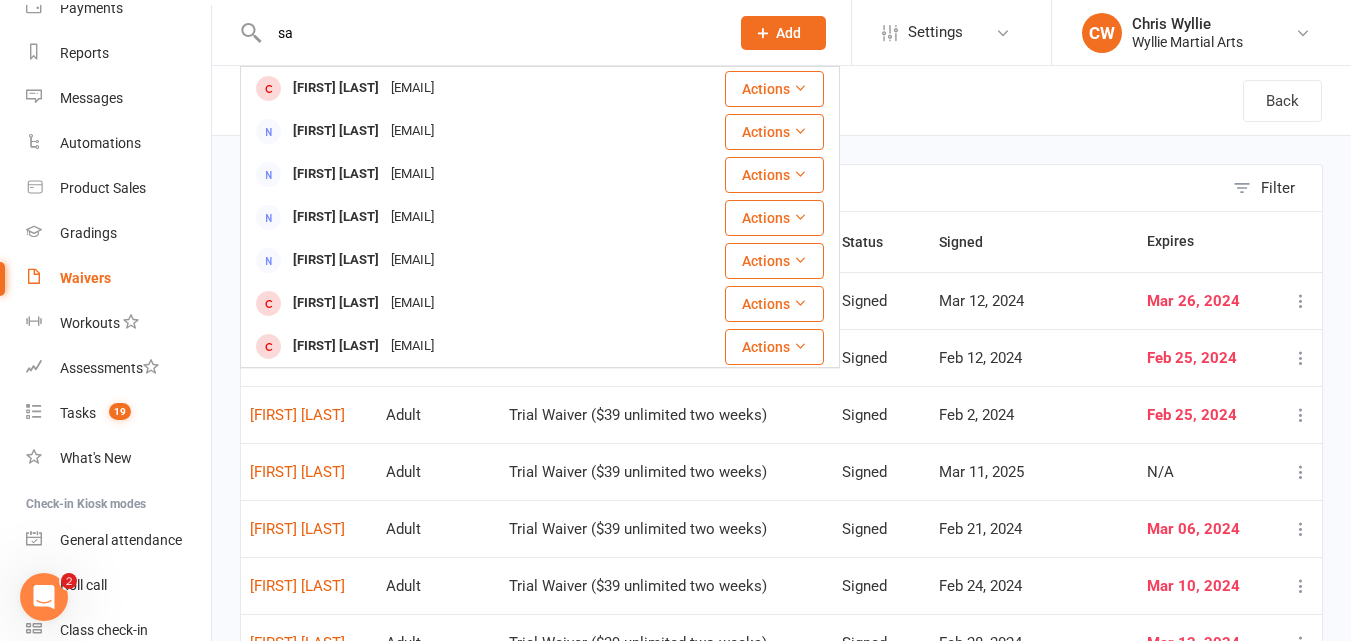 type on "s" 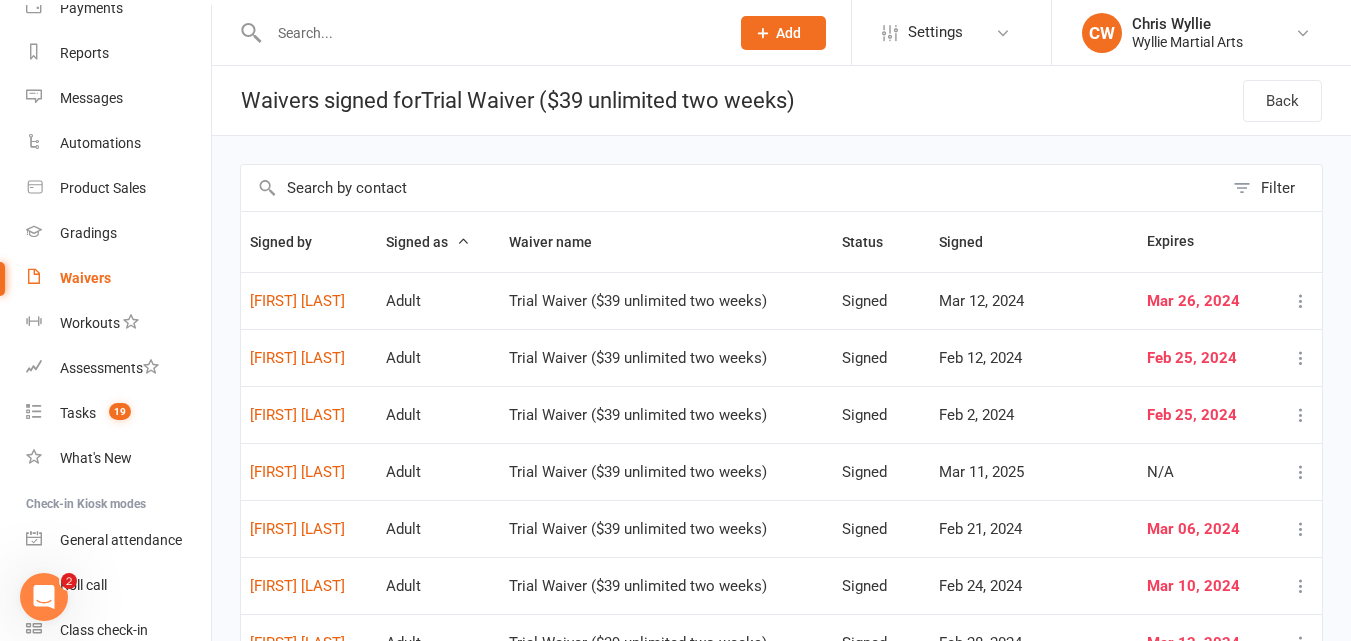 click on "Filter" at bounding box center [1272, 188] 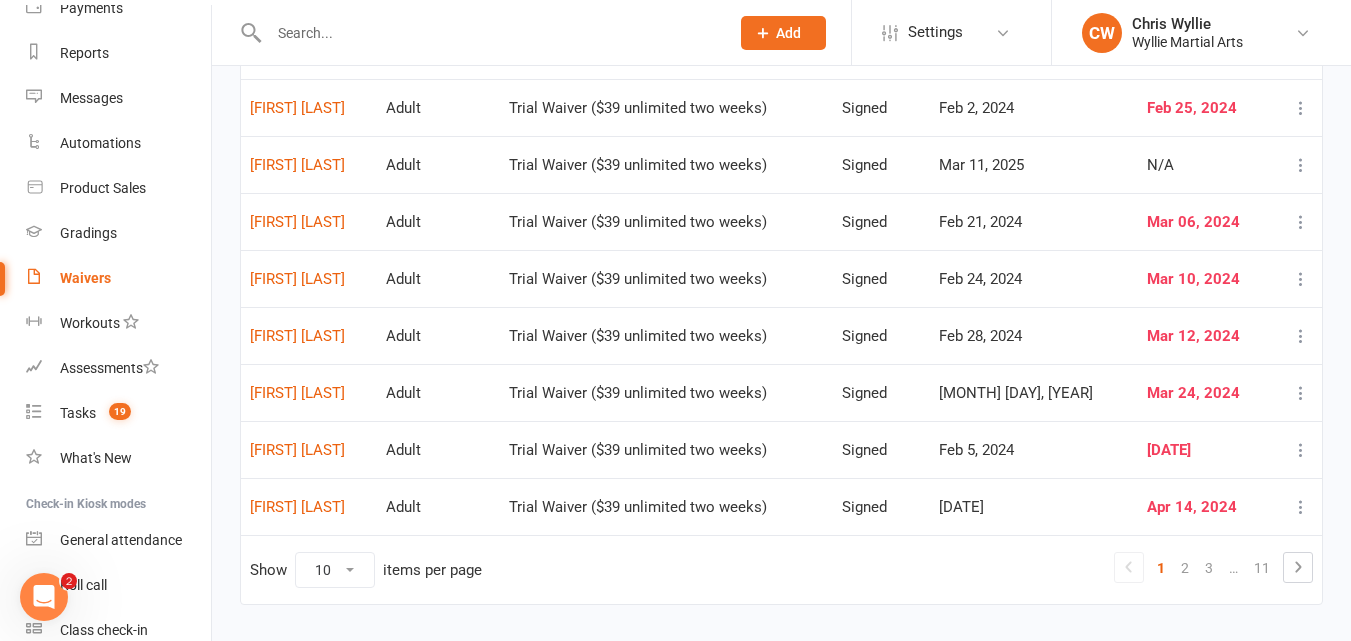 scroll, scrollTop: 447, scrollLeft: 0, axis: vertical 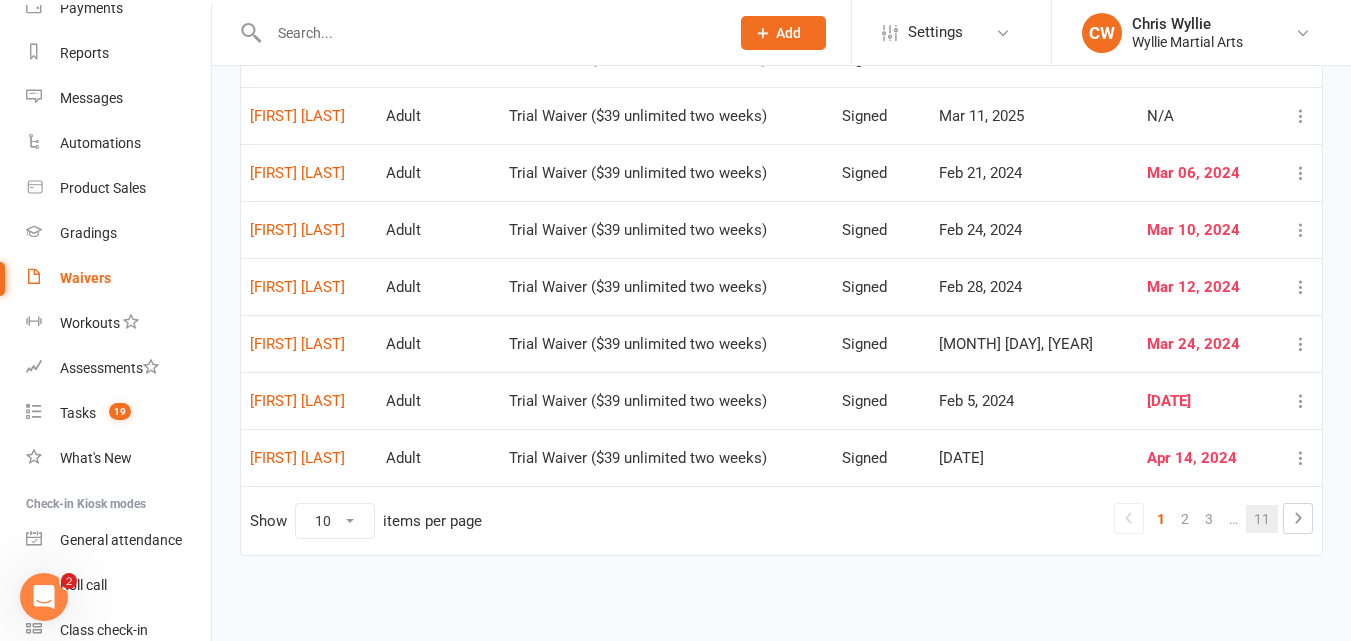 click on "11" at bounding box center [1262, 519] 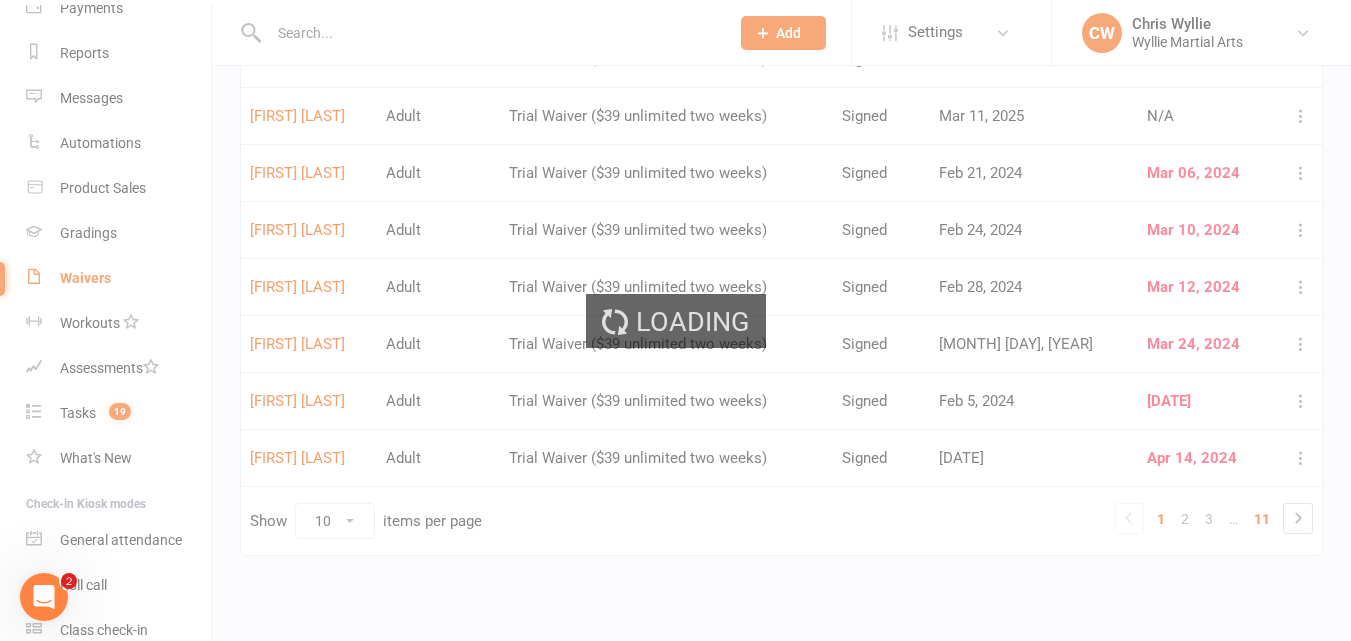 scroll, scrollTop: 48, scrollLeft: 0, axis: vertical 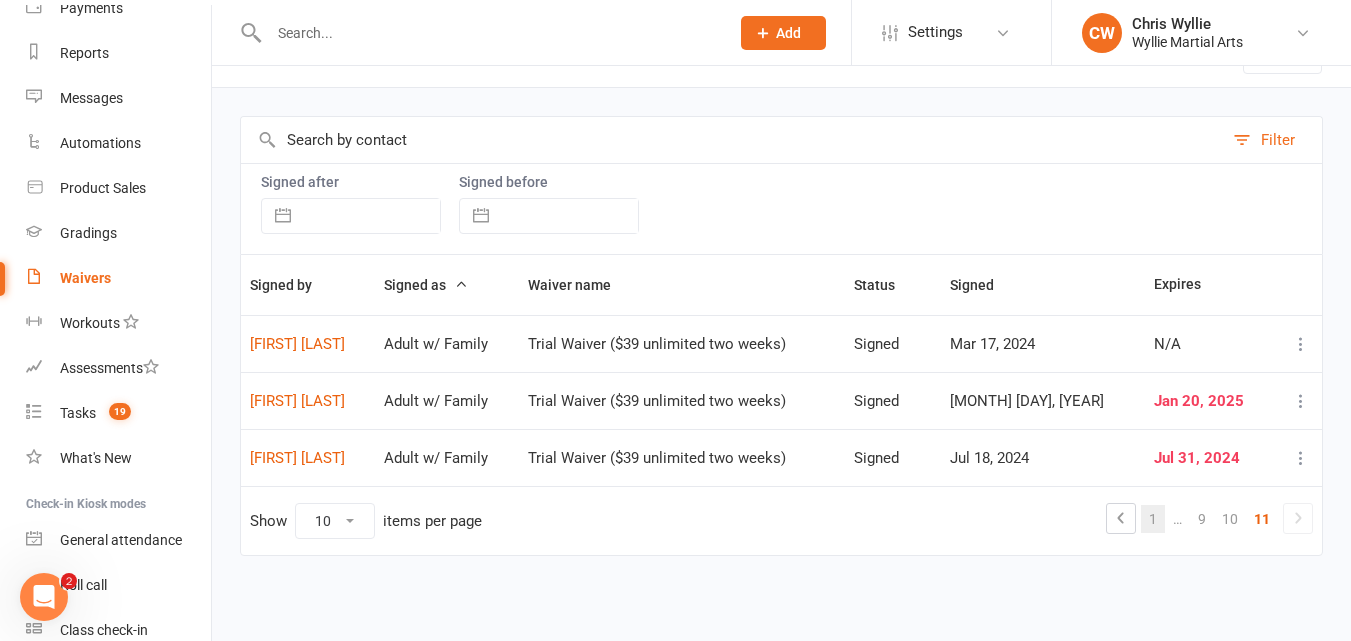 click on "1" at bounding box center [1153, 519] 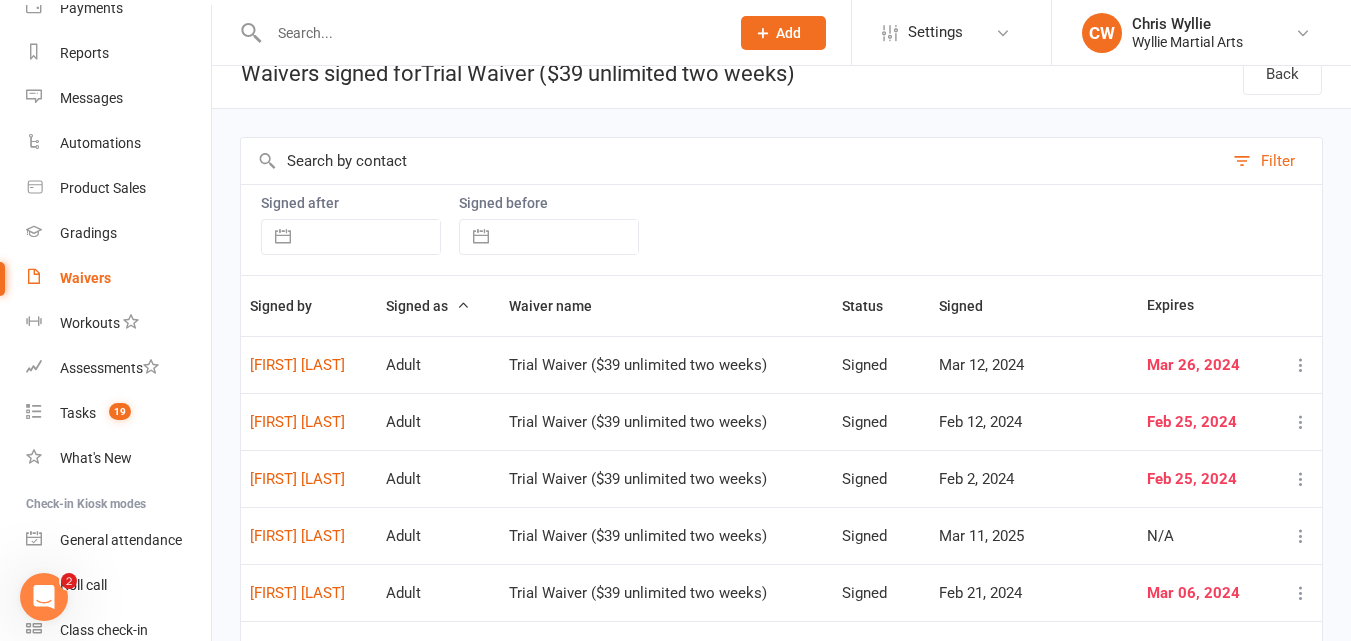 scroll, scrollTop: 4, scrollLeft: 0, axis: vertical 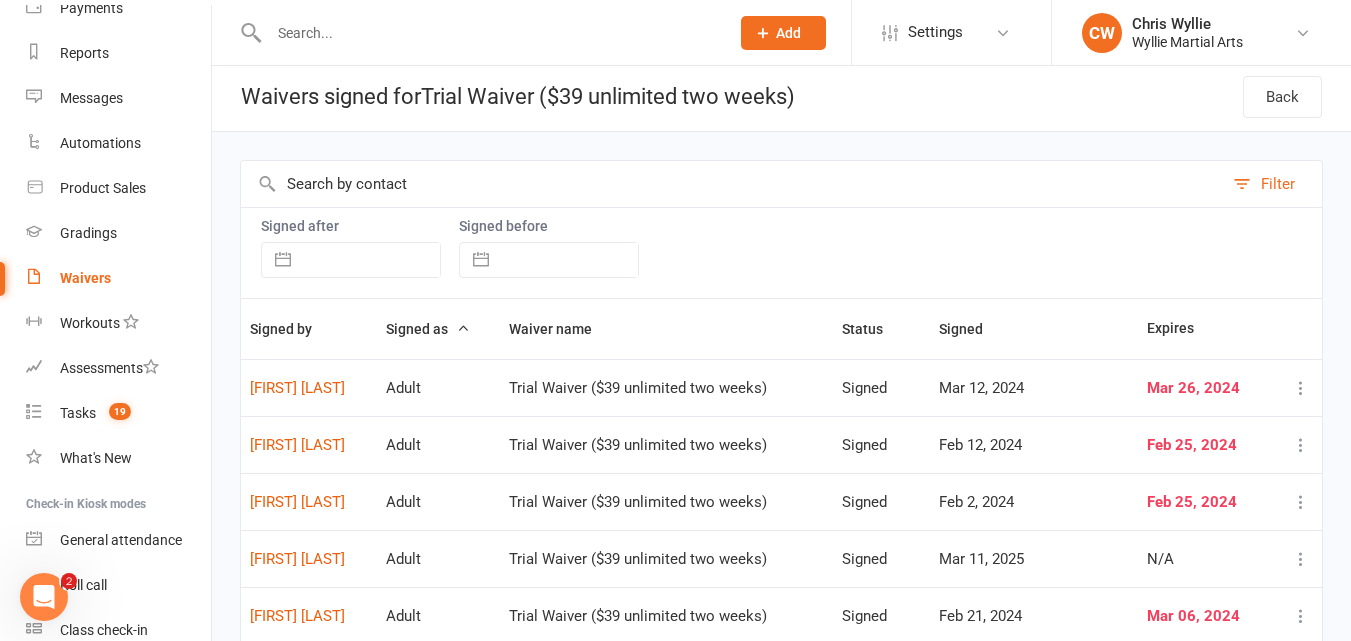 click on "Filter" at bounding box center [1272, 184] 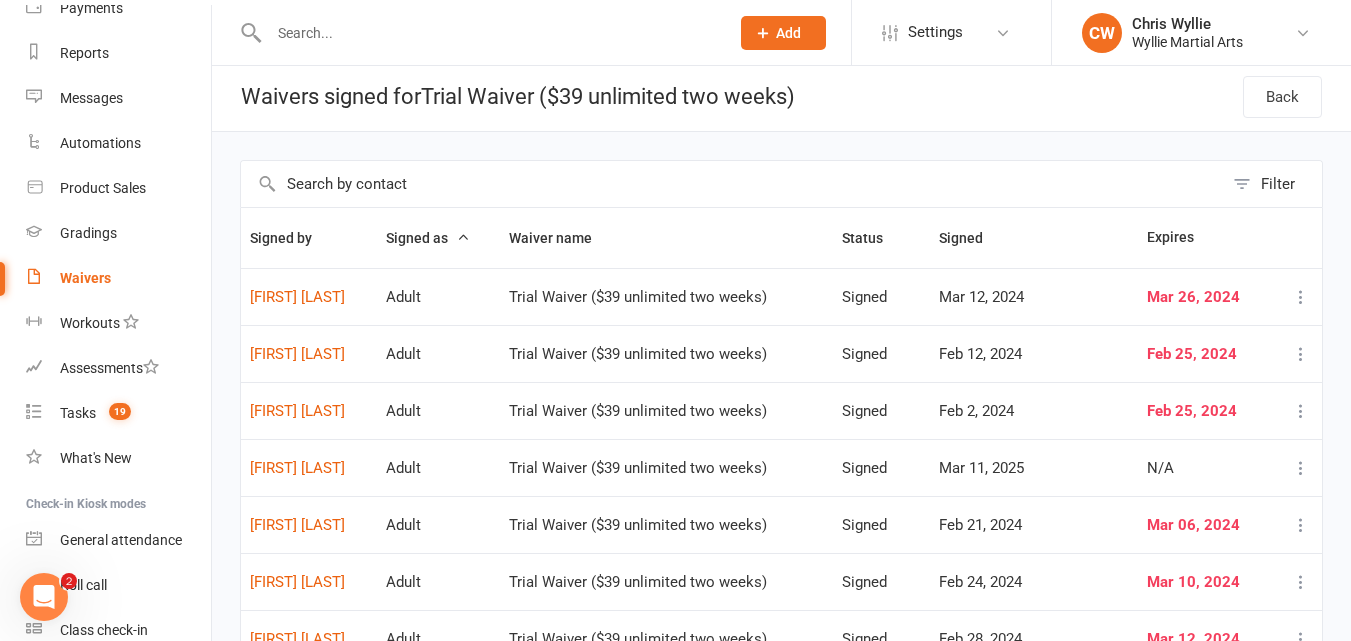 click on "Expires" at bounding box center (1205, 238) 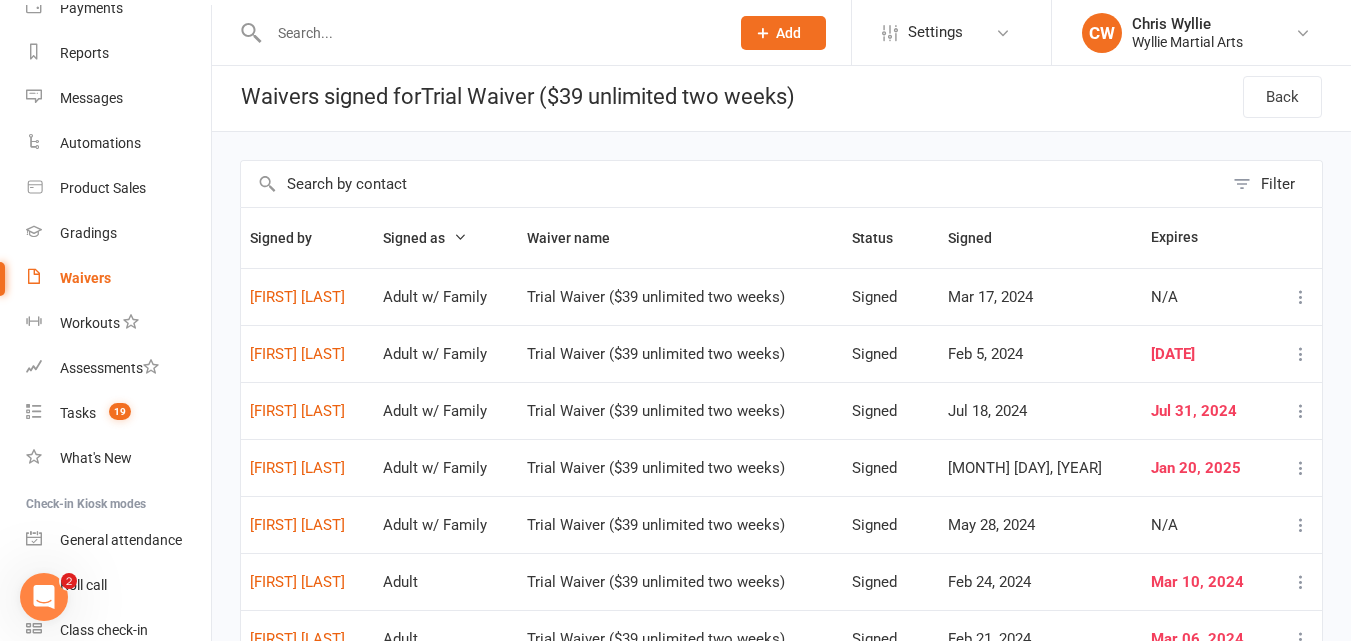 click on "Expires" at bounding box center [1207, 238] 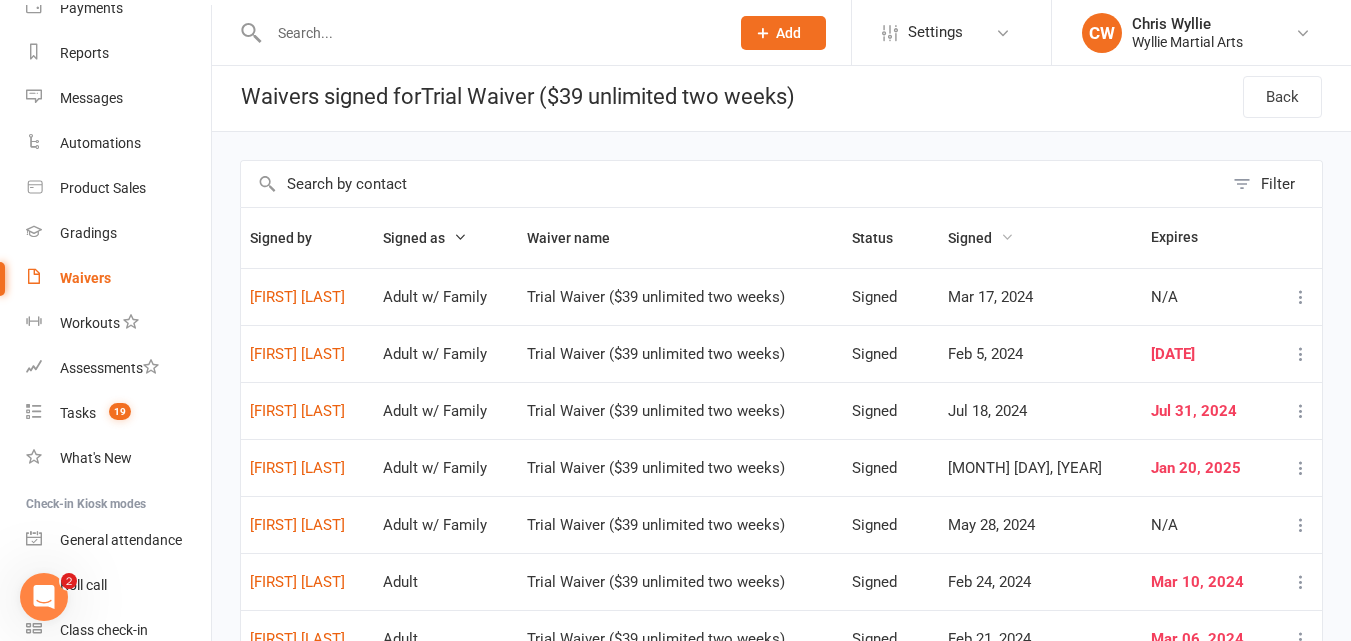 click on "Signed" at bounding box center [981, 238] 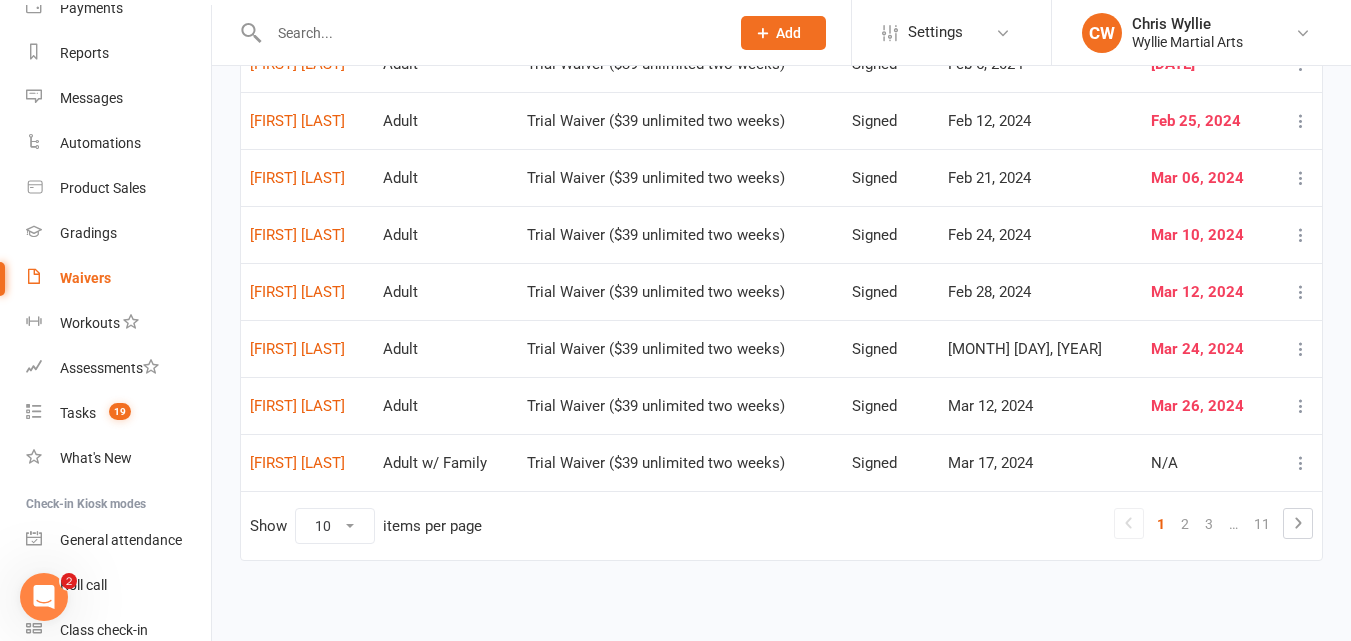 scroll, scrollTop: 356, scrollLeft: 0, axis: vertical 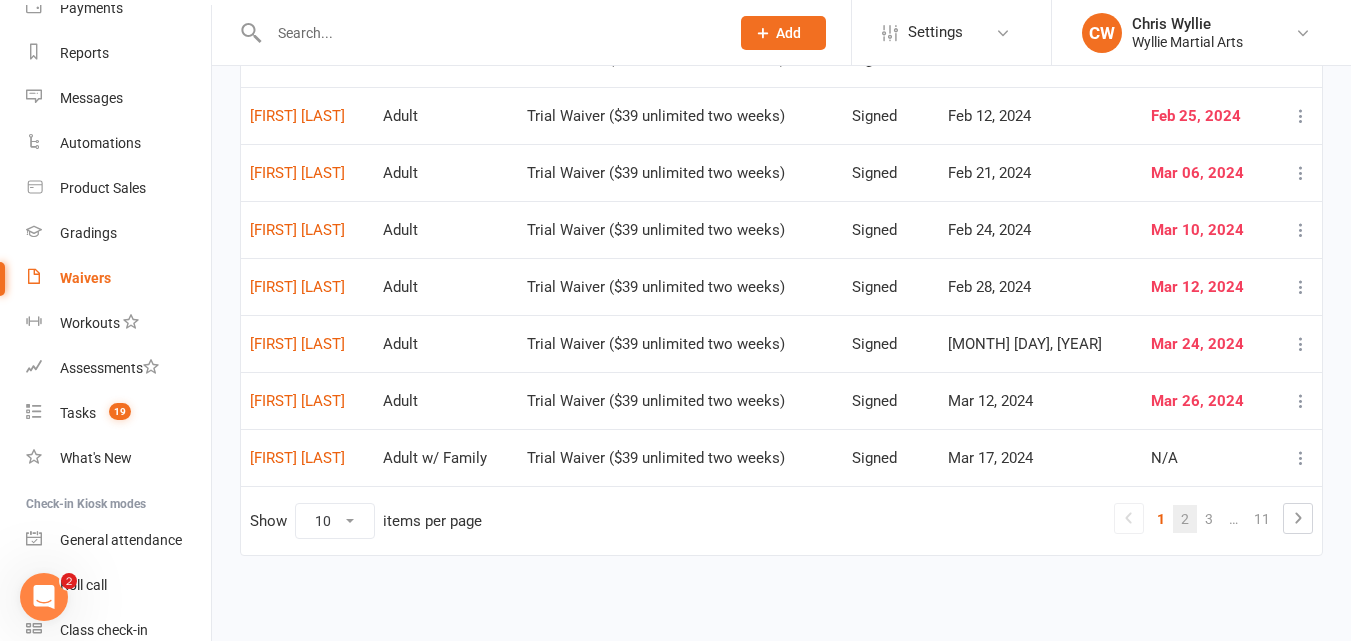 click on "2" at bounding box center [1185, 519] 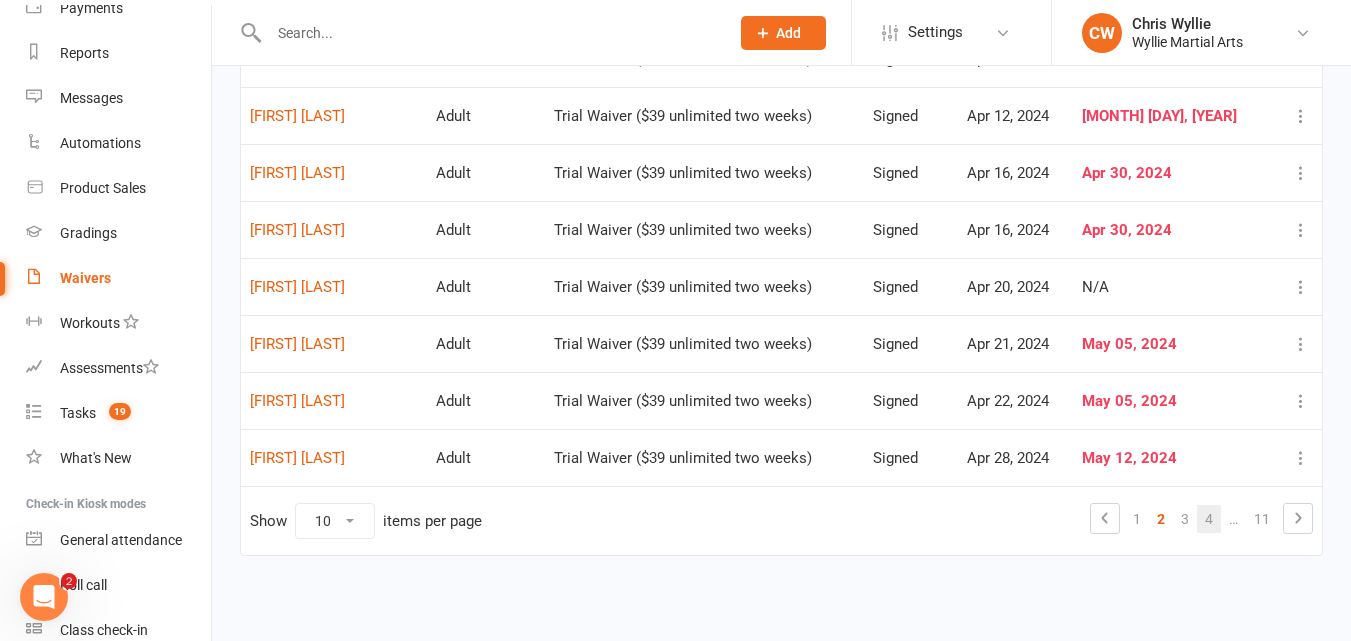 click on "4" at bounding box center [1209, 519] 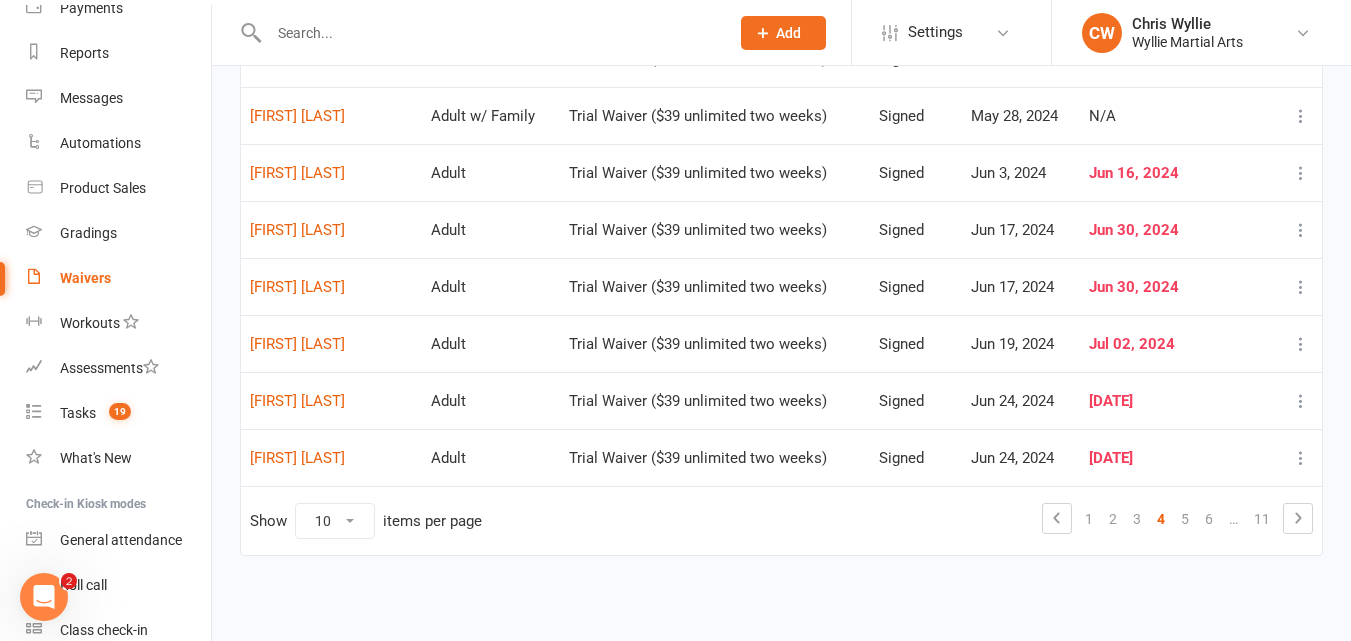 click on "6" at bounding box center [1209, 519] 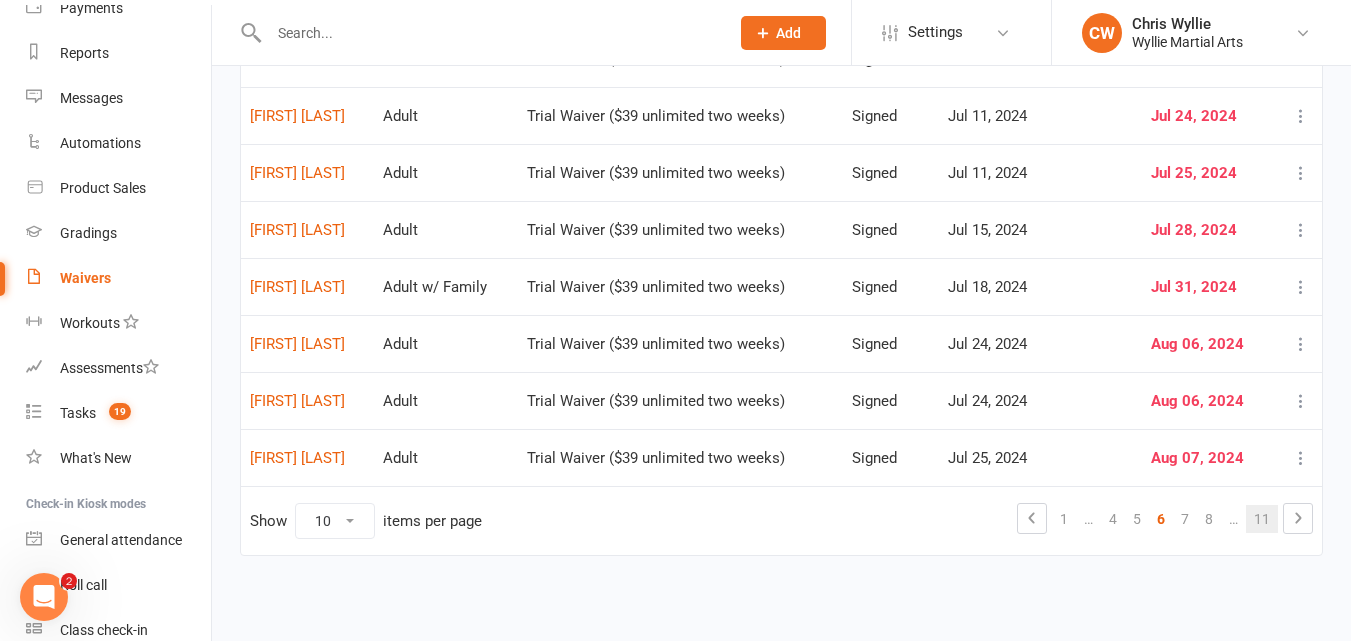 click on "11" at bounding box center (1262, 519) 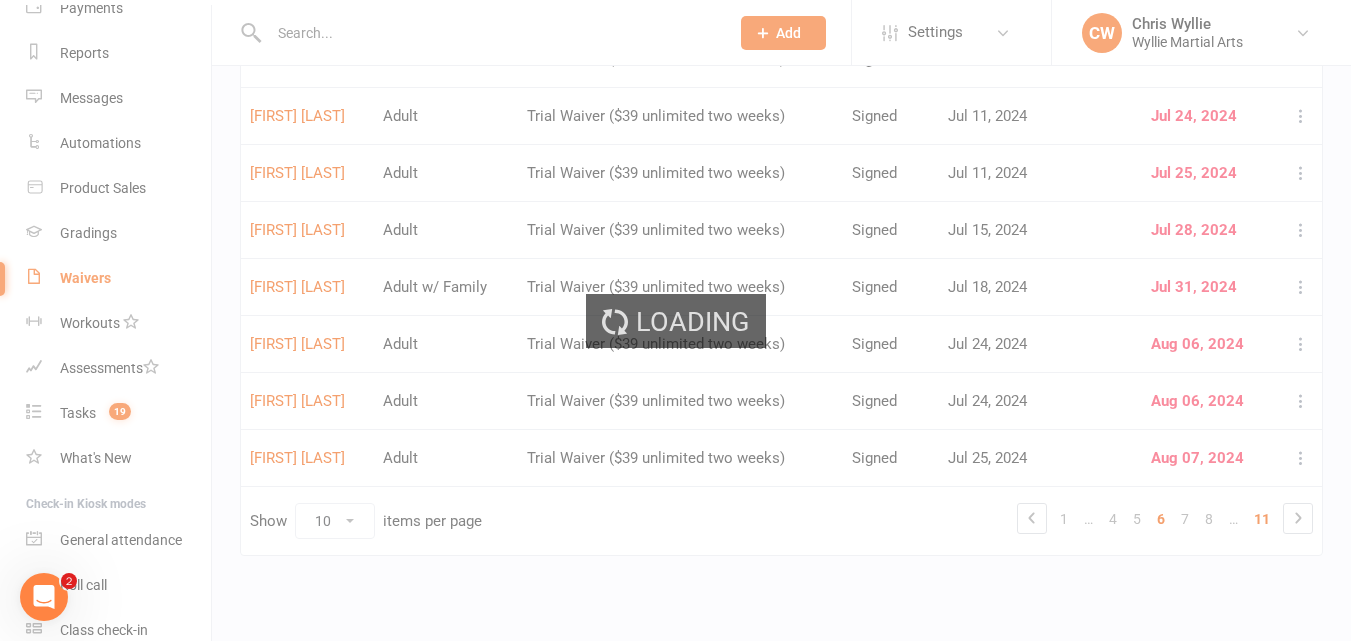 scroll, scrollTop: 0, scrollLeft: 0, axis: both 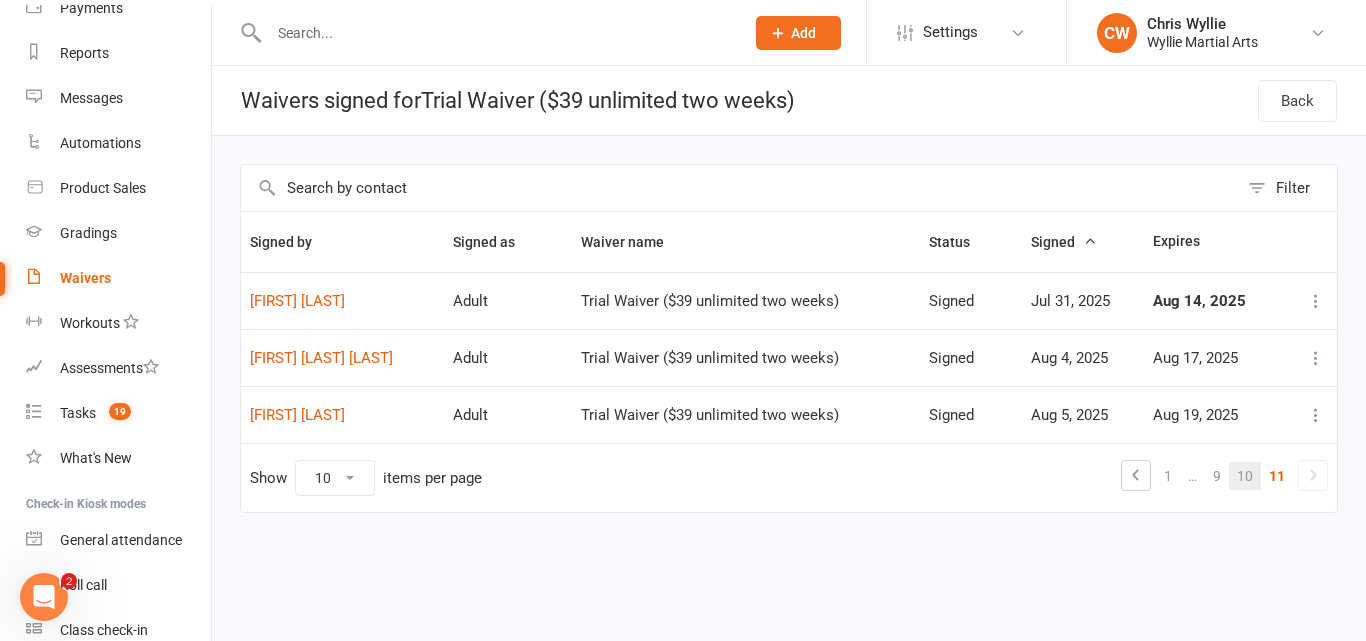 click on "10" at bounding box center [1245, 476] 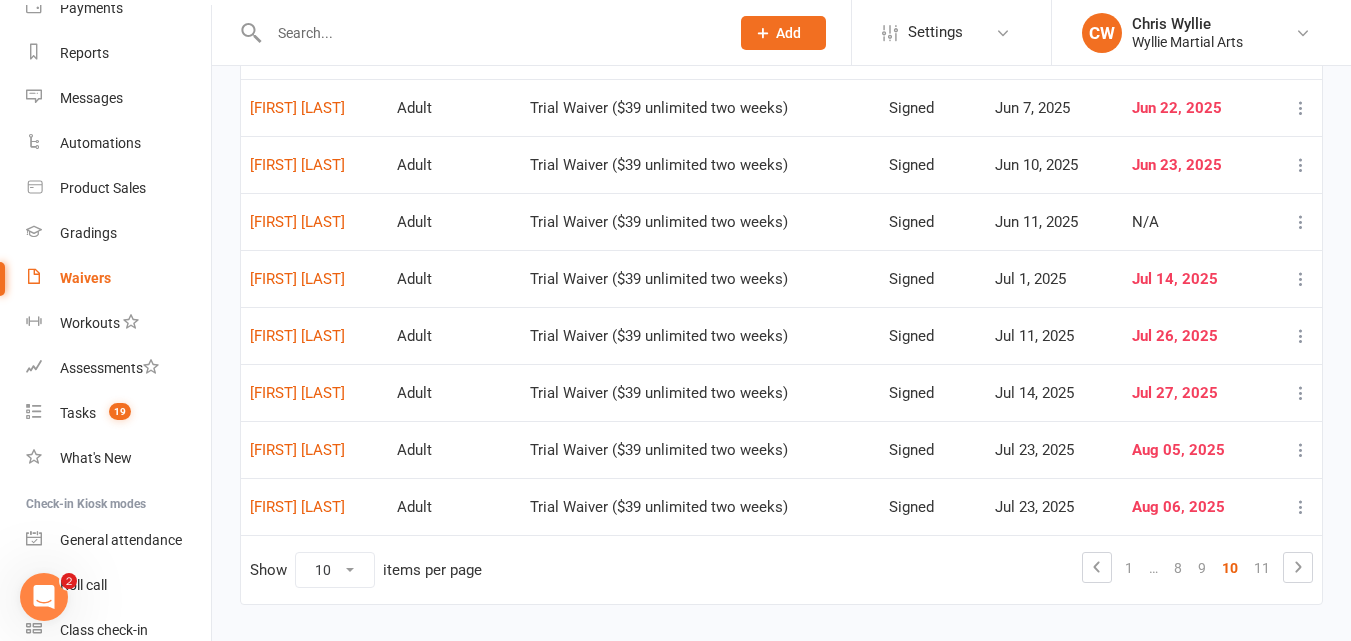 scroll, scrollTop: 318, scrollLeft: 0, axis: vertical 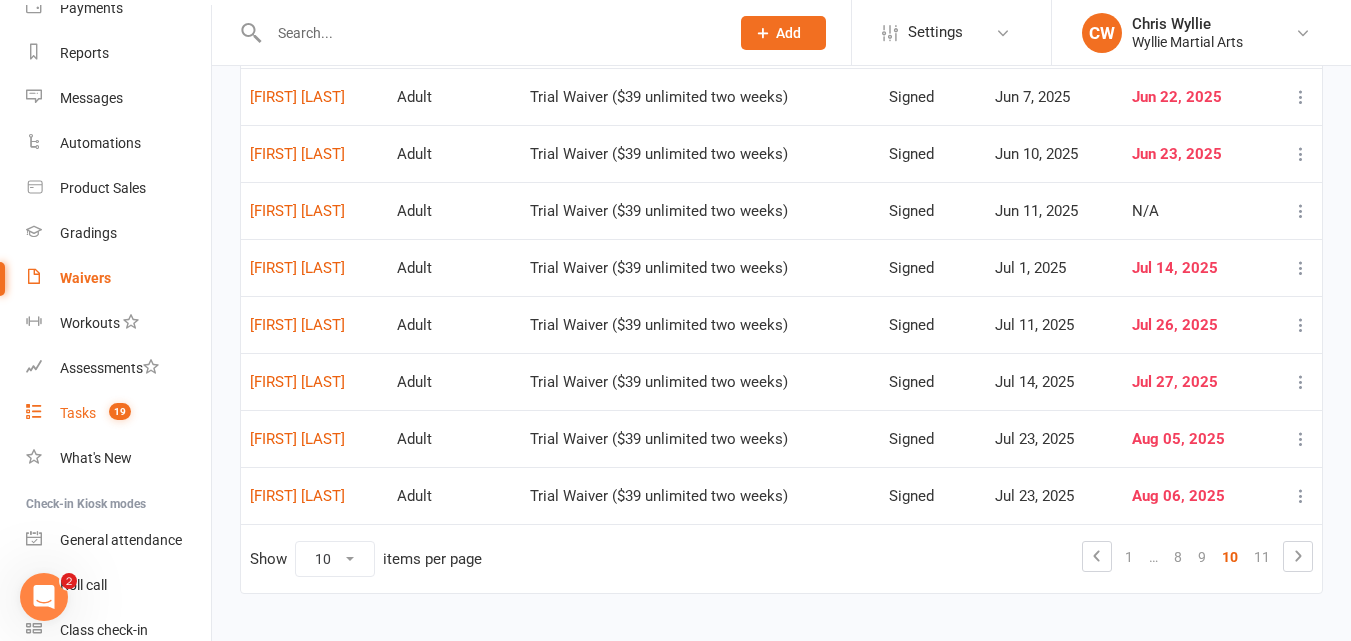 click on "Tasks   19" at bounding box center (118, 413) 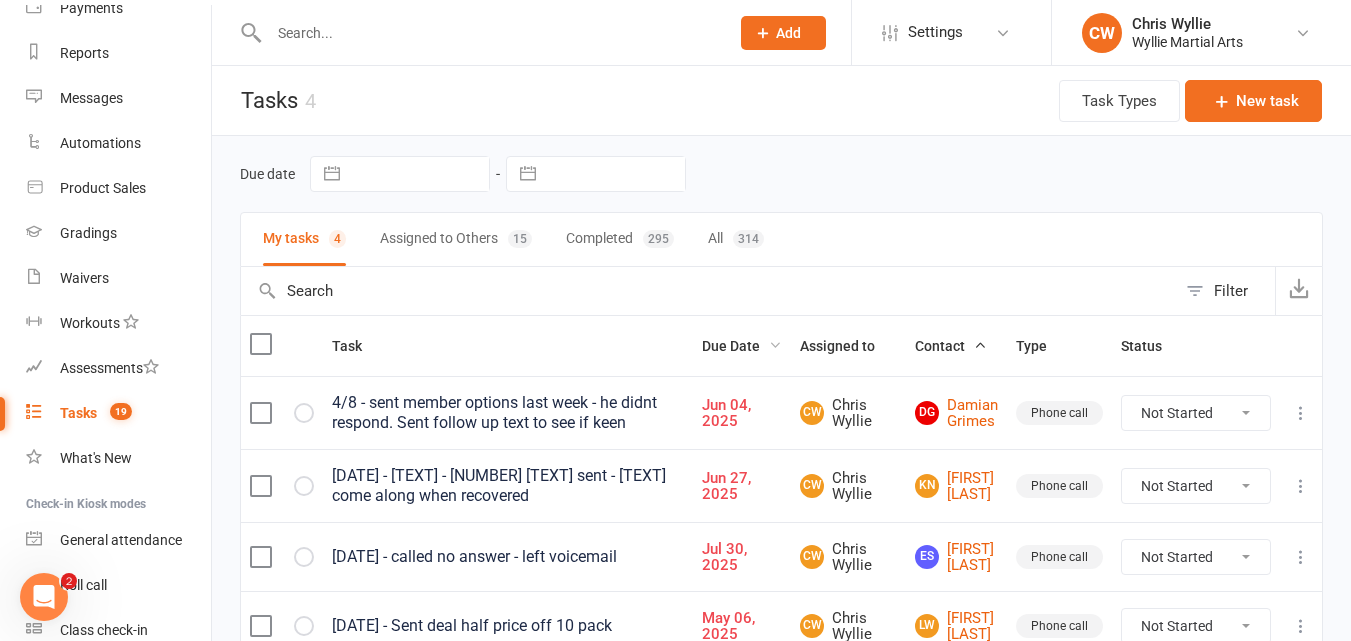scroll, scrollTop: 118, scrollLeft: 0, axis: vertical 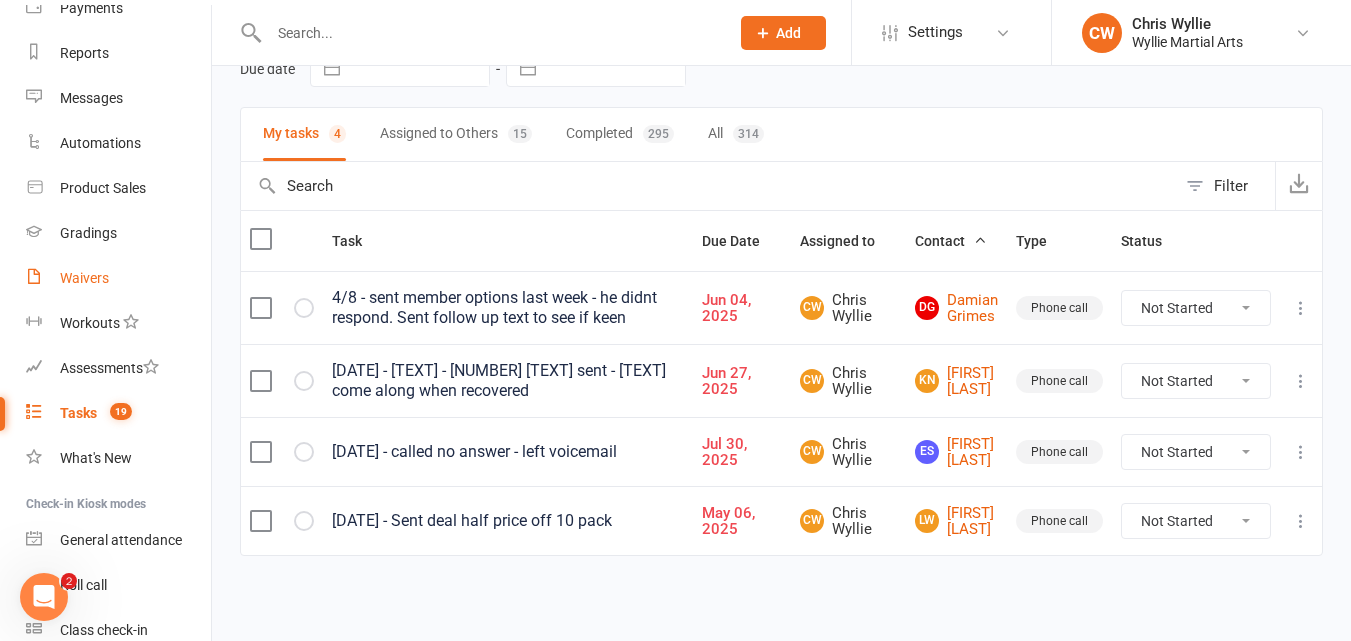 click on "Waivers" at bounding box center [84, 278] 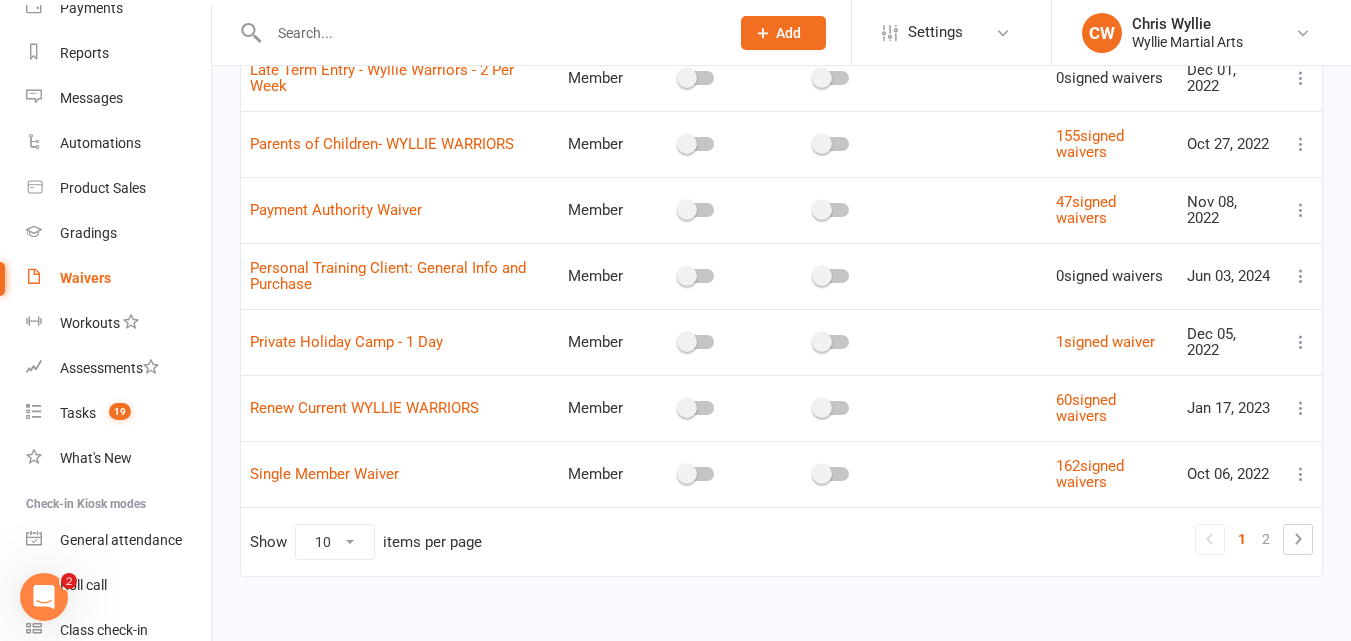 scroll, scrollTop: 440, scrollLeft: 0, axis: vertical 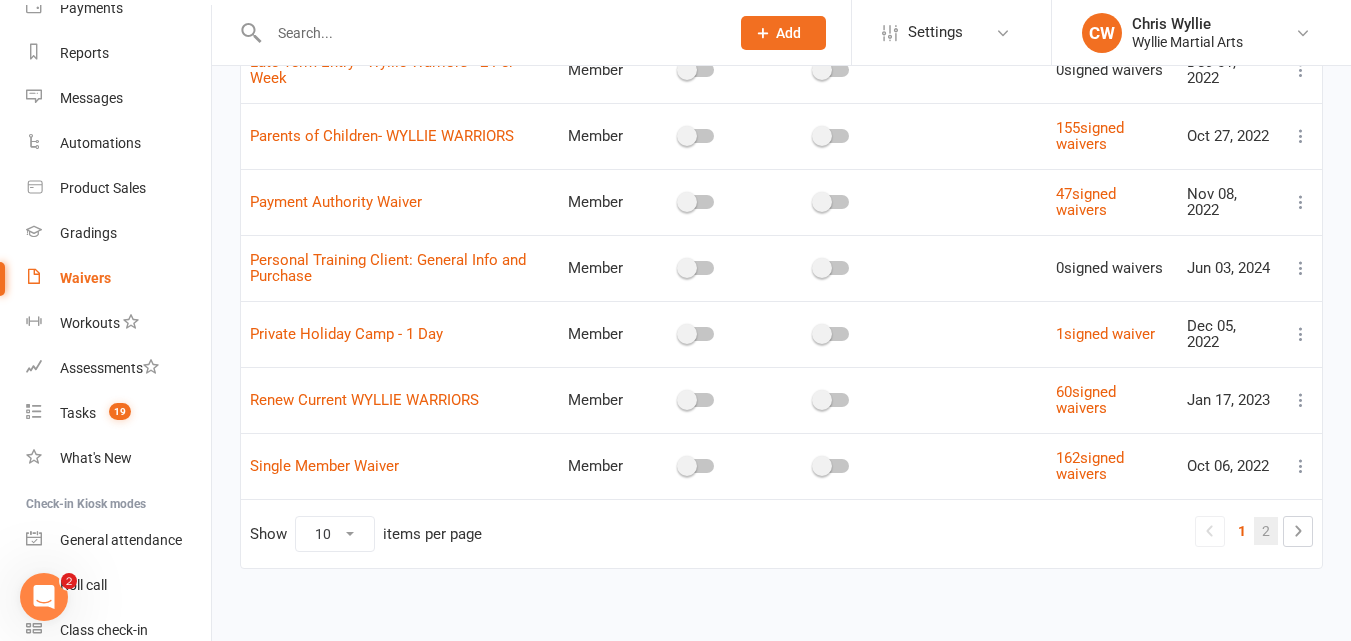 click on "2" at bounding box center (1266, 531) 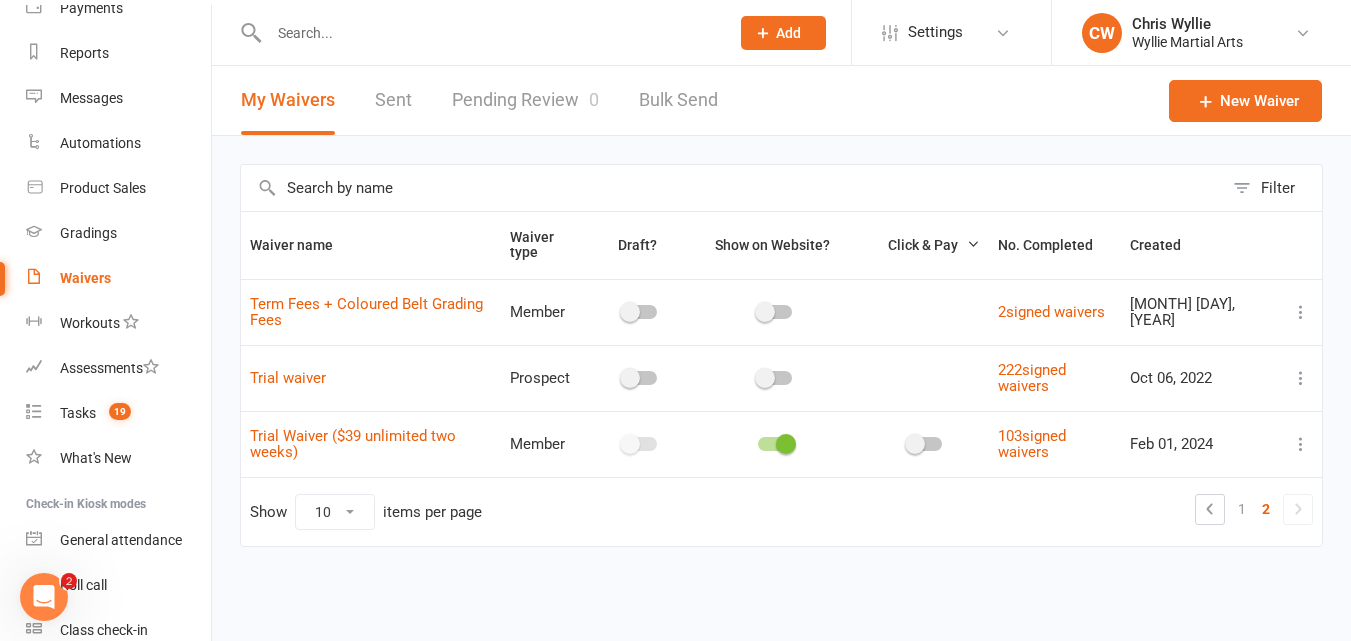 scroll, scrollTop: 0, scrollLeft: 0, axis: both 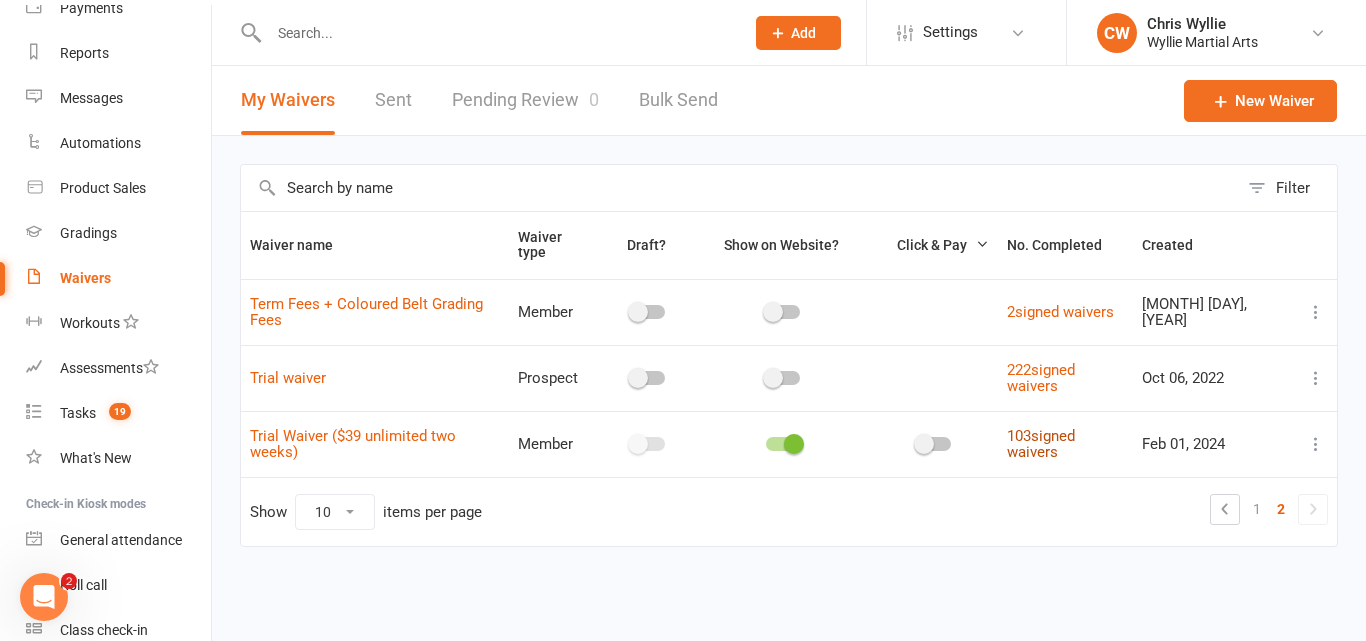 click on "[NUMBER] signed waivers" at bounding box center (1041, 444) 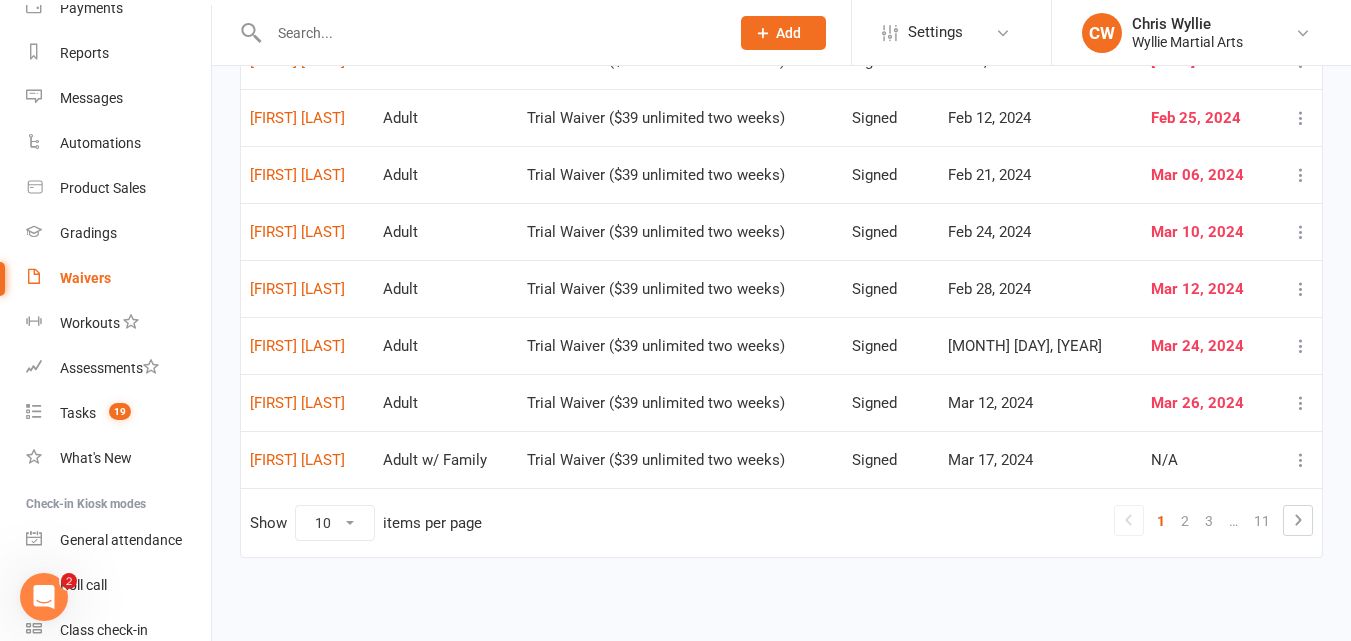 scroll, scrollTop: 356, scrollLeft: 0, axis: vertical 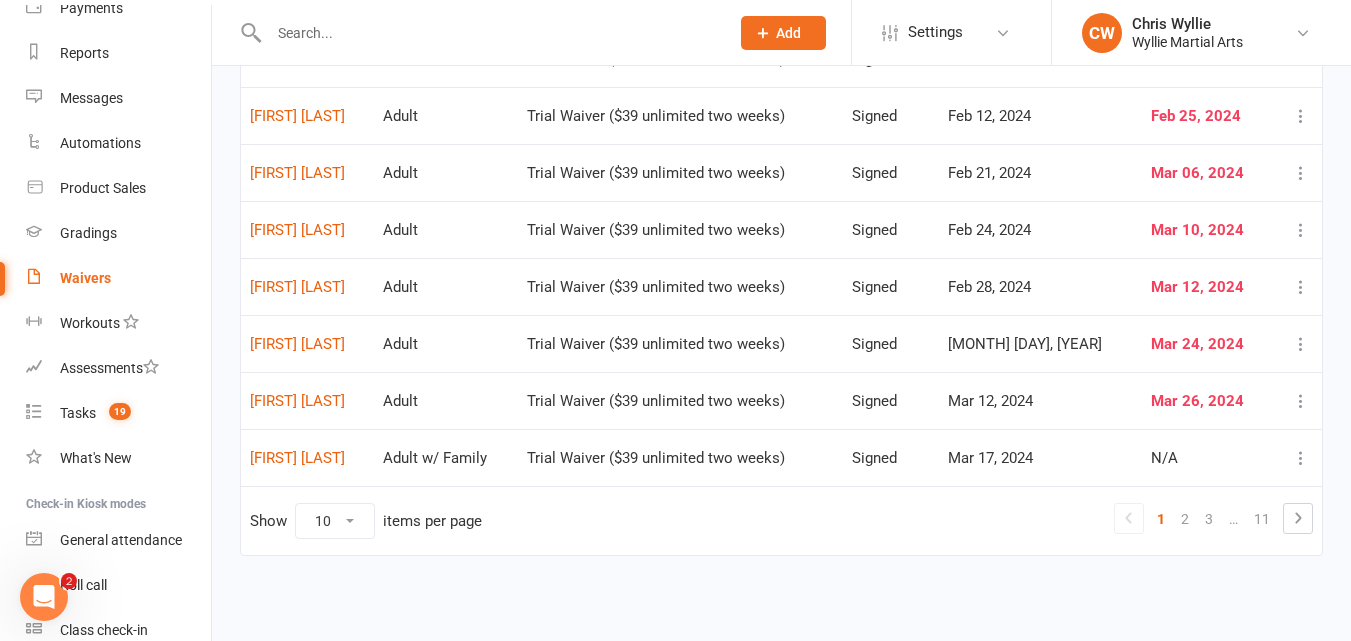 click on "…" at bounding box center (1233, 519) 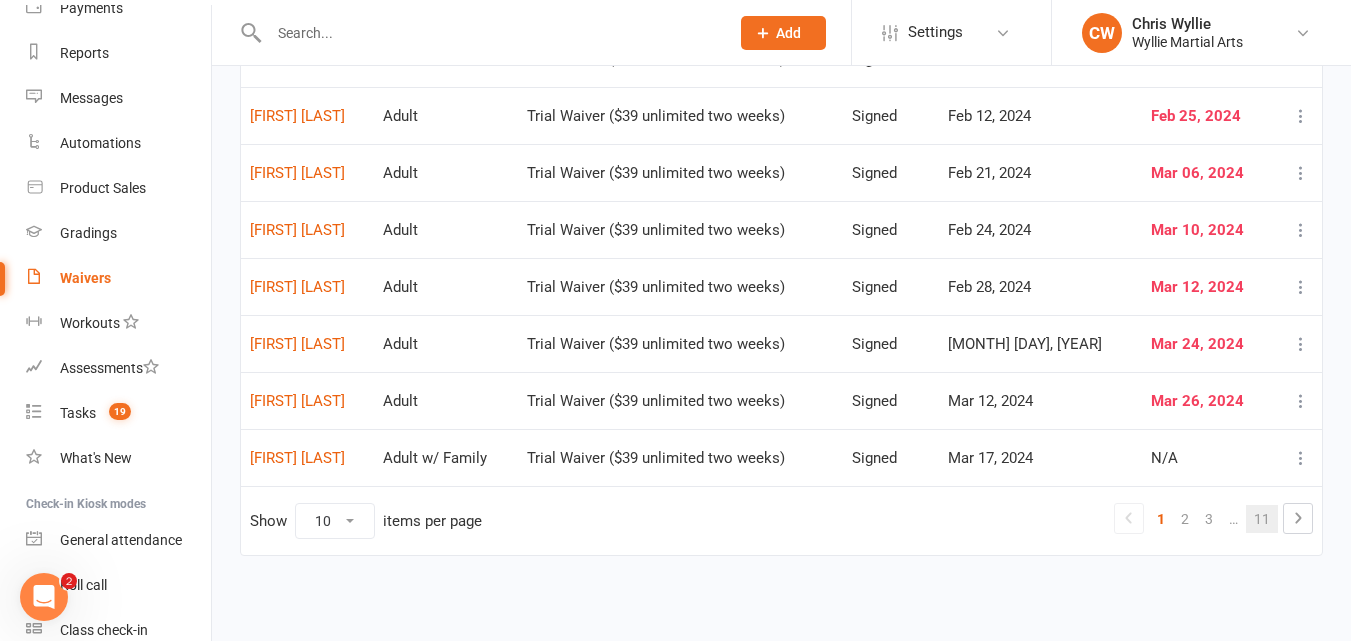 click on "11" at bounding box center (1262, 519) 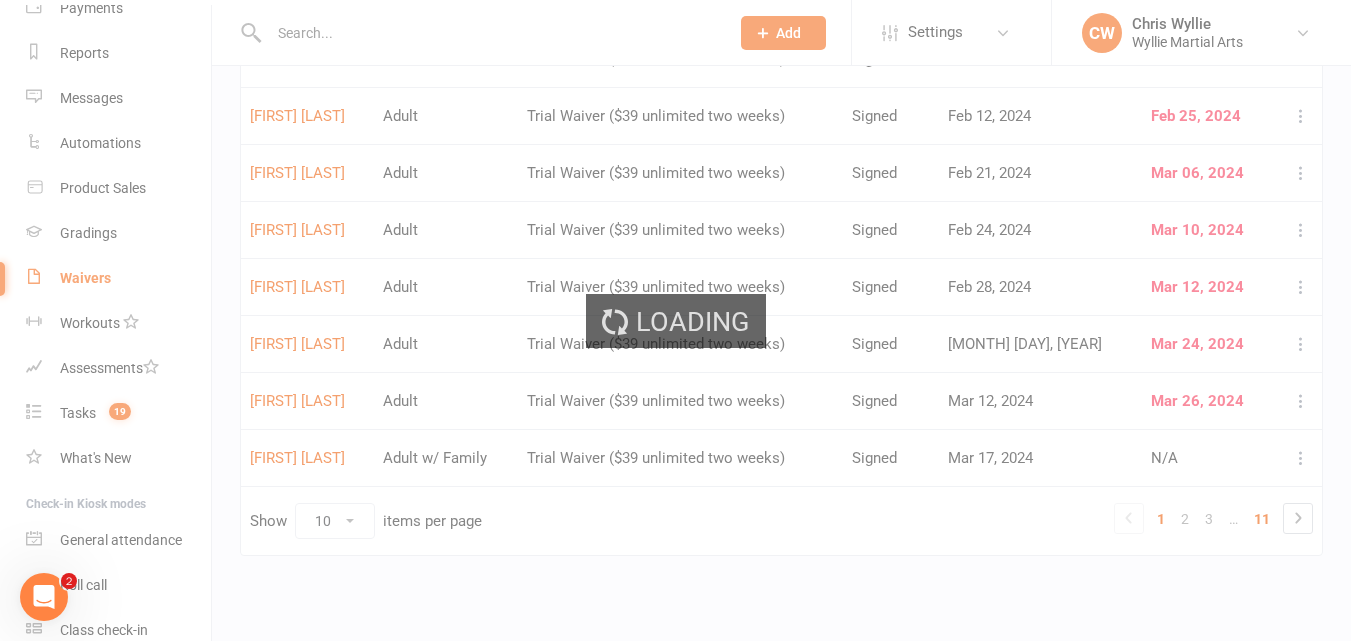 scroll, scrollTop: 0, scrollLeft: 0, axis: both 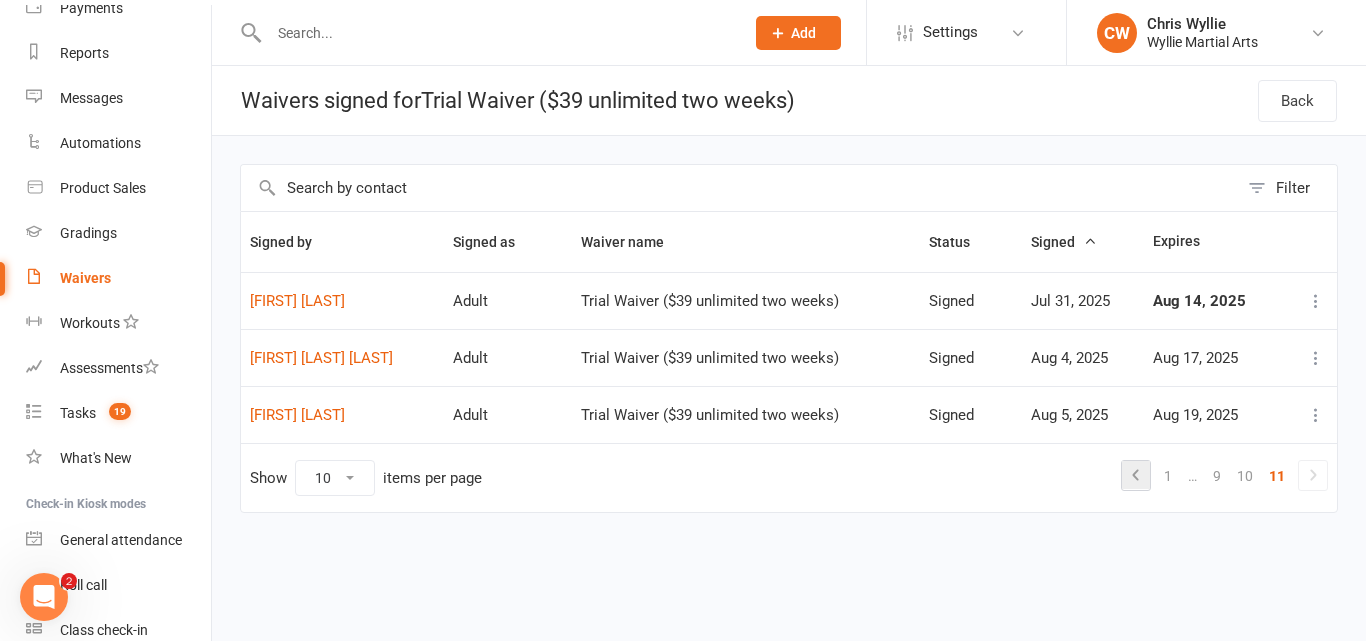 click 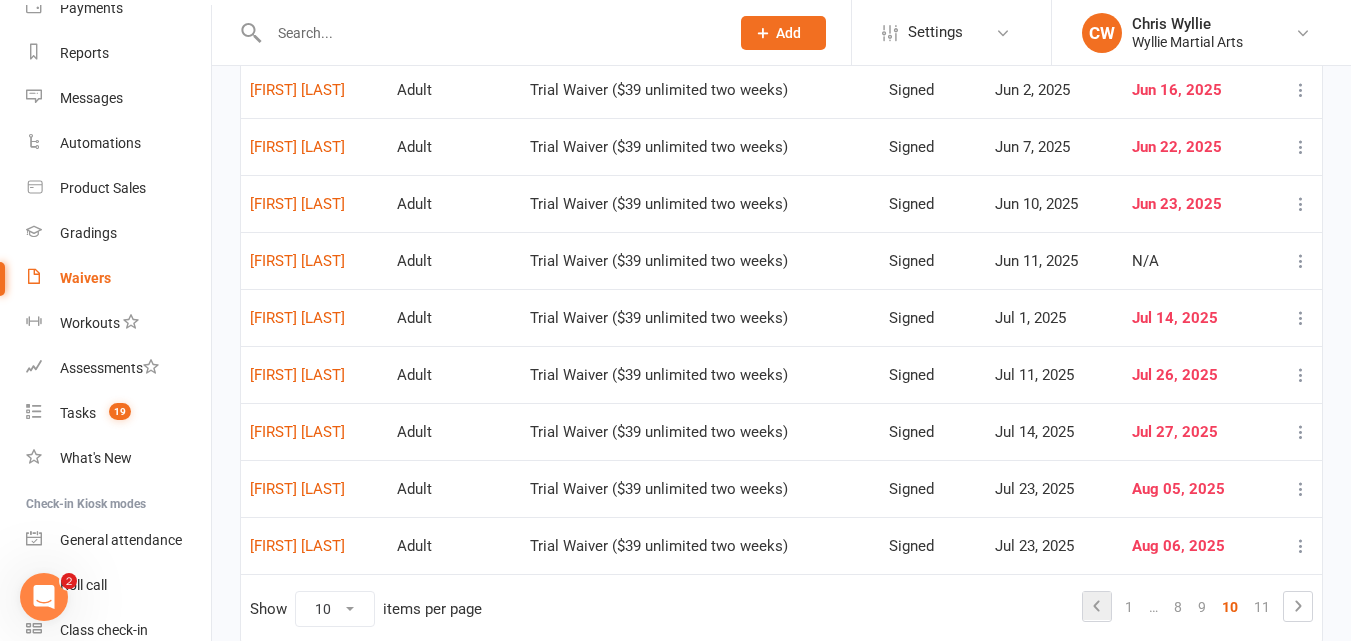 scroll, scrollTop: 269, scrollLeft: 0, axis: vertical 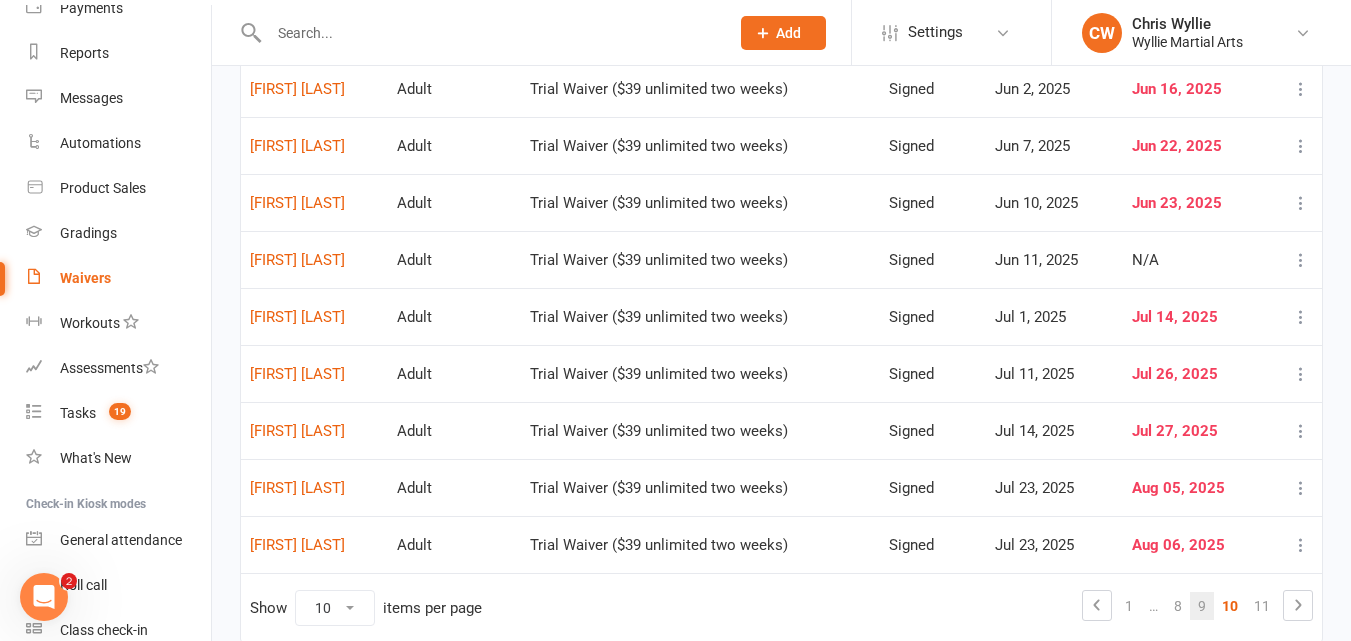 click on "9" at bounding box center [1202, 606] 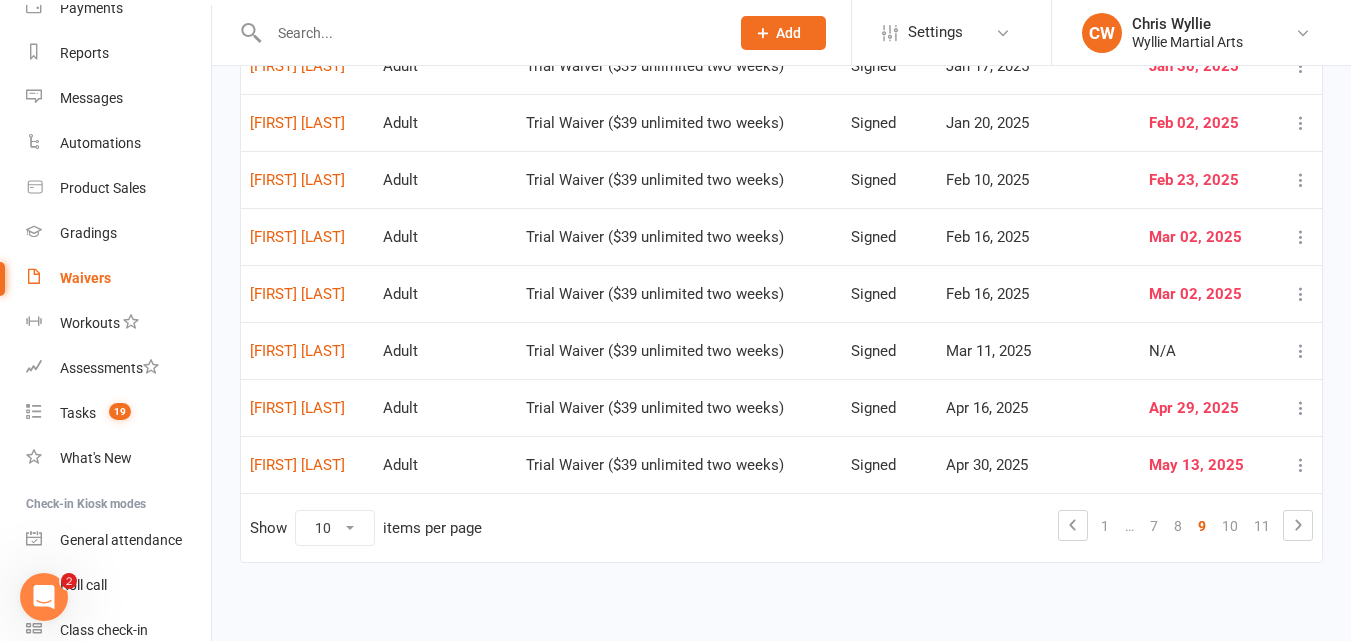 scroll, scrollTop: 356, scrollLeft: 0, axis: vertical 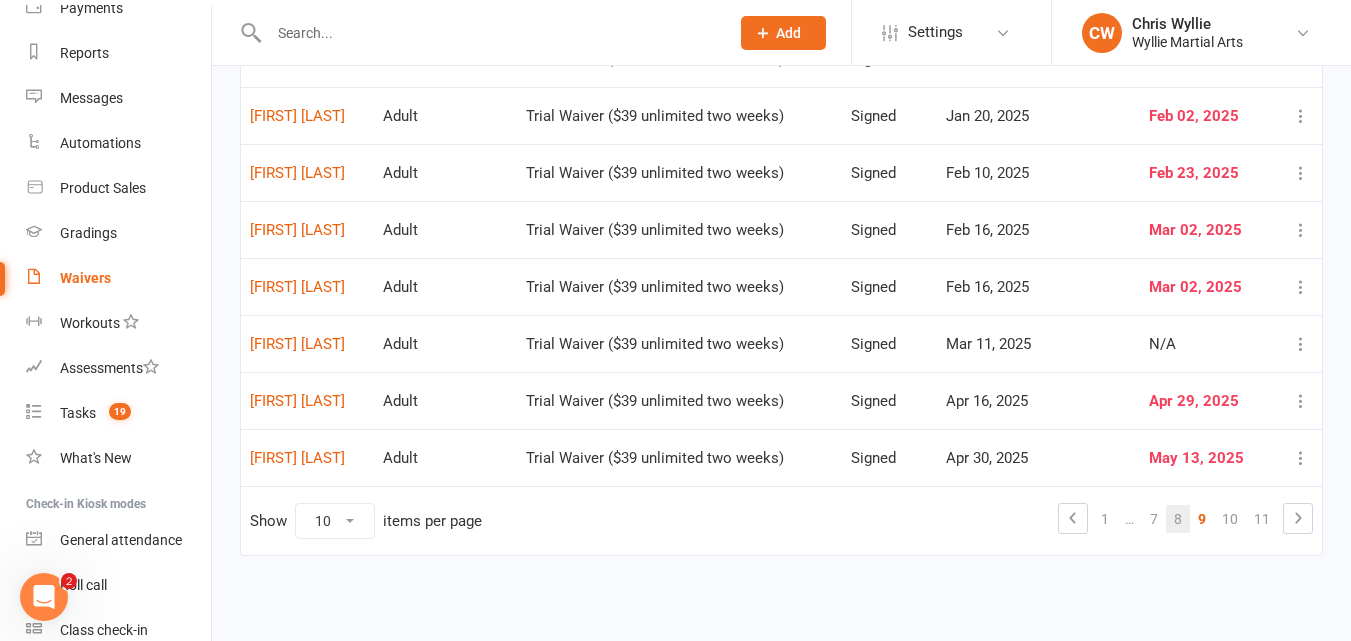 click on "8" at bounding box center [1178, 519] 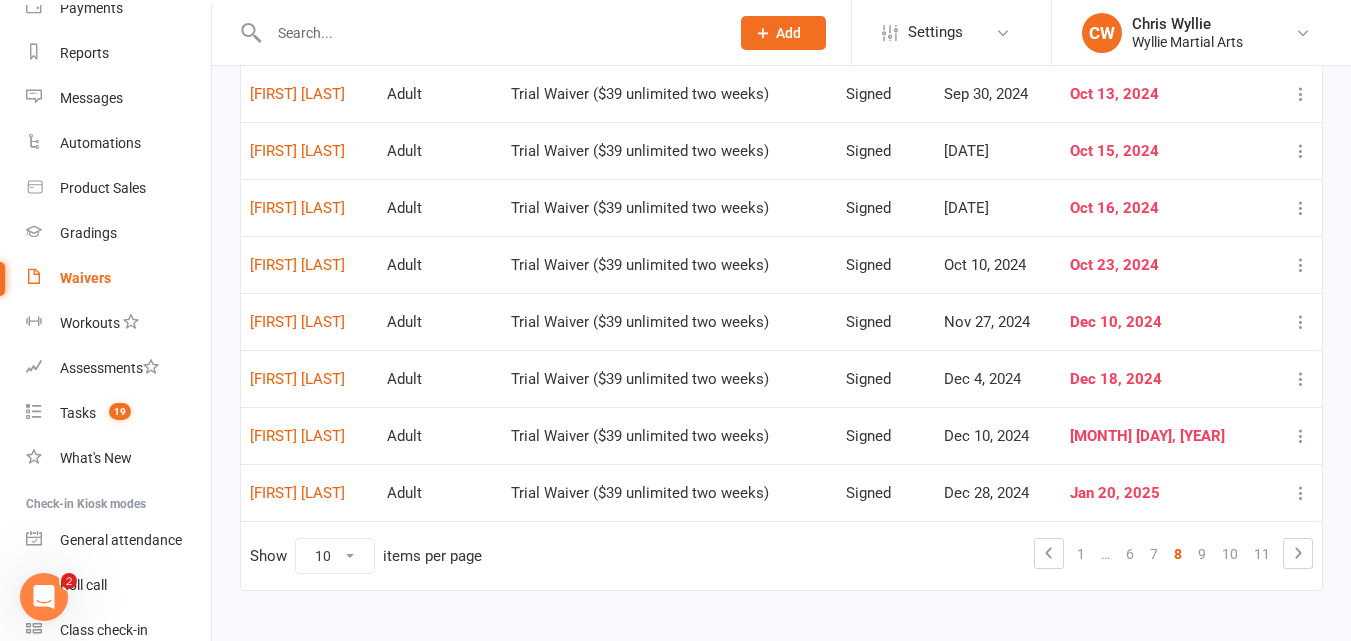 scroll, scrollTop: 356, scrollLeft: 0, axis: vertical 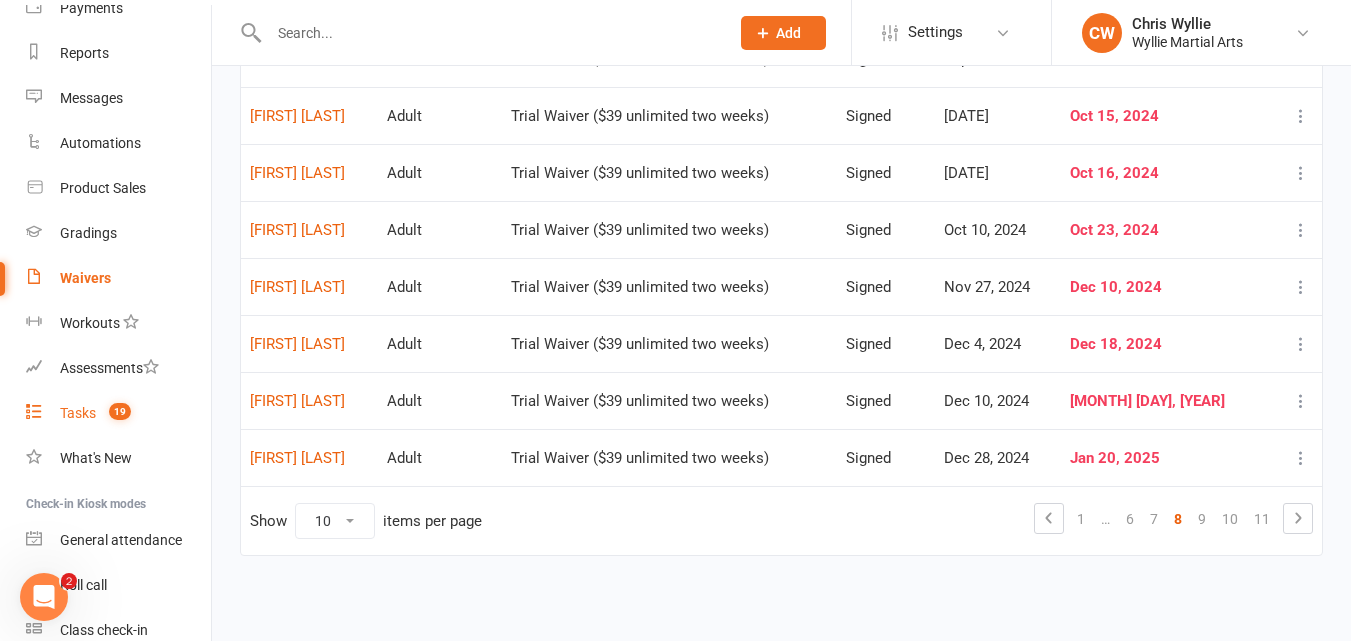 click on "19" at bounding box center (120, 411) 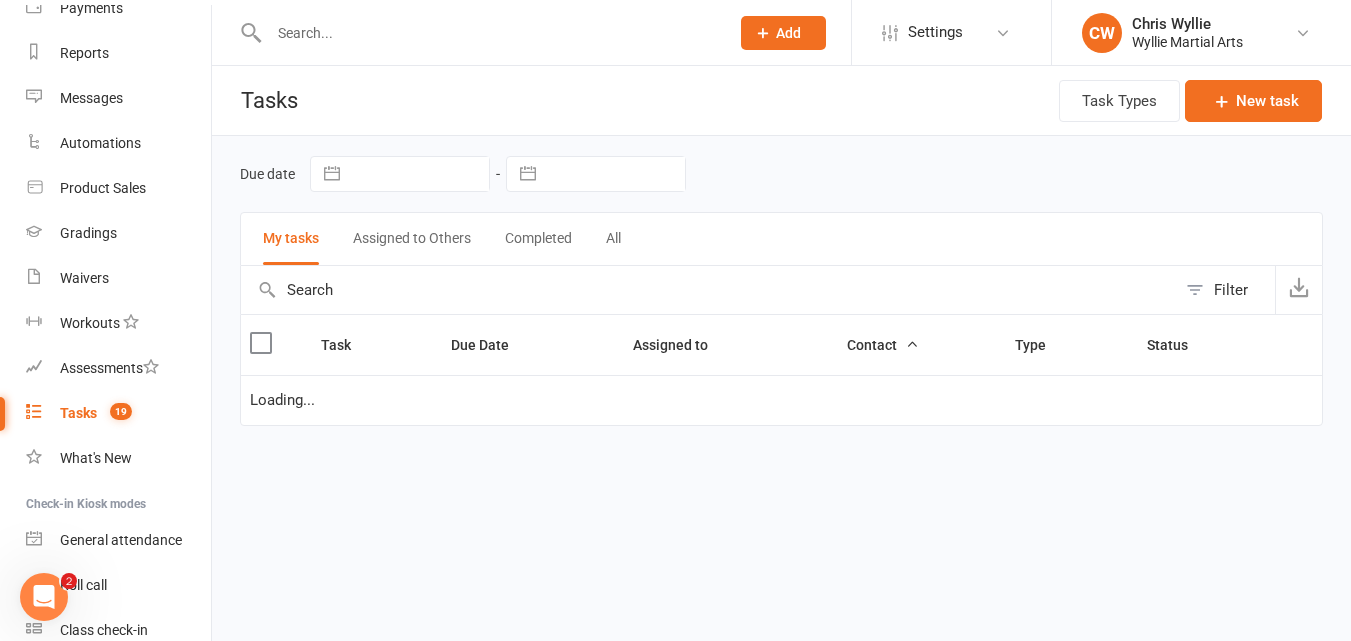 scroll, scrollTop: 0, scrollLeft: 0, axis: both 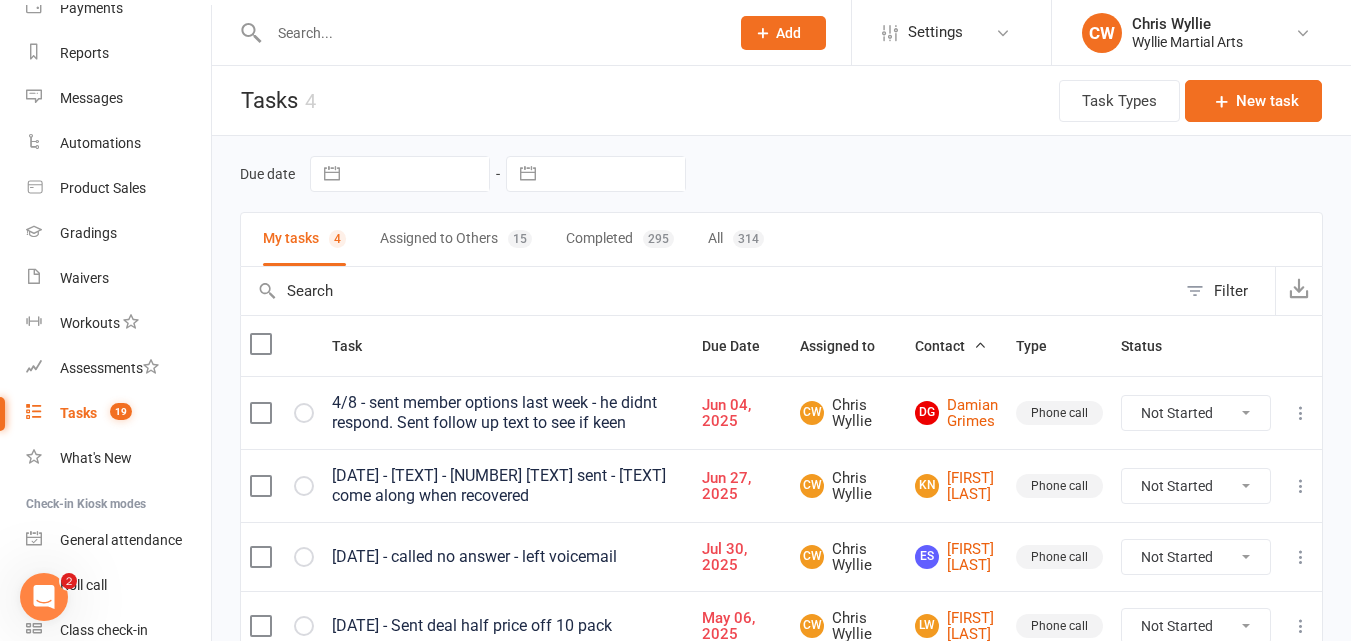 click at bounding box center (489, 33) 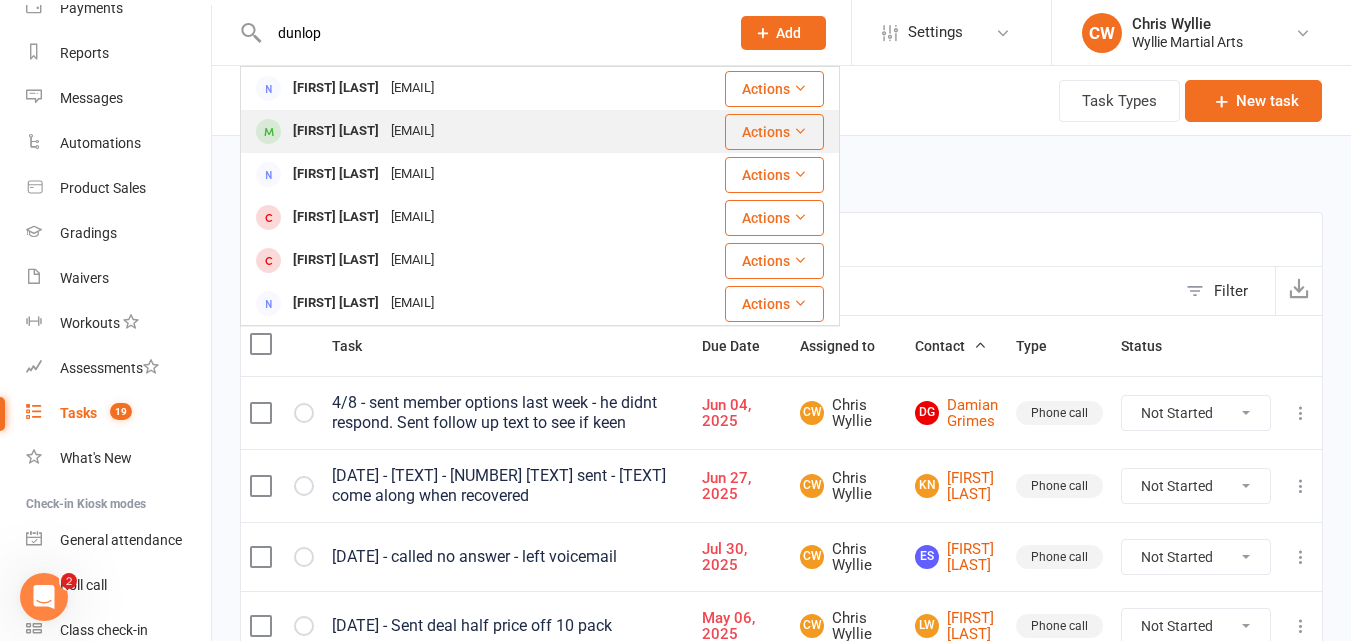type on "dunlop" 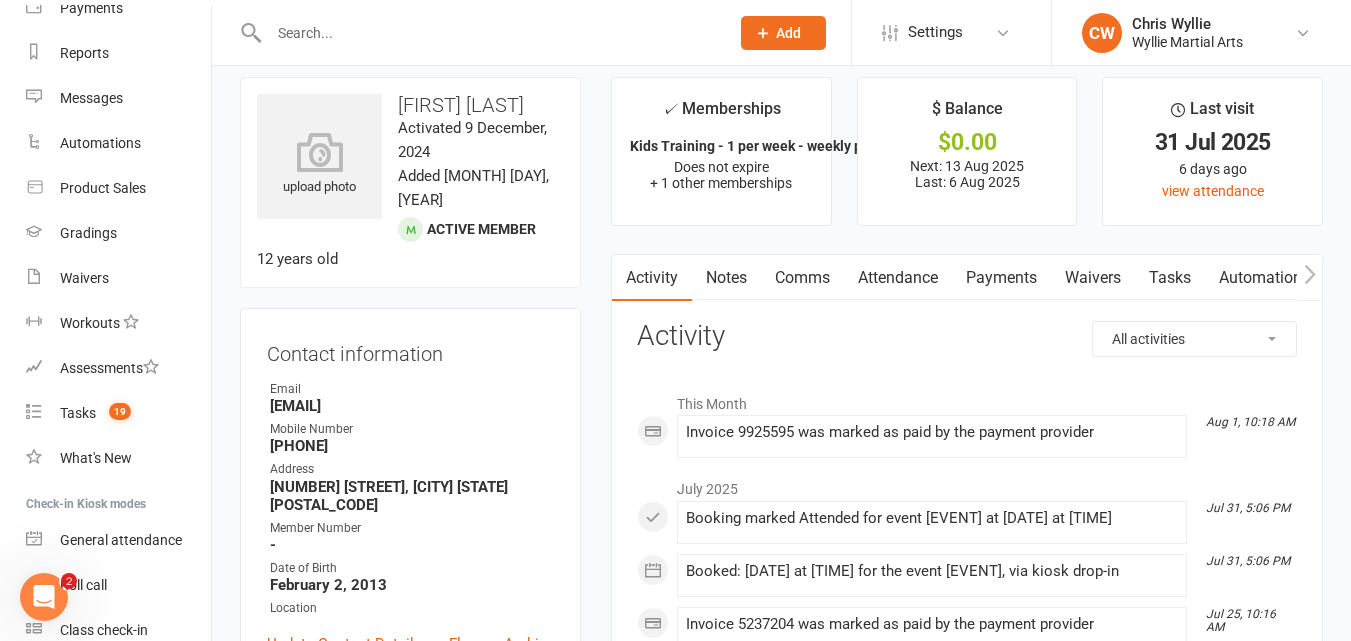 scroll, scrollTop: 6, scrollLeft: 0, axis: vertical 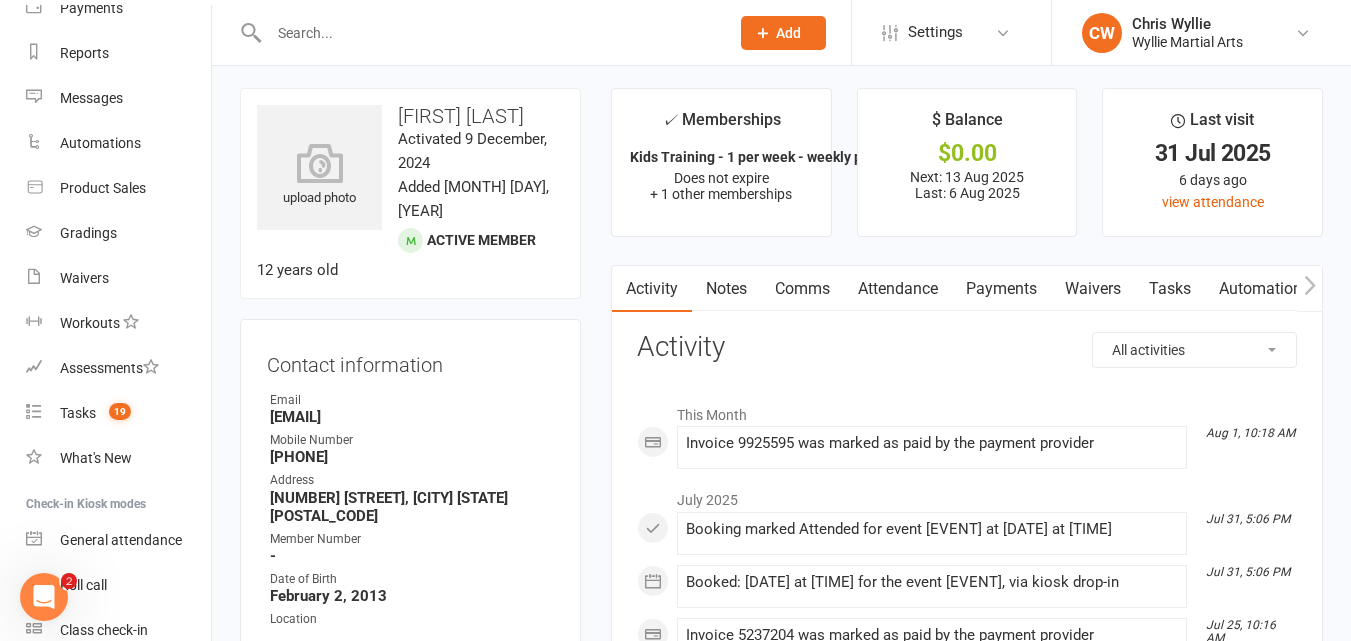 click on "Payments" at bounding box center [1001, 289] 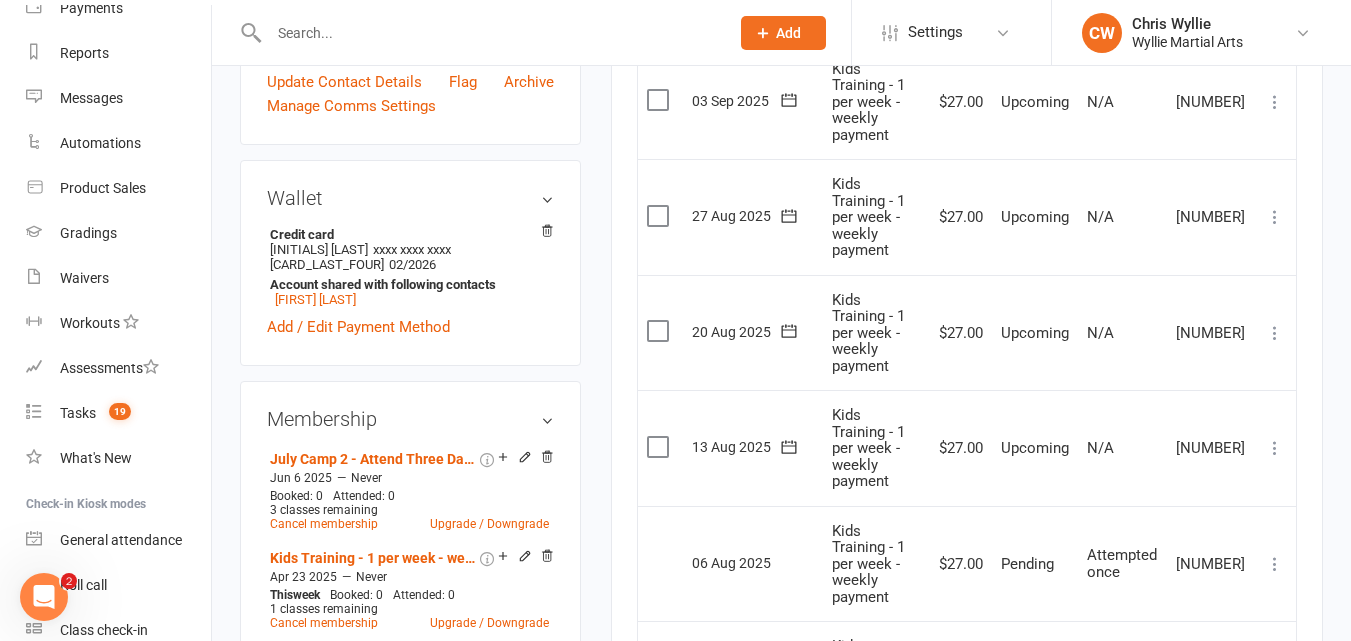 scroll, scrollTop: 586, scrollLeft: 0, axis: vertical 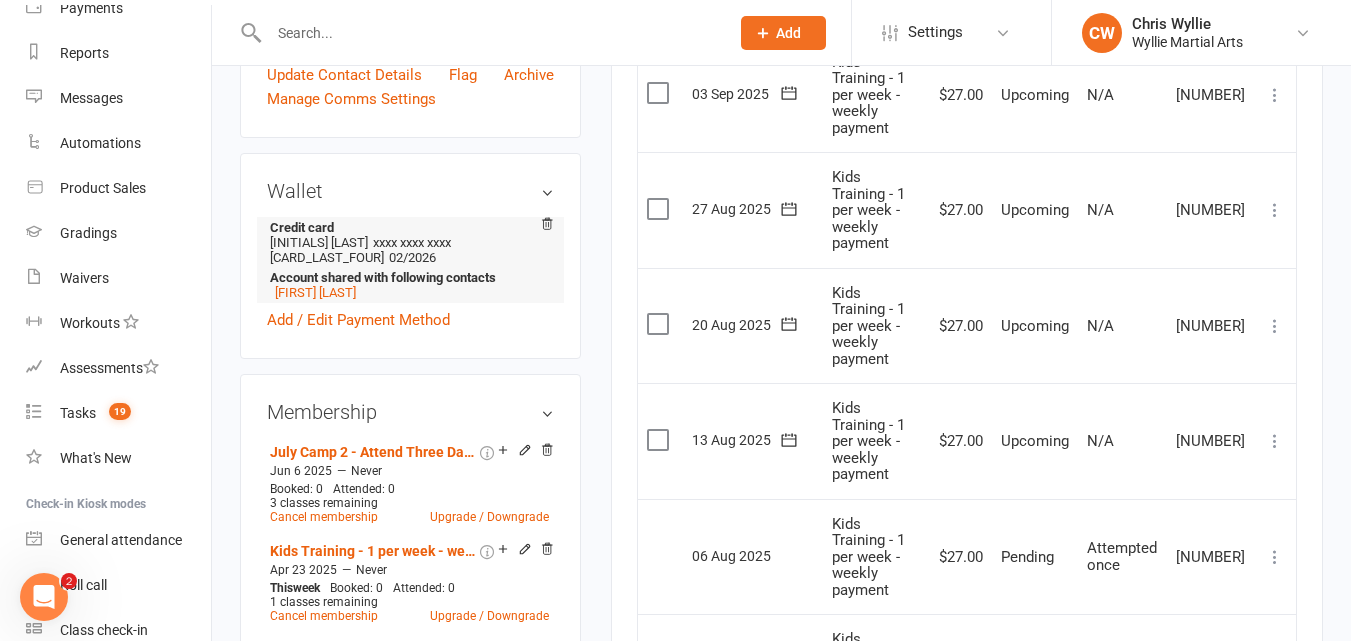 click on "Credit card [INITIALS] [LAST] xxxx xxxx xxxx [CARD_LAST_FOUR] [EXP_DATE] Account shared with following contacts [FIRST] [LAST]" at bounding box center (410, 260) 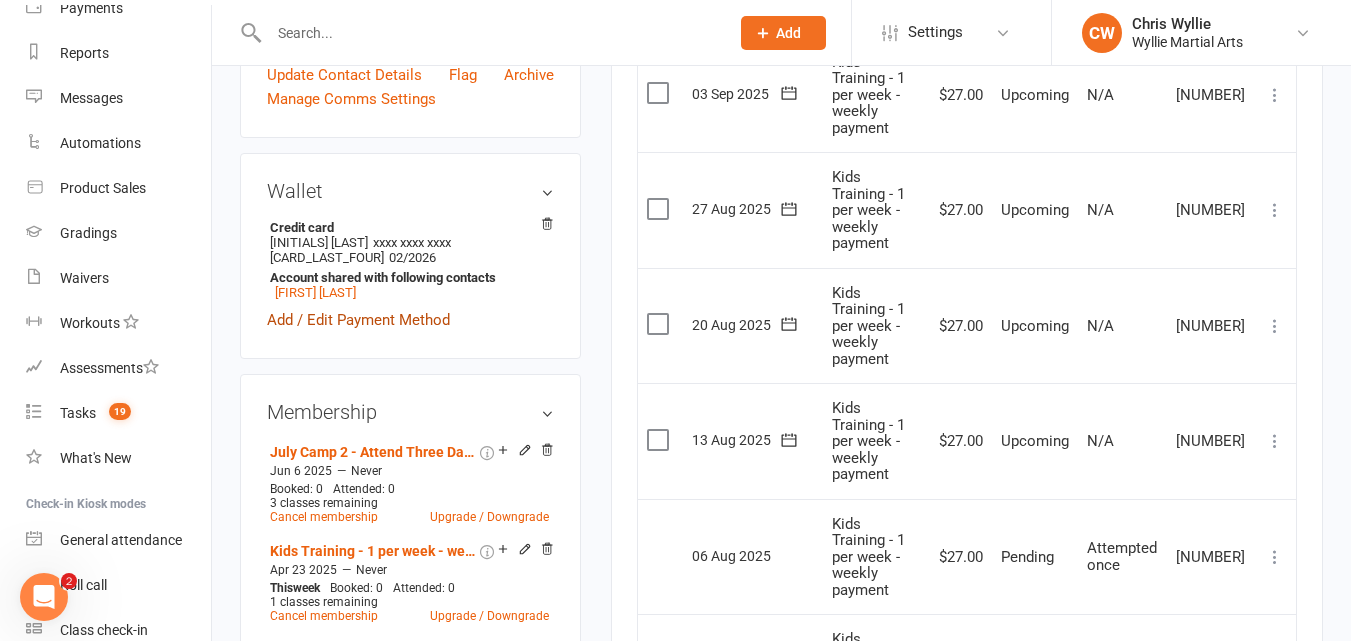 click on "Add / Edit Payment Method" at bounding box center (358, 320) 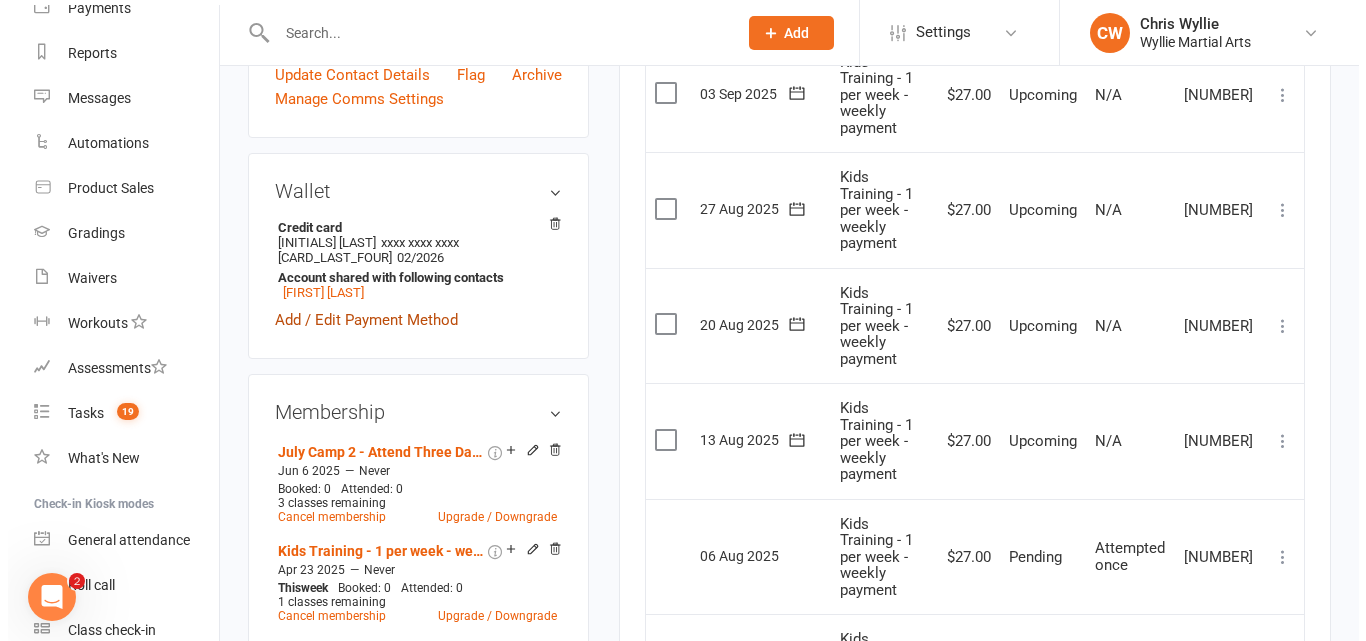 scroll, scrollTop: 562, scrollLeft: 0, axis: vertical 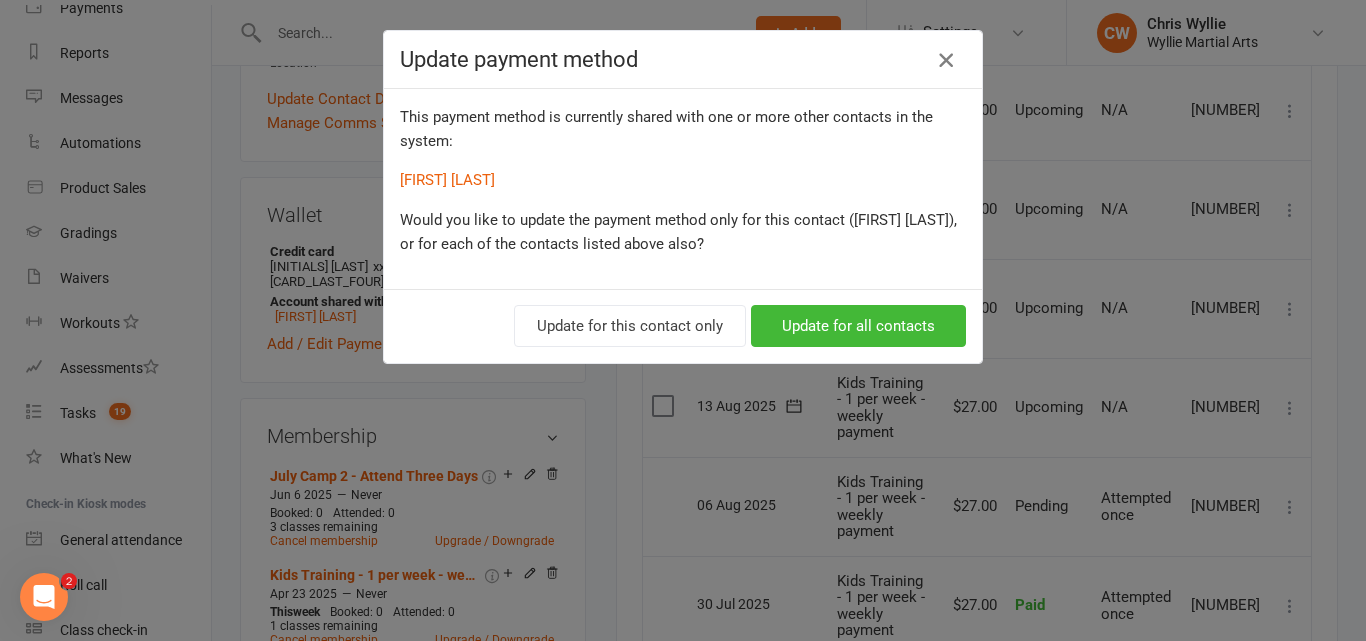 click at bounding box center [946, 60] 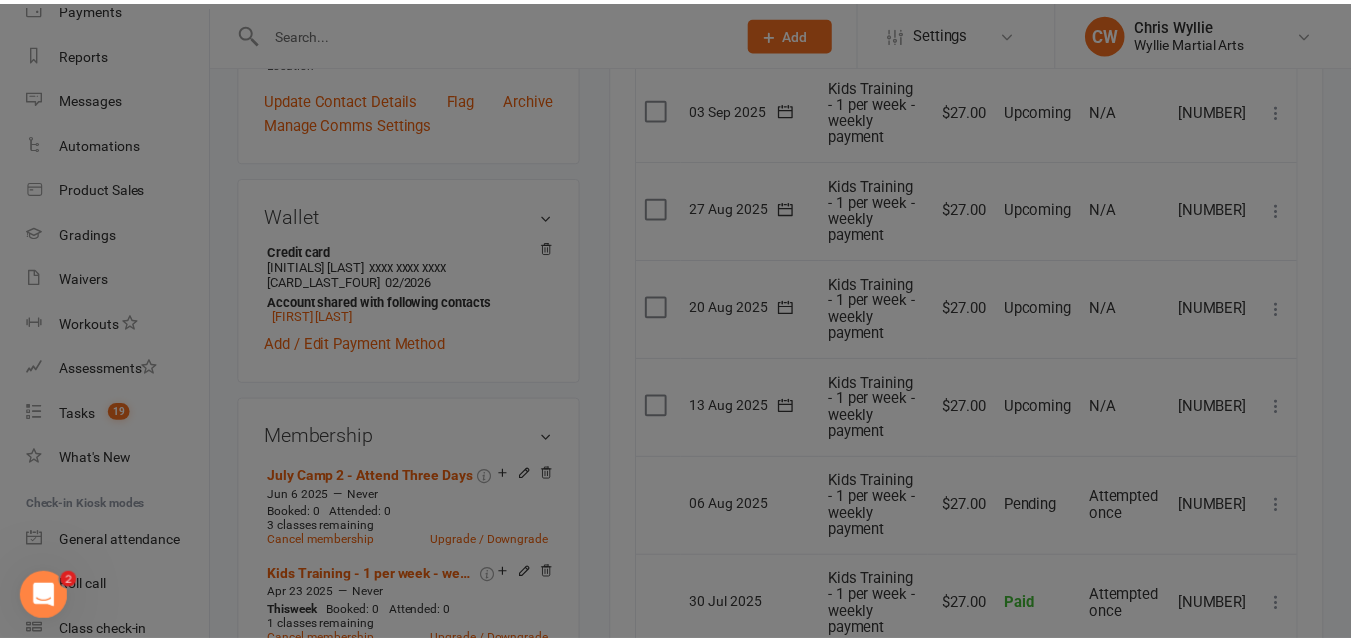 scroll, scrollTop: 586, scrollLeft: 0, axis: vertical 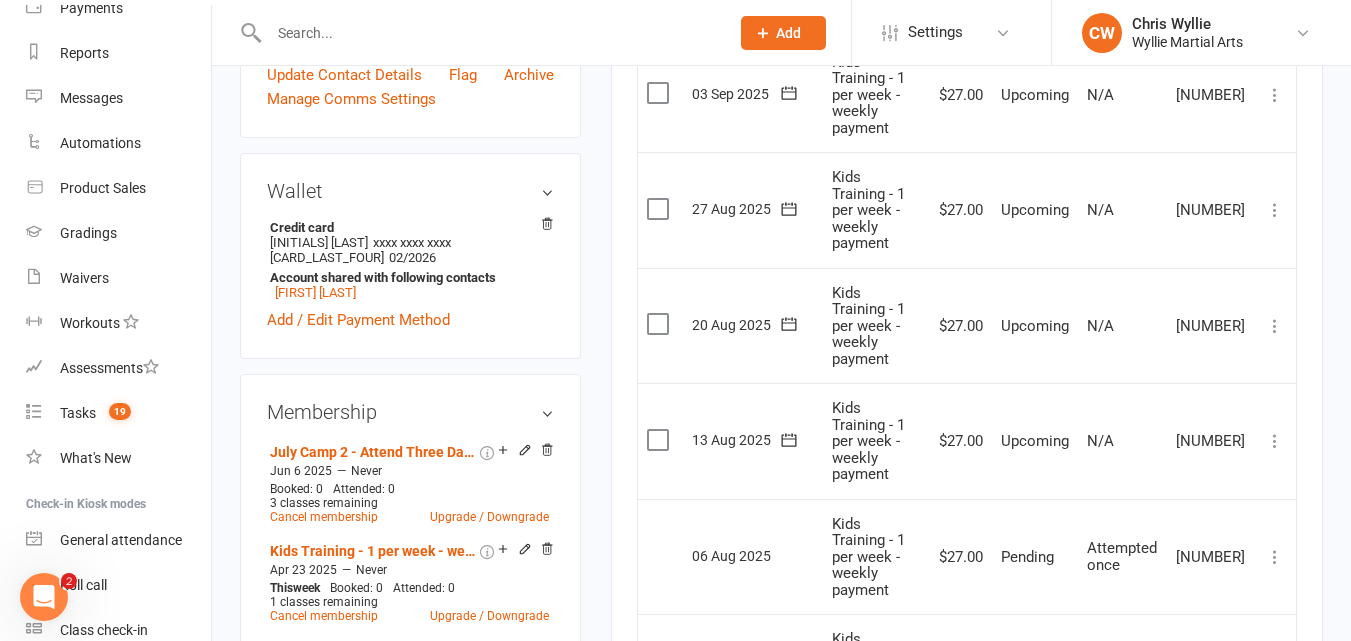 click on "Wallet" at bounding box center (410, 191) 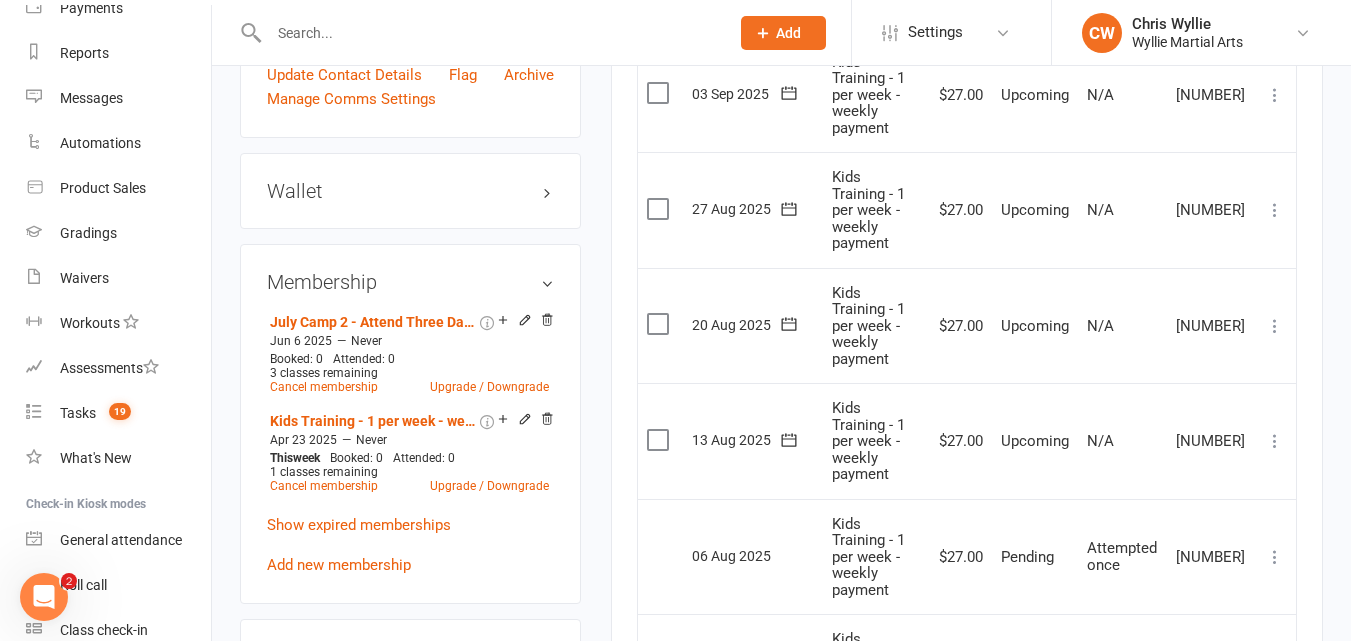 click on "Activity Notes Comms Attendance Payments Waivers Tasks Automations Gradings / Promotions Credit balance
Payments + Add Adjustment + Add Credit Due date  Due date Date paid Date failed Date settled 06 Jul 2025
July 2025
Sun Mon Tue Wed Thu Fri Sat
27
29
30
01
02
03
04
05
28
06
07
08
09
10
11
12
29
13
14
15
16
17
18
19
30
20
21
22
23
24
25
26
31" at bounding box center (967, 555) 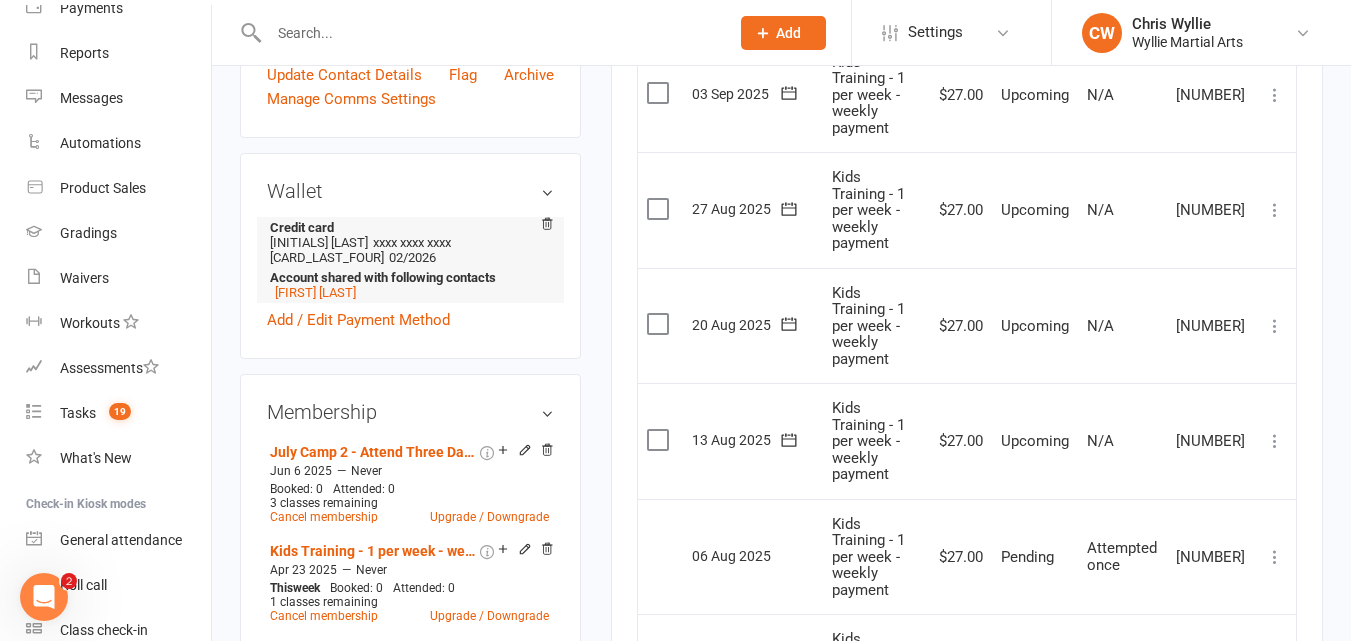 click on "xxxx xxxx xxxx [CARD_LAST_FOUR]" at bounding box center [360, 250] 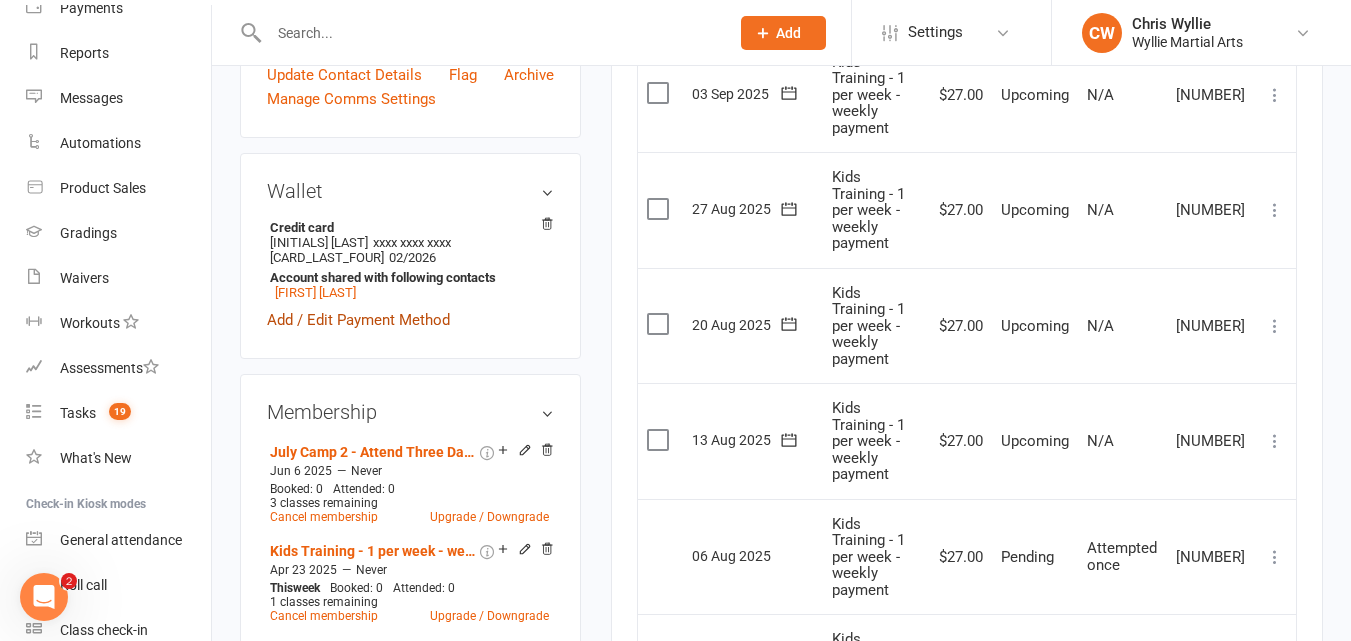 click on "Add / Edit Payment Method" at bounding box center (358, 320) 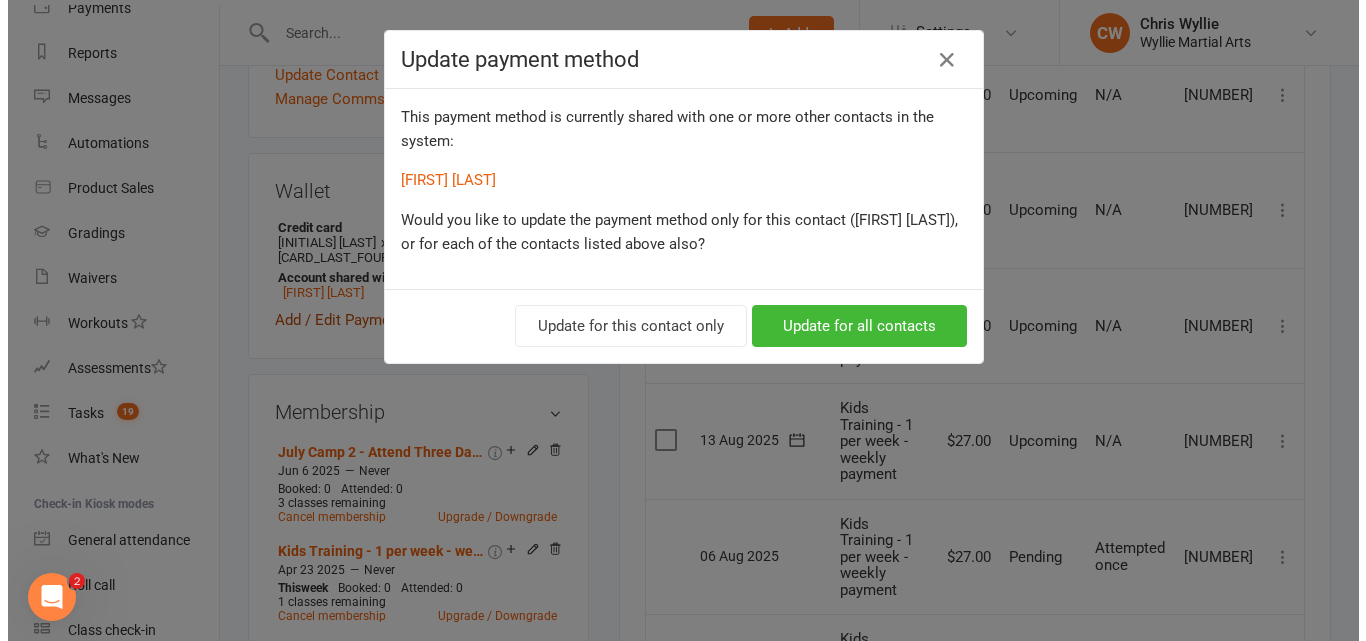 scroll, scrollTop: 562, scrollLeft: 0, axis: vertical 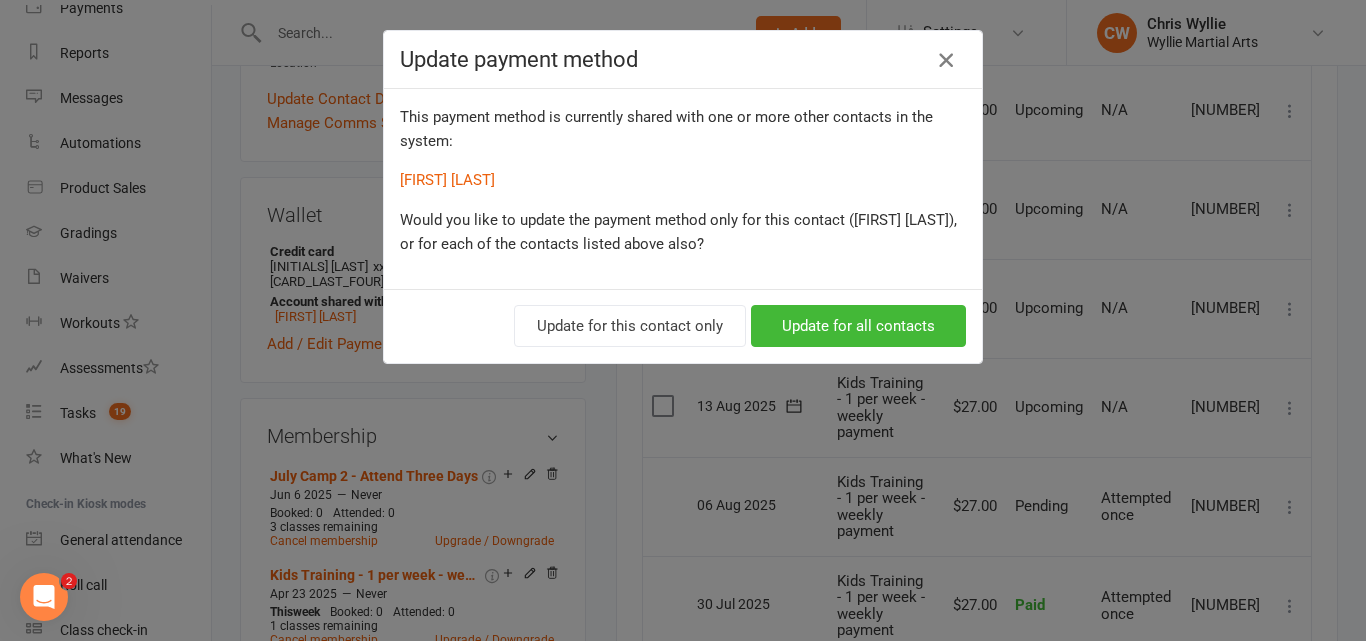 click at bounding box center (946, 60) 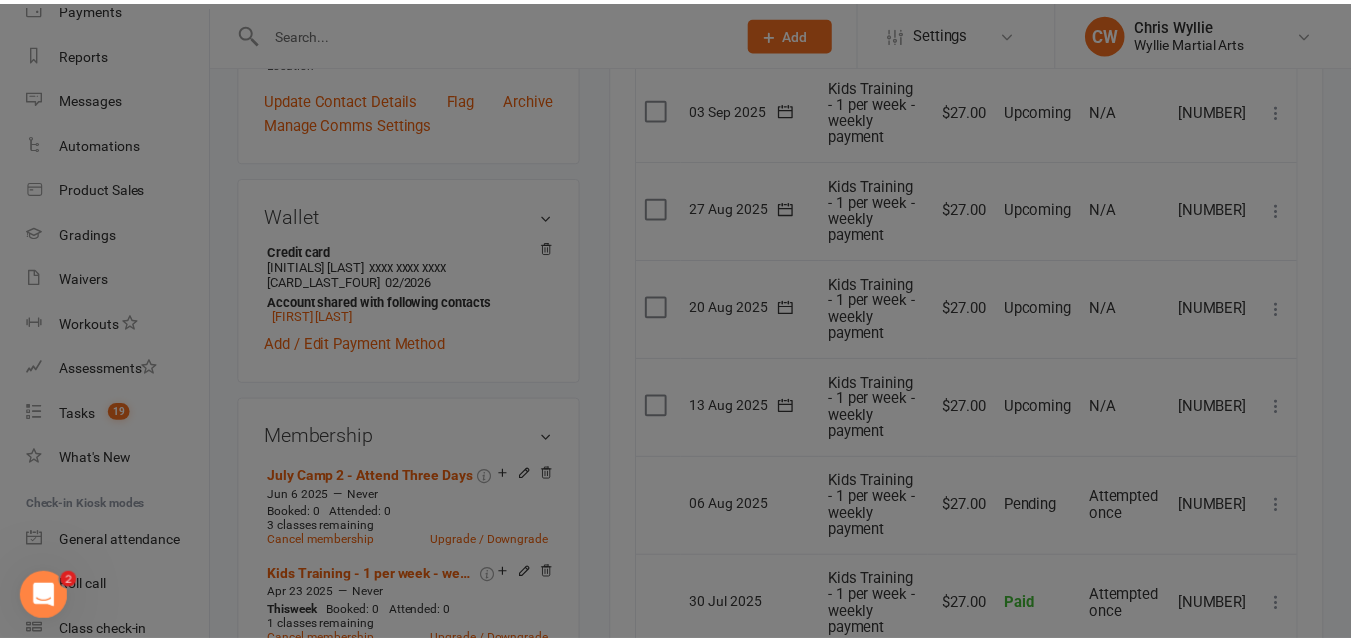 scroll, scrollTop: 586, scrollLeft: 0, axis: vertical 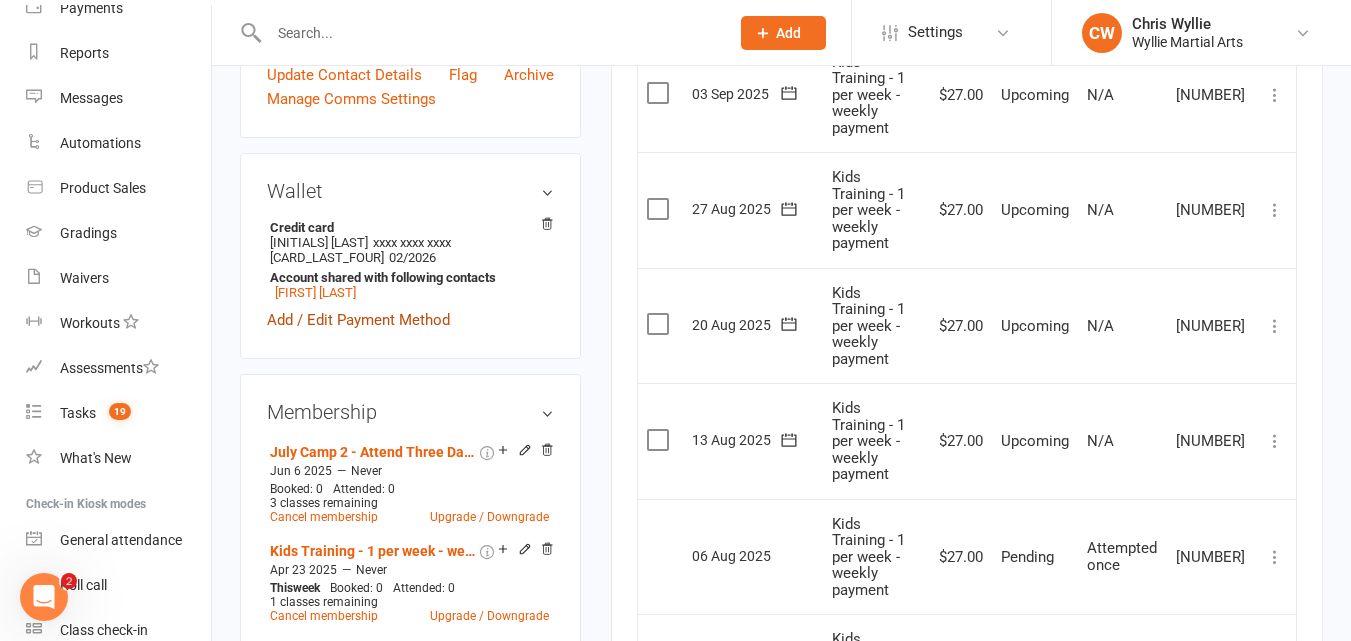 click on "Add / Edit Payment Method" at bounding box center (358, 320) 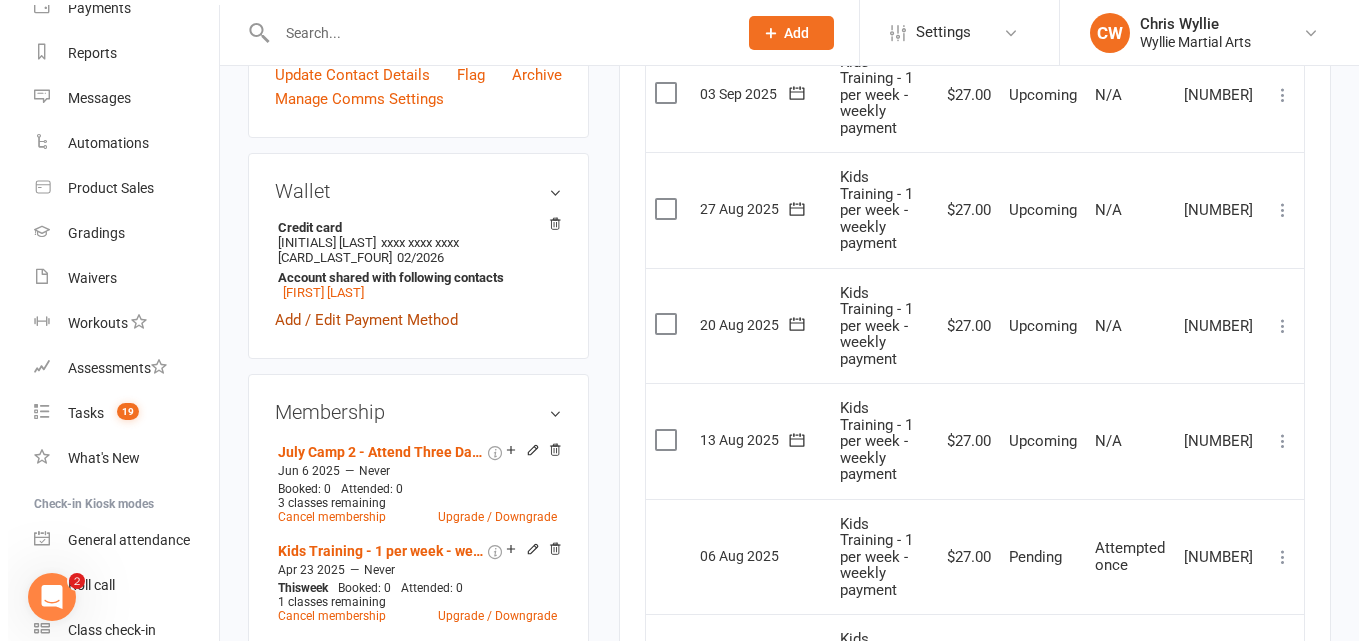 scroll, scrollTop: 562, scrollLeft: 0, axis: vertical 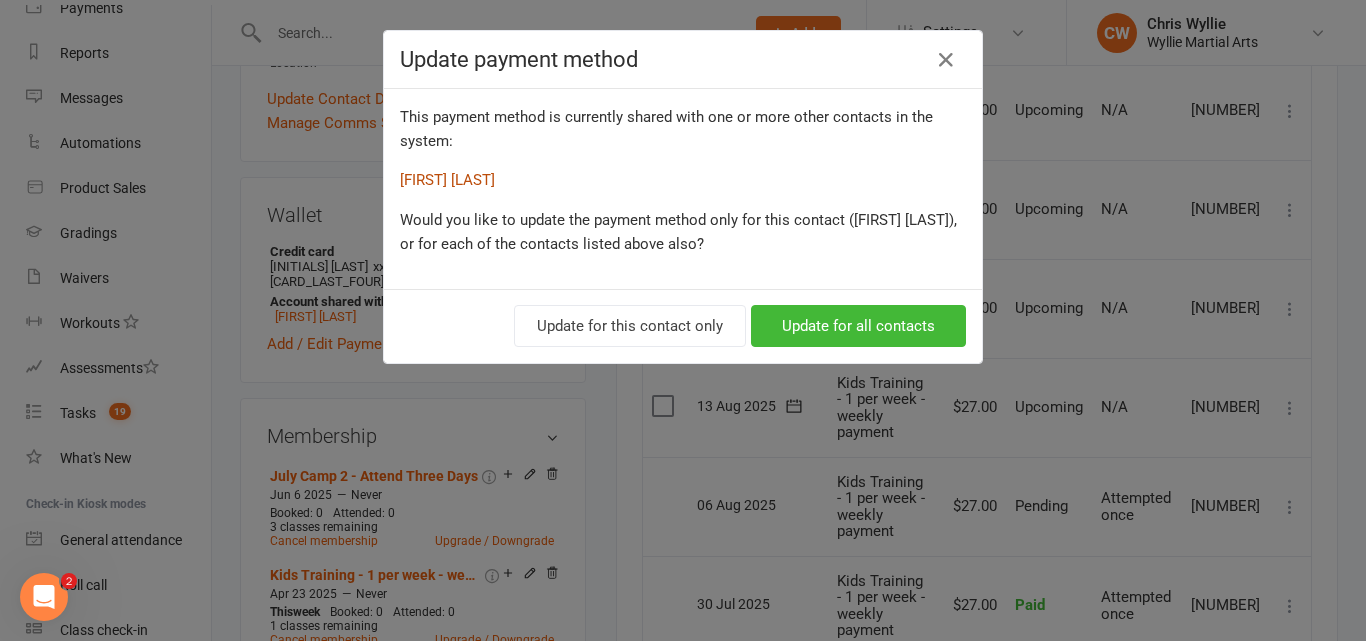 click on "[FIRST] [LAST]" at bounding box center [447, 180] 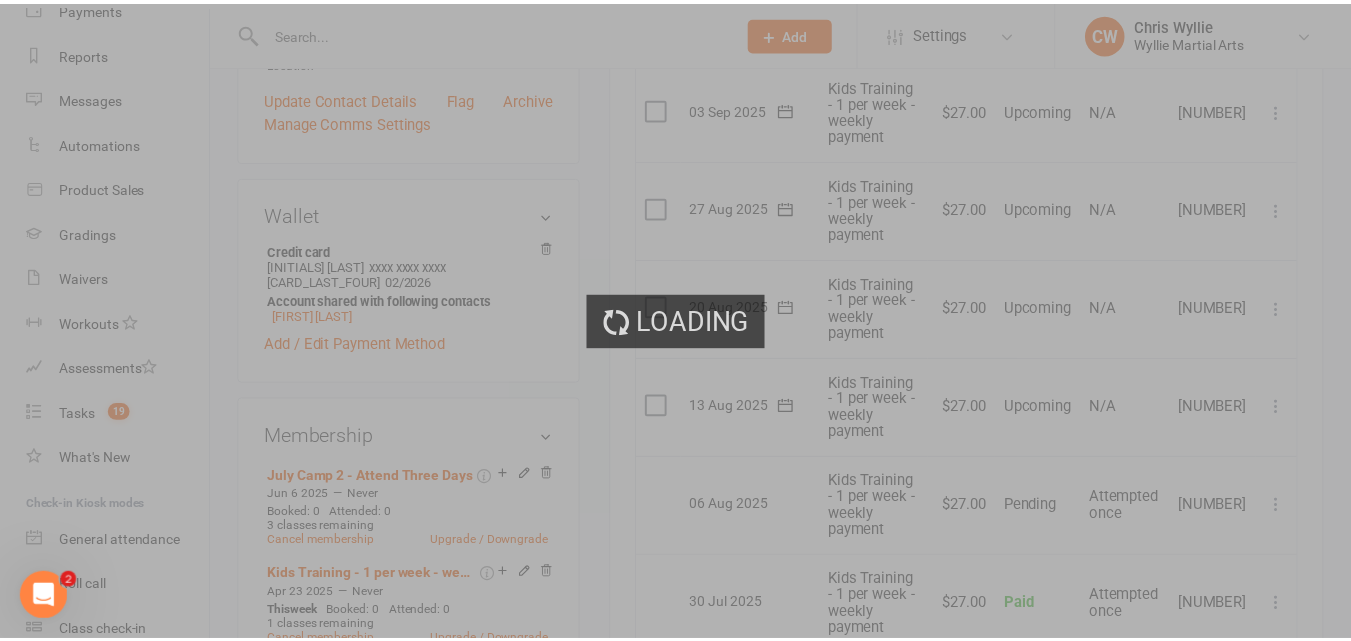 scroll, scrollTop: 586, scrollLeft: 0, axis: vertical 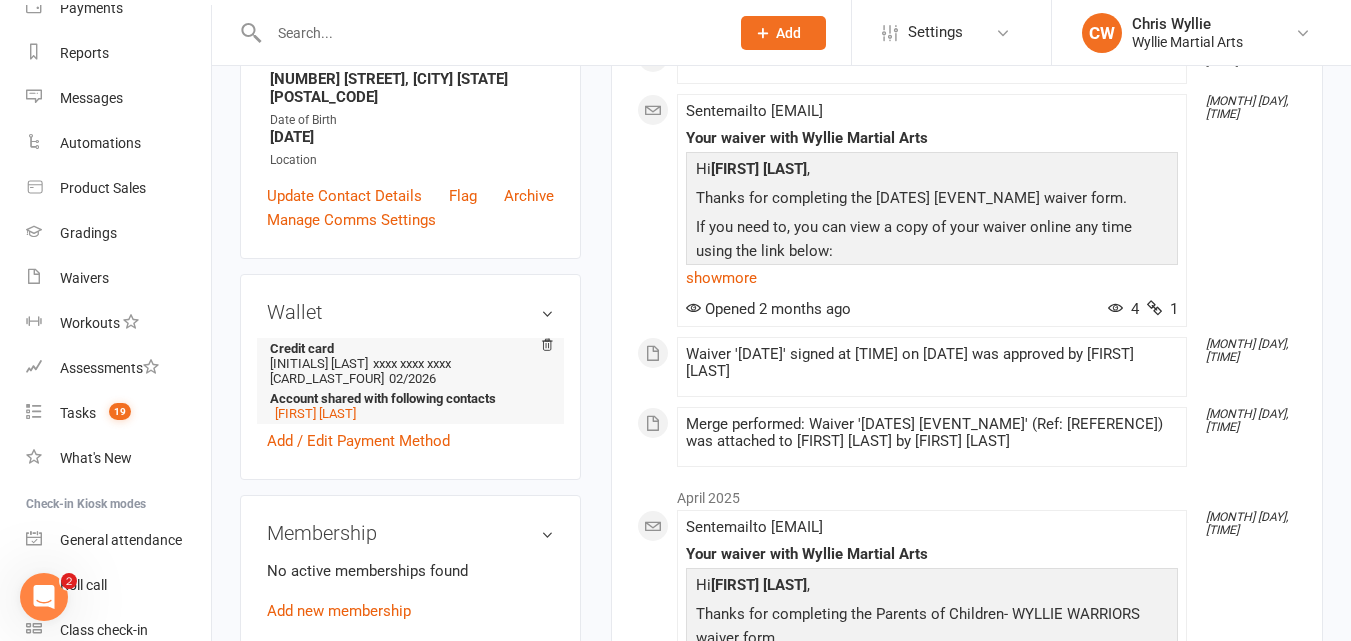click on "xxxx xxxx xxxx [CARD_LAST_FOUR]" at bounding box center (360, 371) 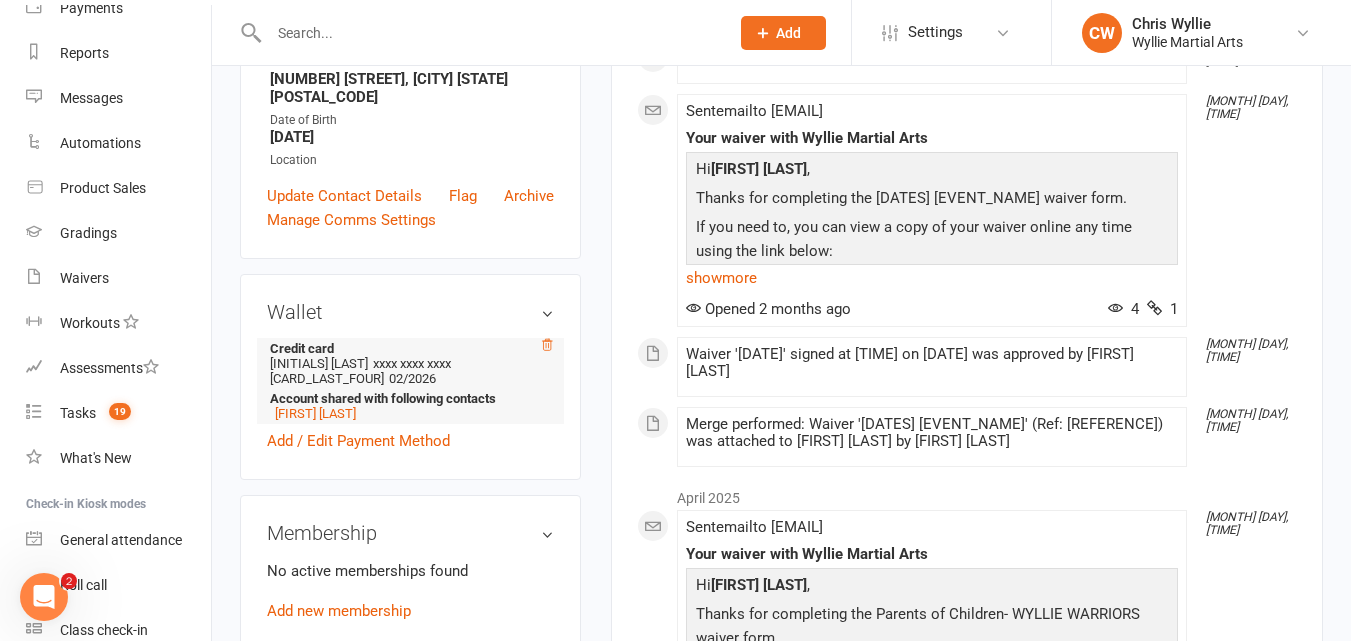 click 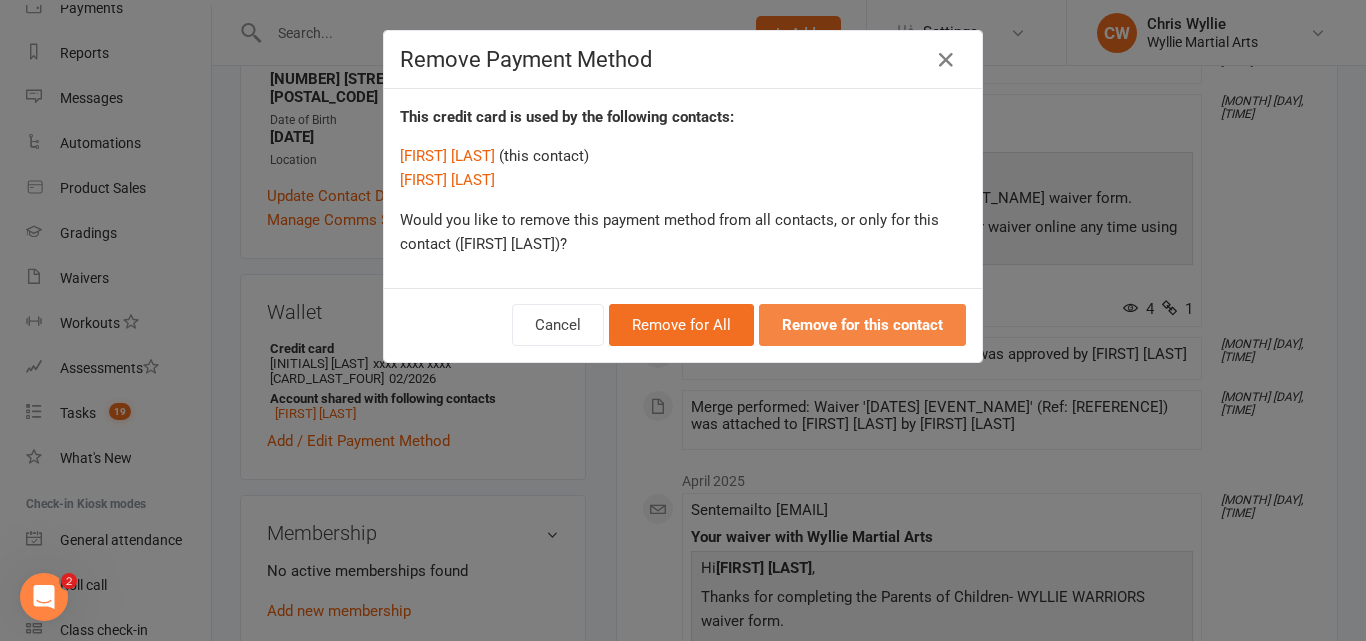 click on "Remove for this contact" at bounding box center (862, 325) 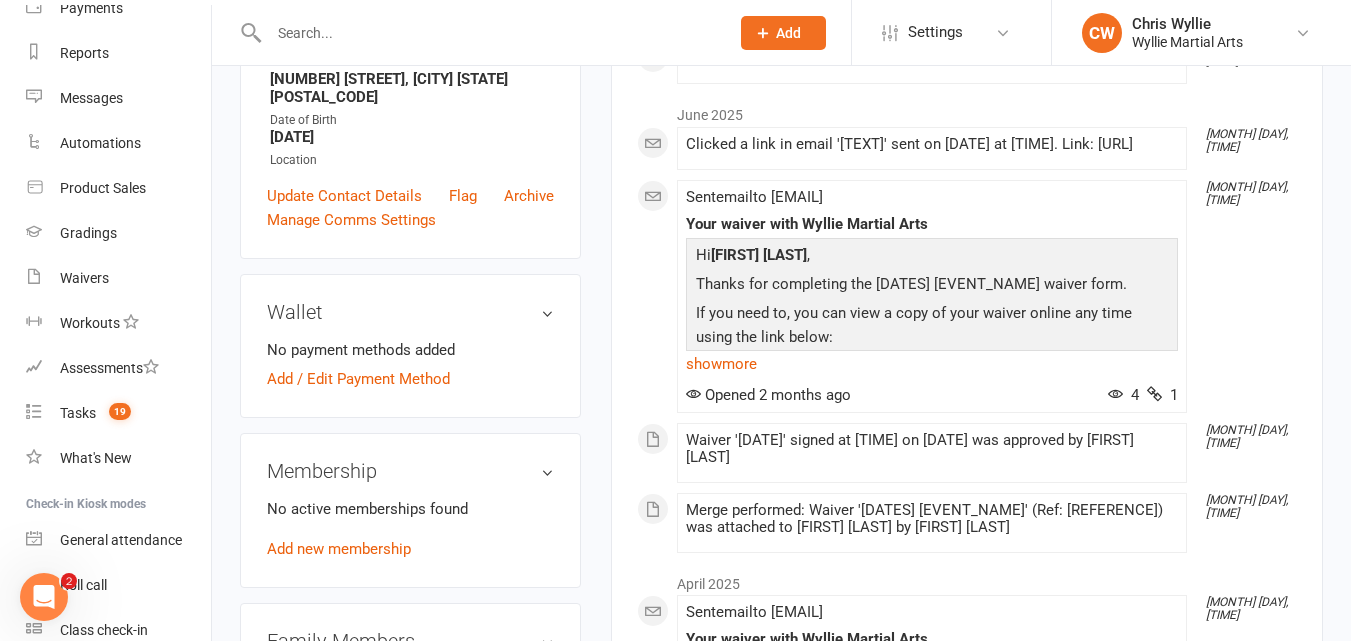 click at bounding box center [489, 33] 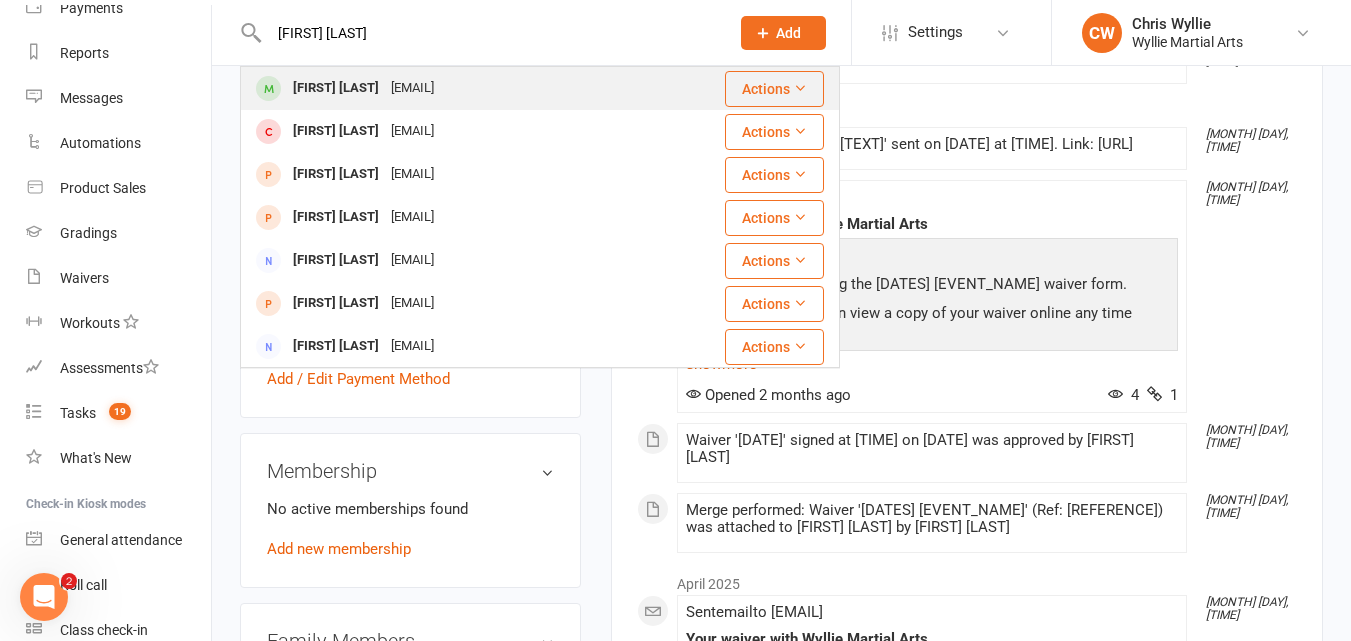 type on "[FIRST] [LAST]" 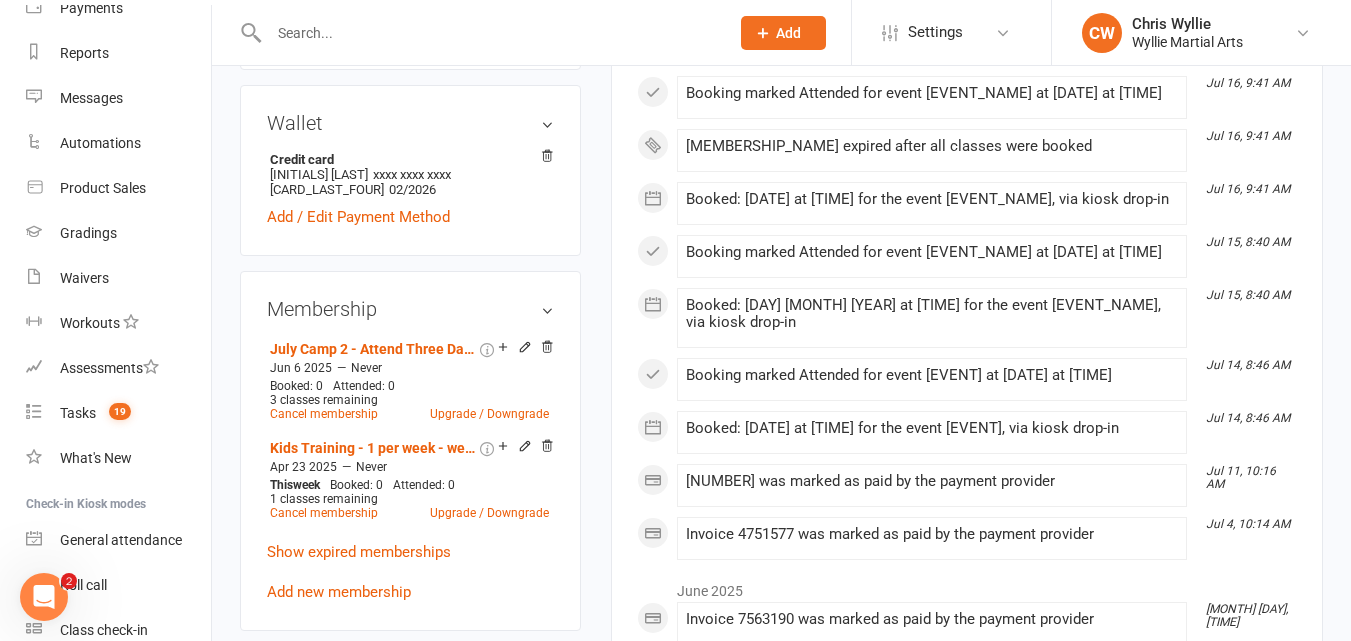 scroll, scrollTop: 641, scrollLeft: 0, axis: vertical 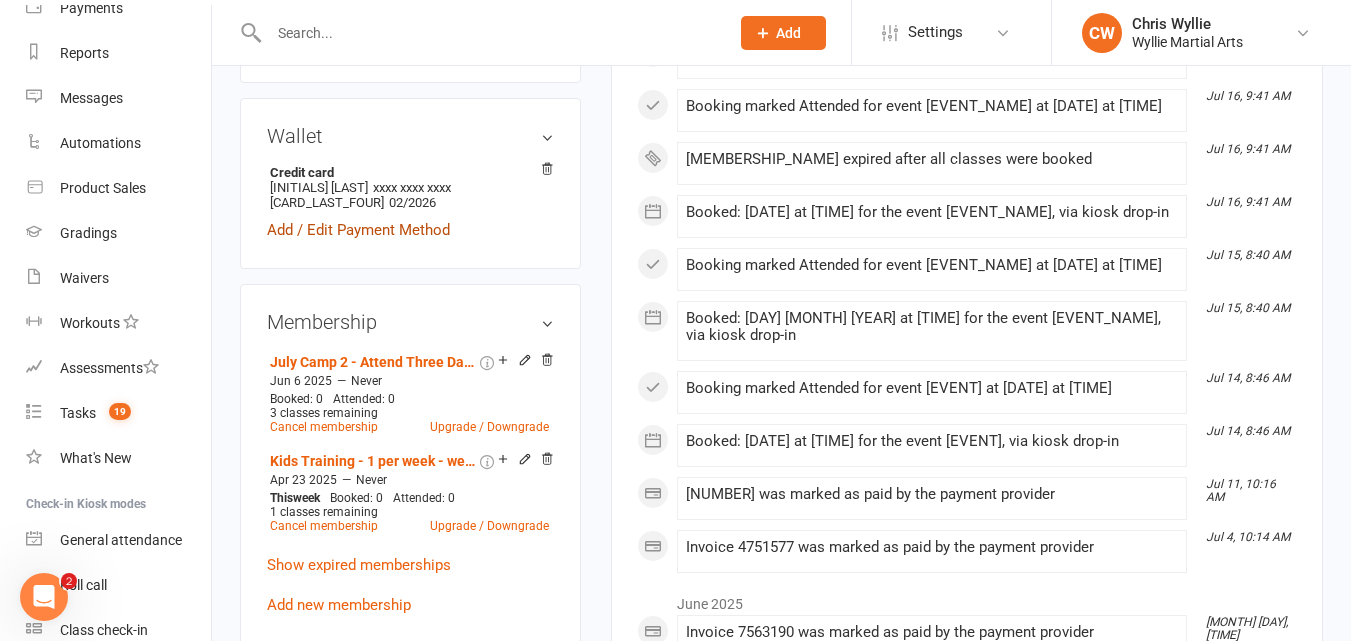 click on "Add / Edit Payment Method" at bounding box center (358, 230) 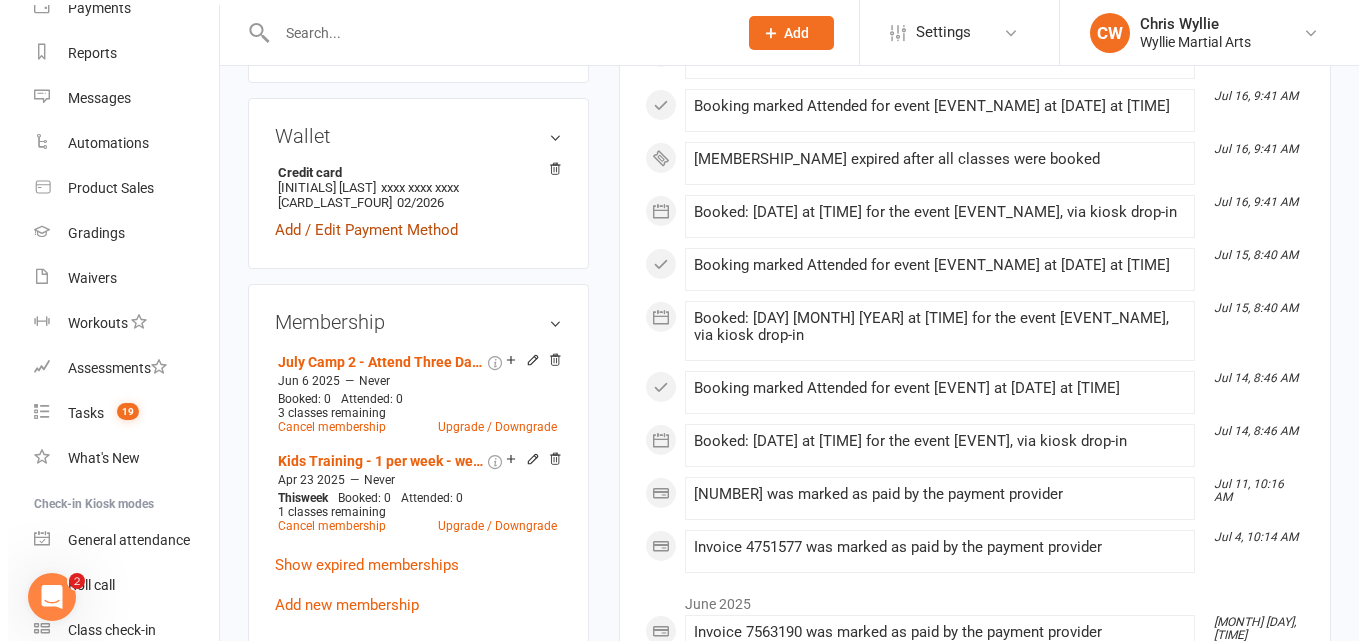 scroll, scrollTop: 617, scrollLeft: 0, axis: vertical 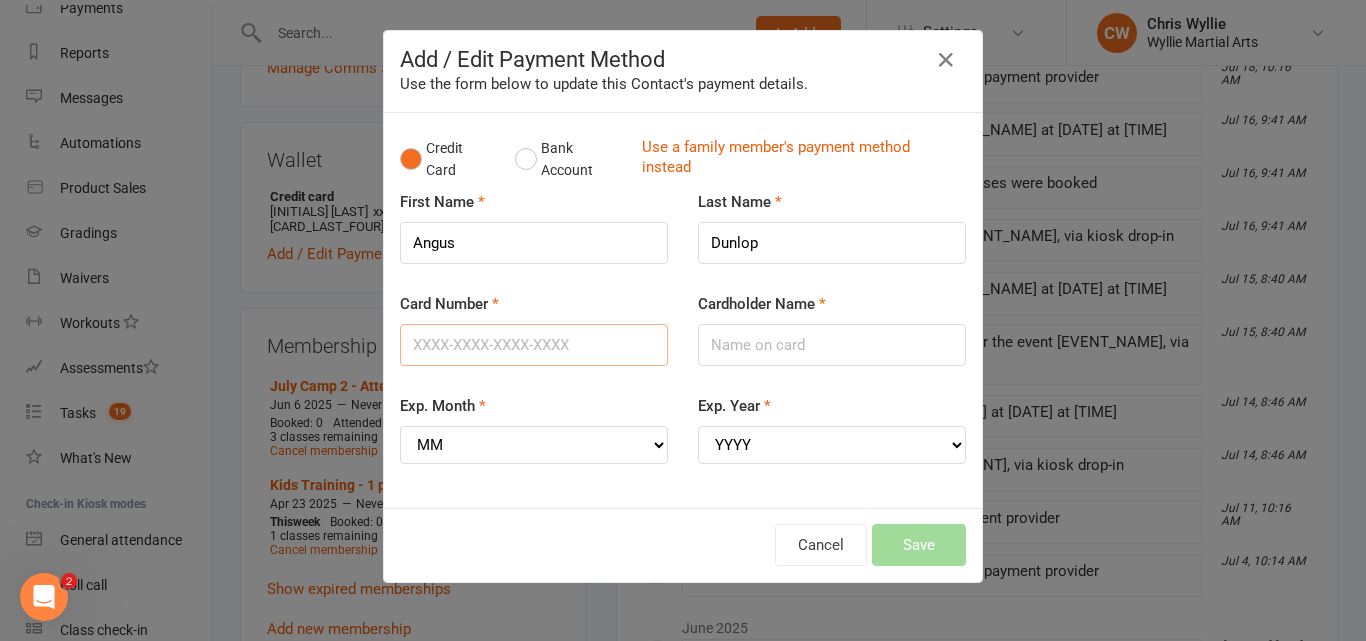 click on "Card Number" at bounding box center (534, 345) 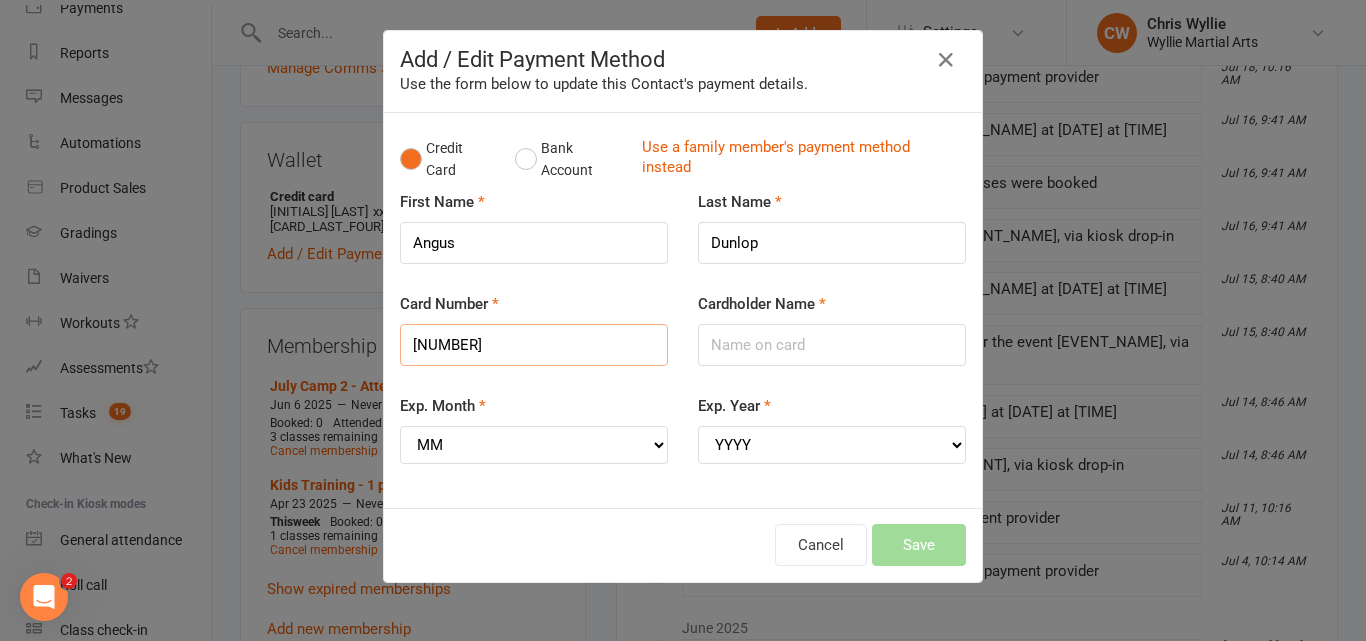 type on "[NUMBER]" 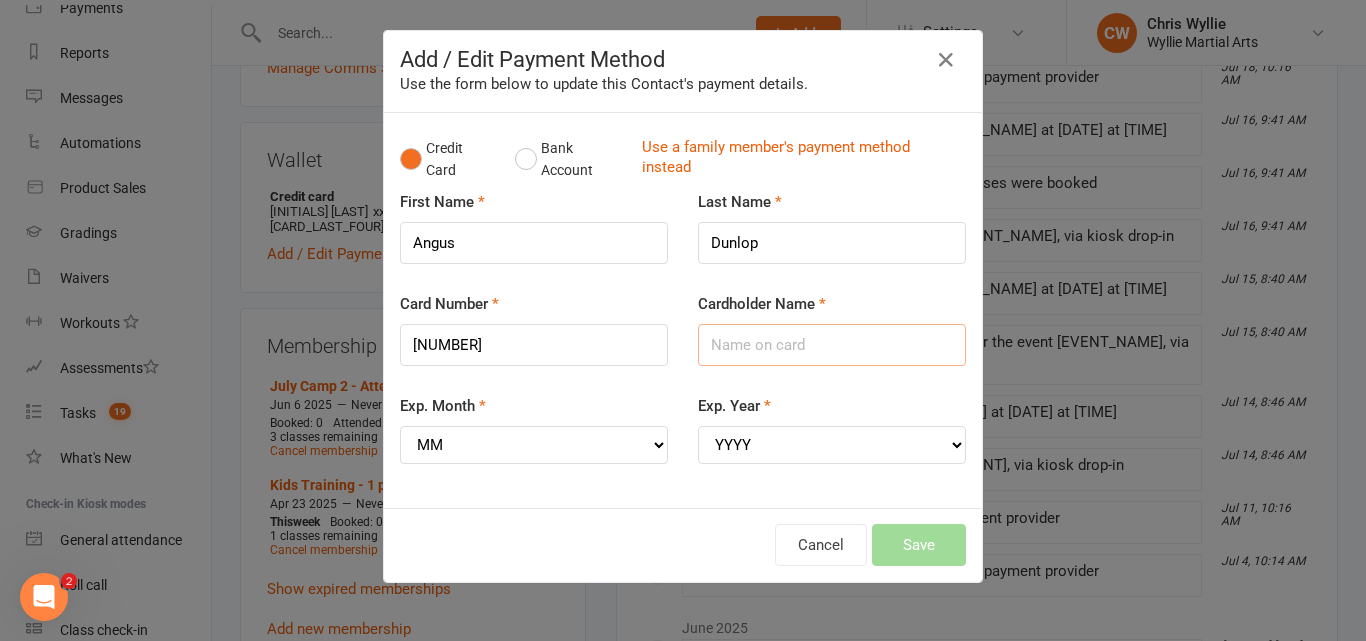 click on "Cardholder Name" at bounding box center (832, 345) 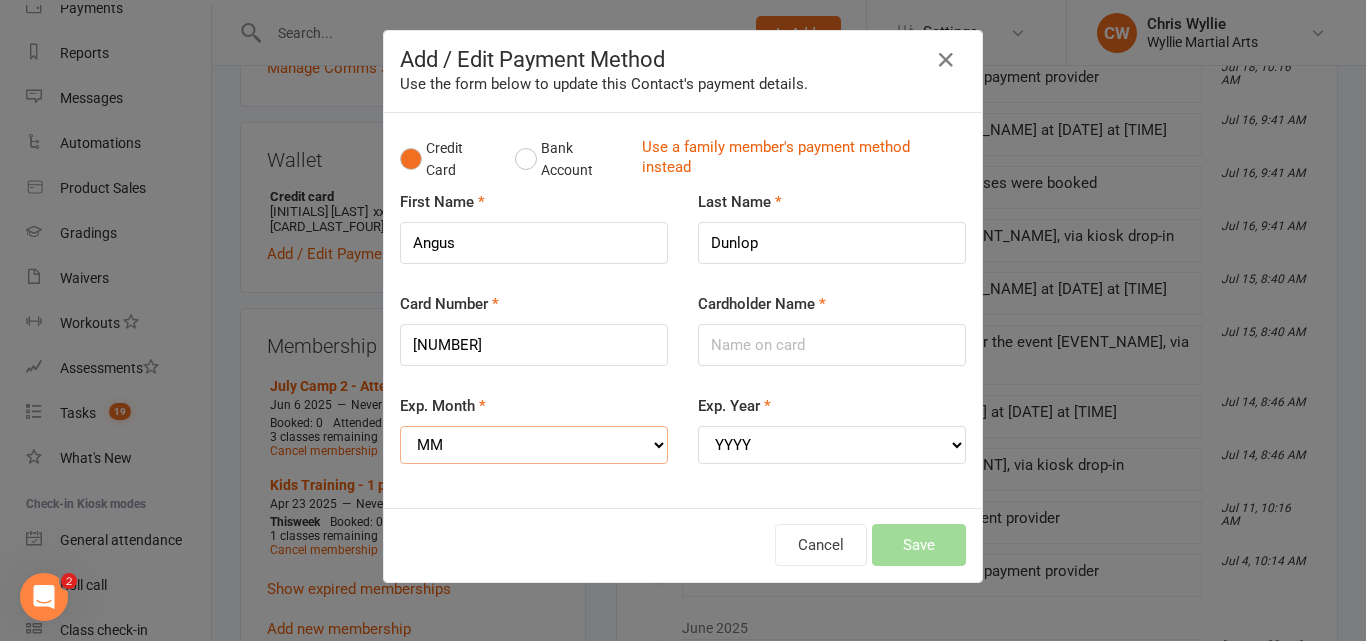 click on "MM 01 02 03 04 05 06 07 08 09 10 11 12" at bounding box center [534, 445] 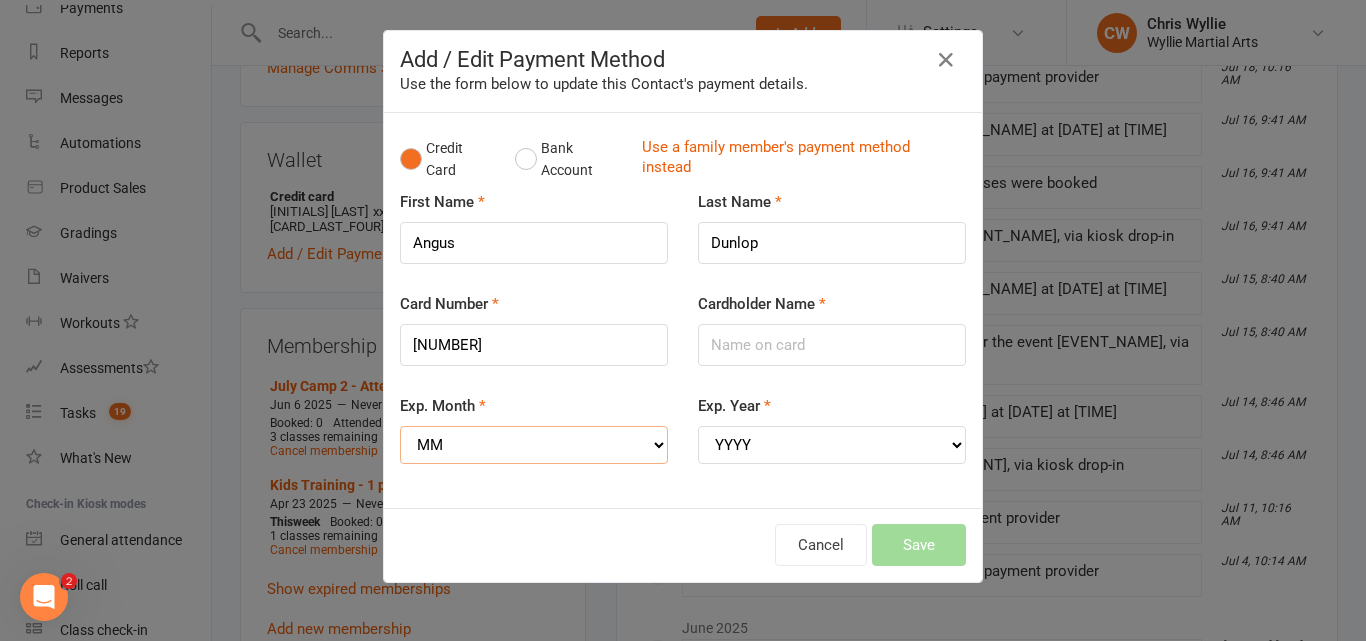 select on "03" 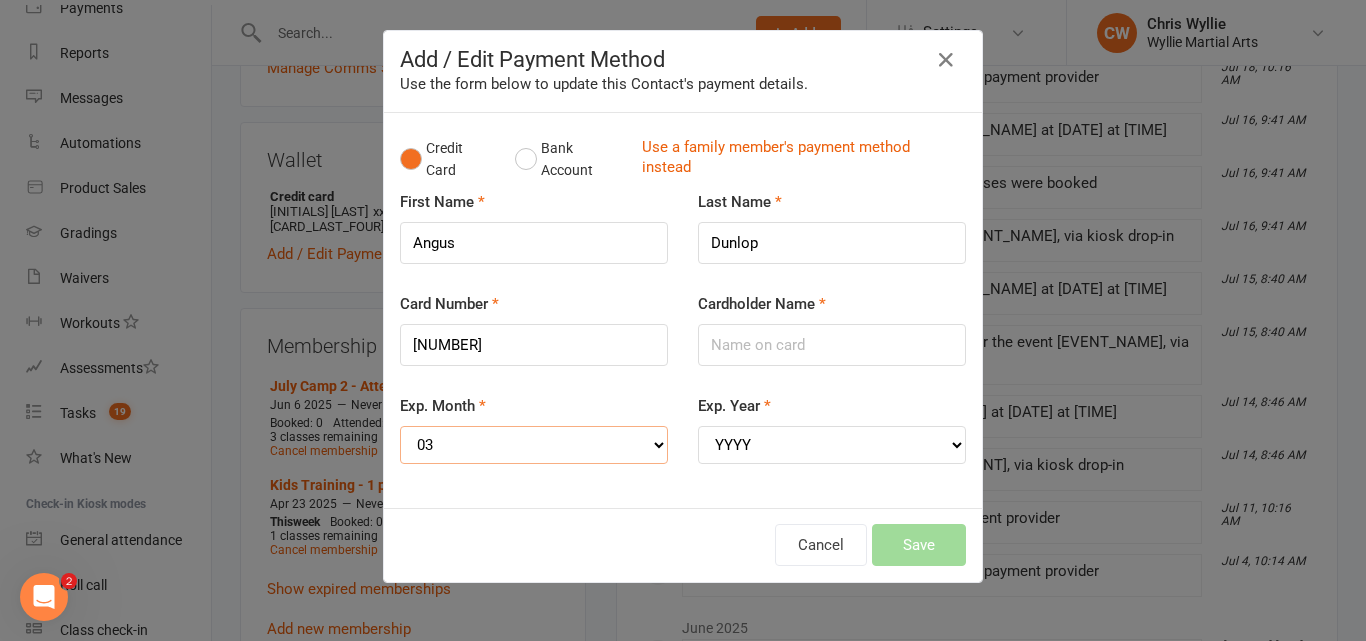 click on "MM 01 02 03 04 05 06 07 08 09 10 11 12" at bounding box center (534, 445) 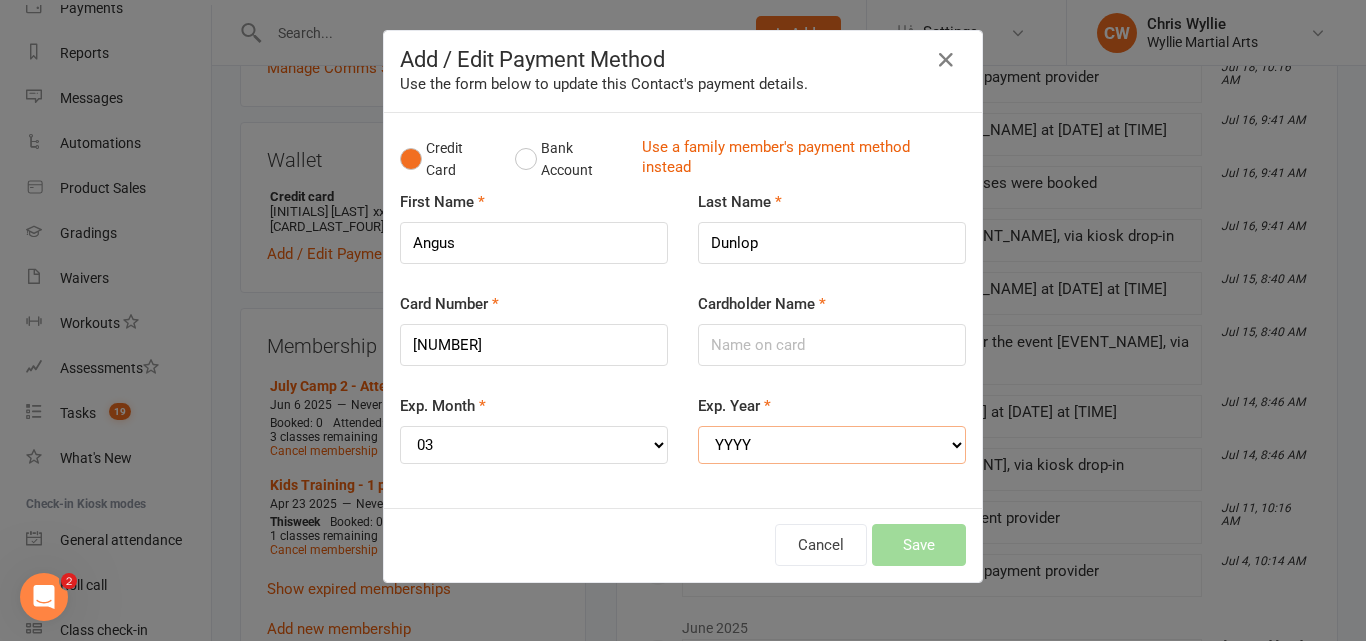 click on "YYYY 2025 2026 2027 2028 2029 2030 2031 2032 2033 2034" at bounding box center [832, 445] 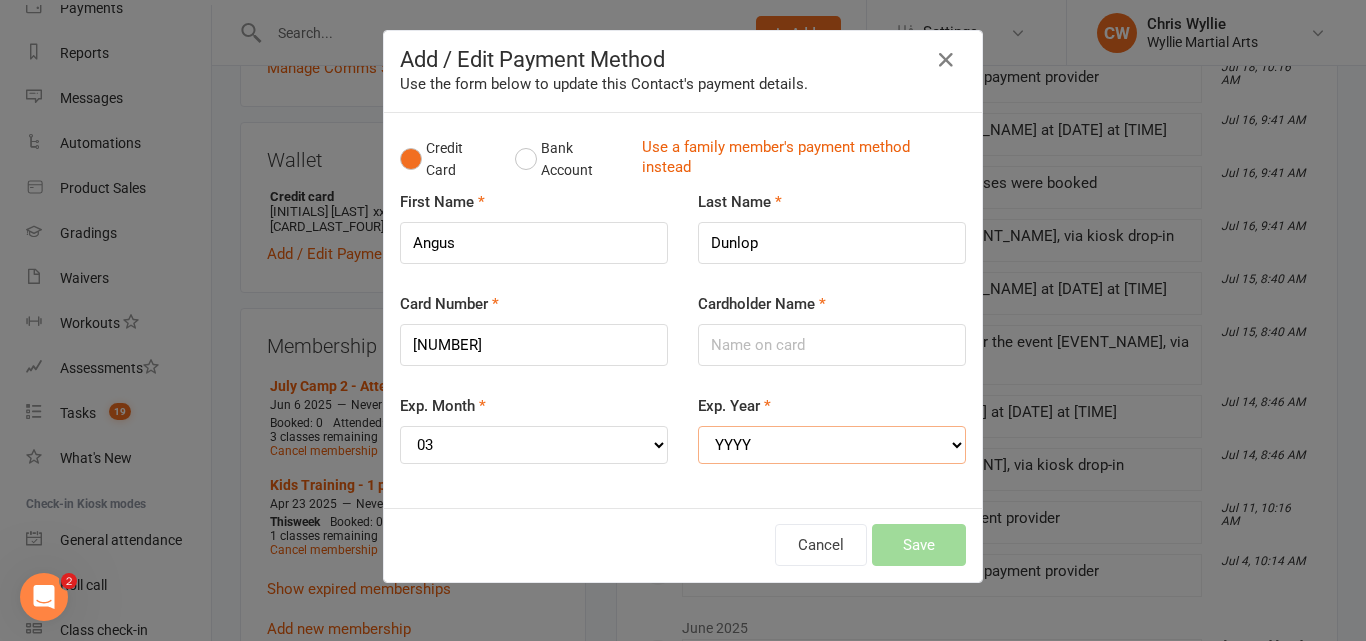 select on "2029" 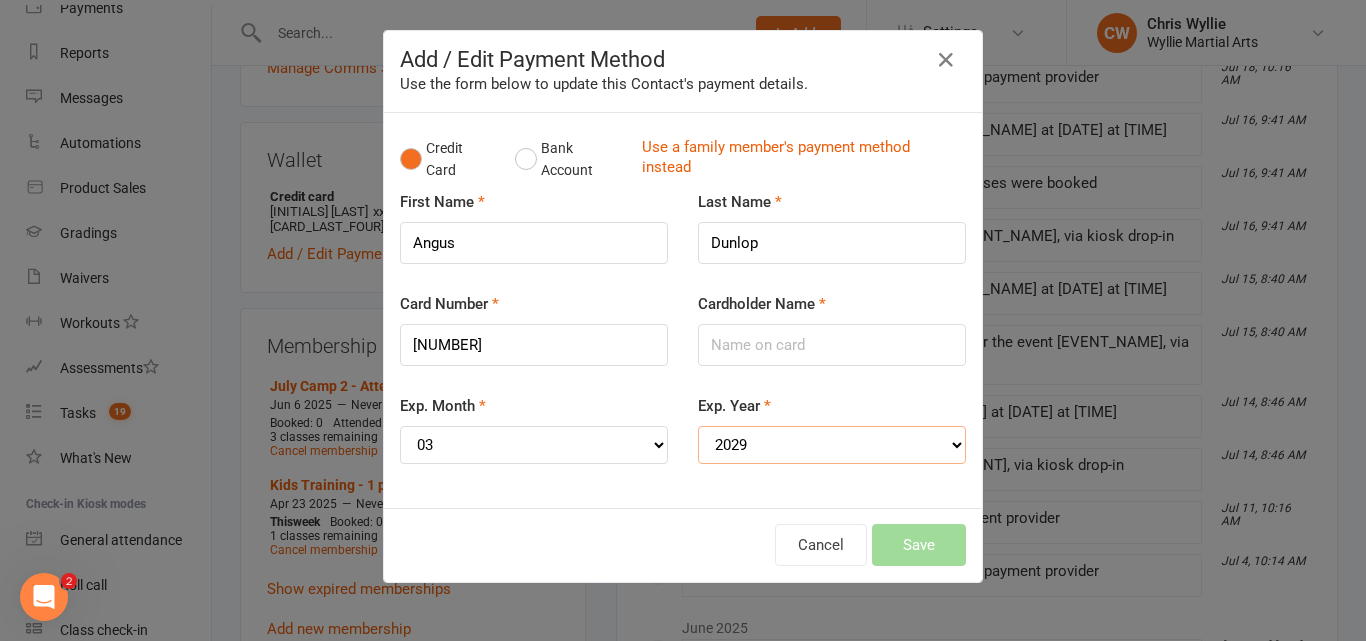 click on "YYYY 2025 2026 2027 2028 2029 2030 2031 2032 2033 2034" at bounding box center (832, 445) 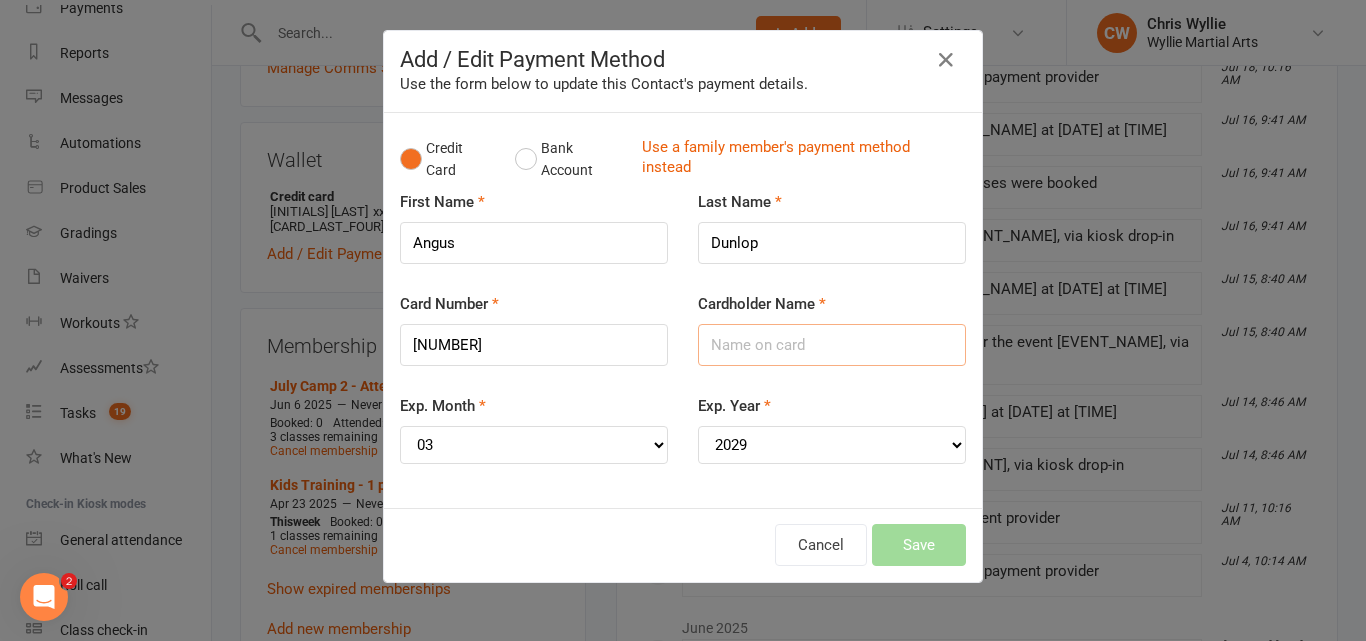 click on "Cardholder Name" at bounding box center (832, 345) 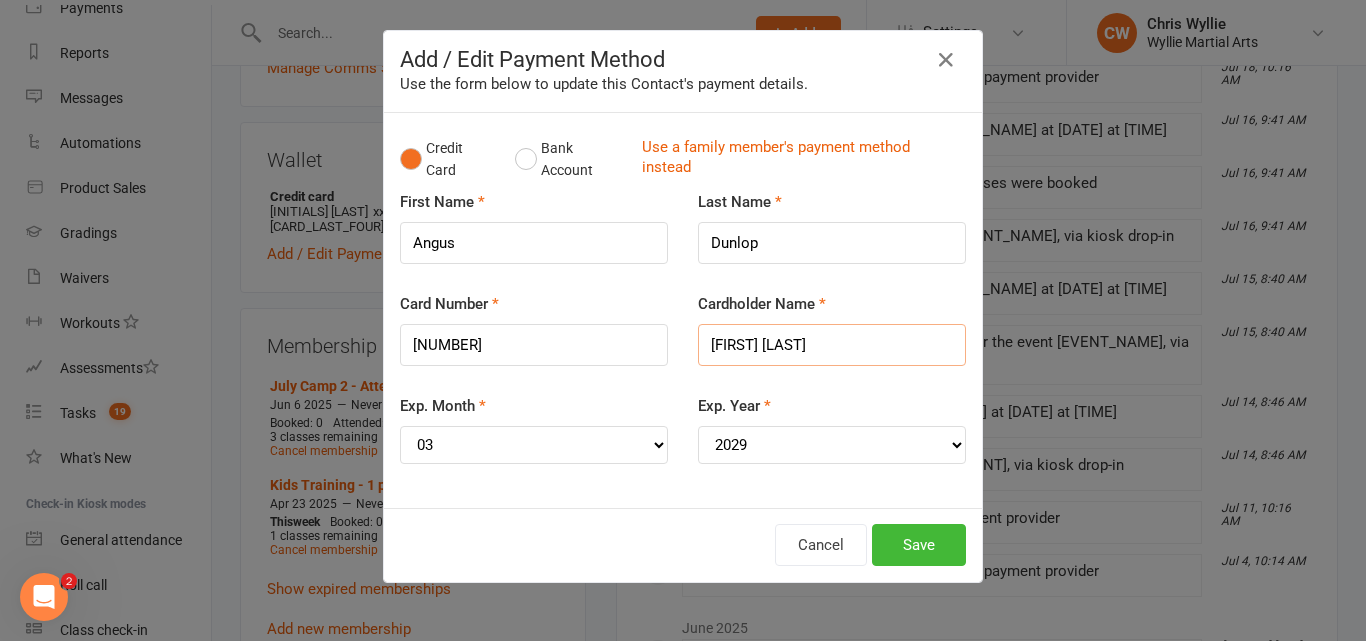 type on "[FIRST] [LAST]" 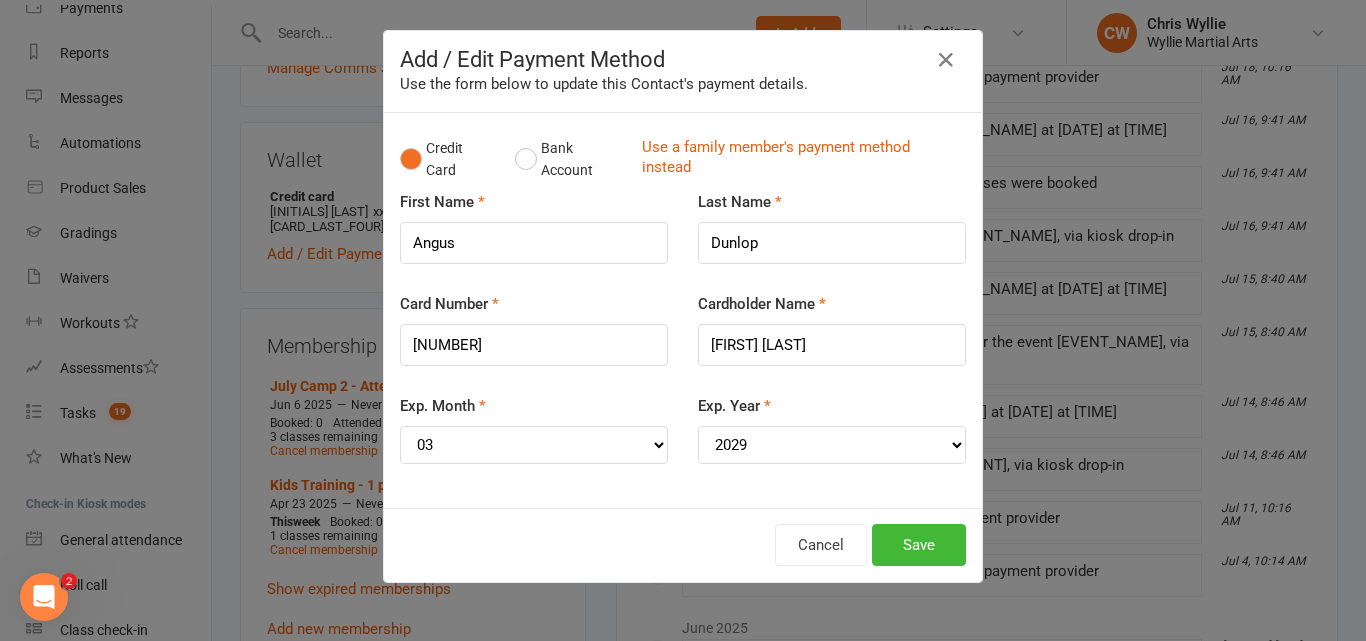 click on "Exp. Year YYYY 2025 2026 2027 2028 2029 2030 2031 2032 2033 2034" at bounding box center (832, 429) 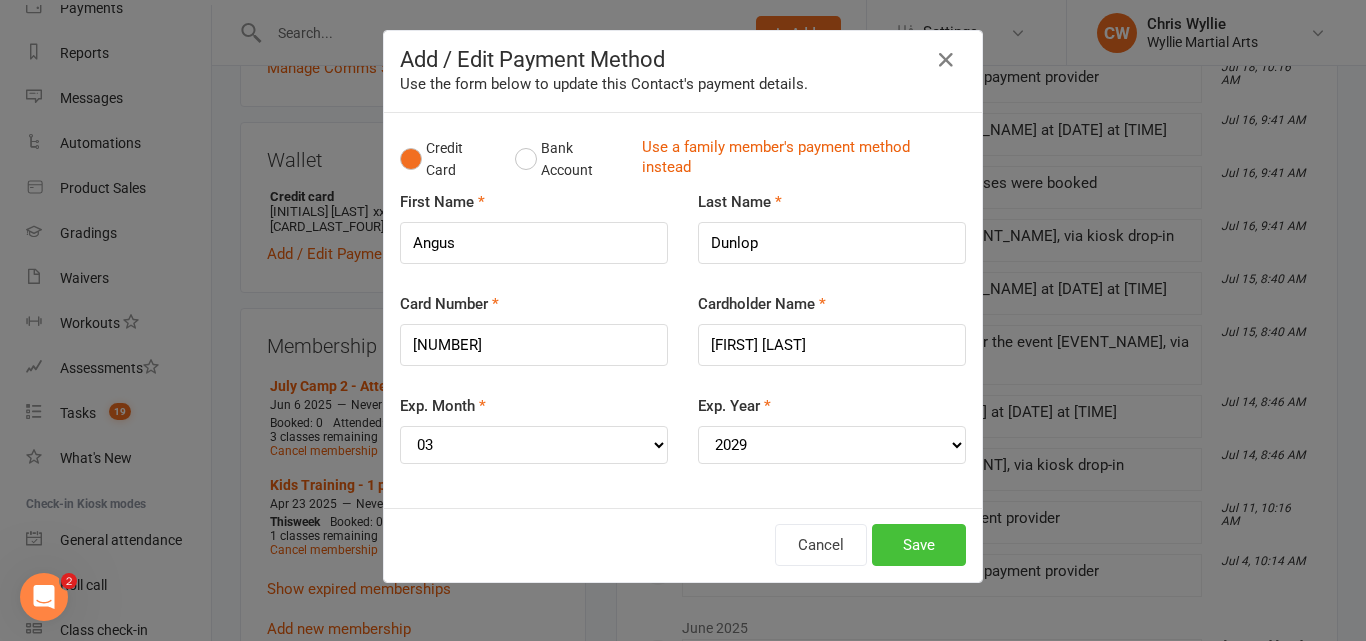 click on "Save" at bounding box center (919, 545) 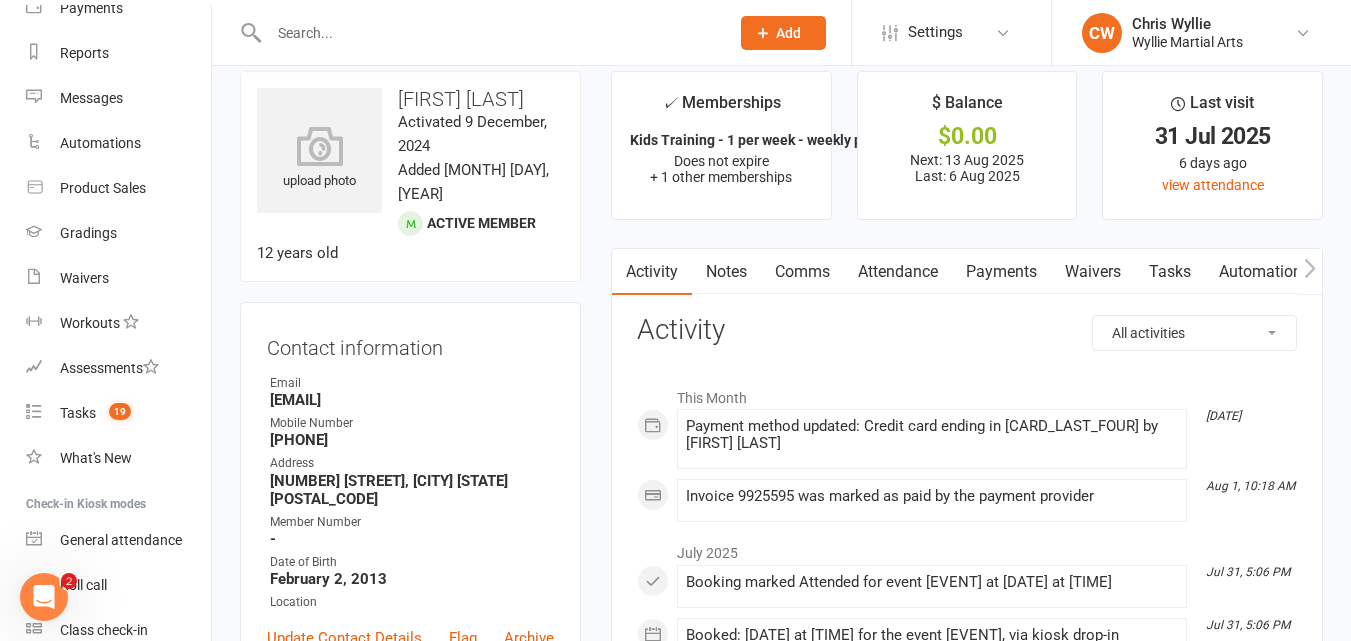 scroll, scrollTop: 0, scrollLeft: 0, axis: both 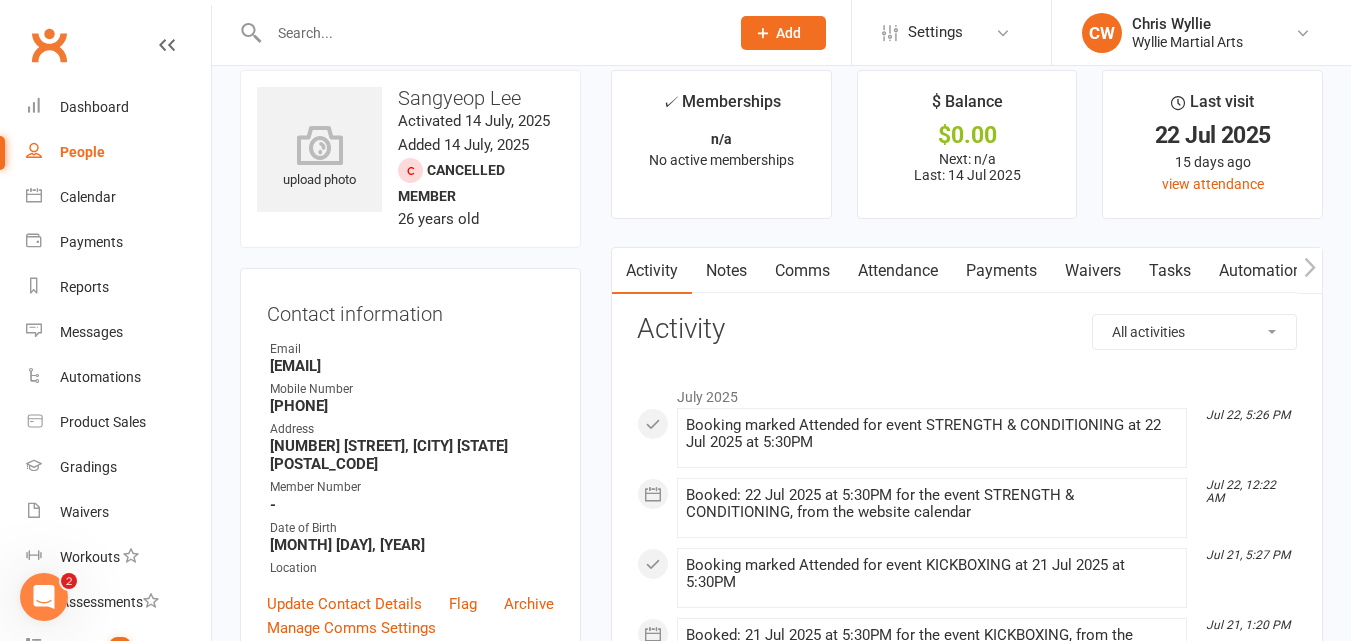drag, startPoint x: 327, startPoint y: 490, endPoint x: 398, endPoint y: 464, distance: 75.61085 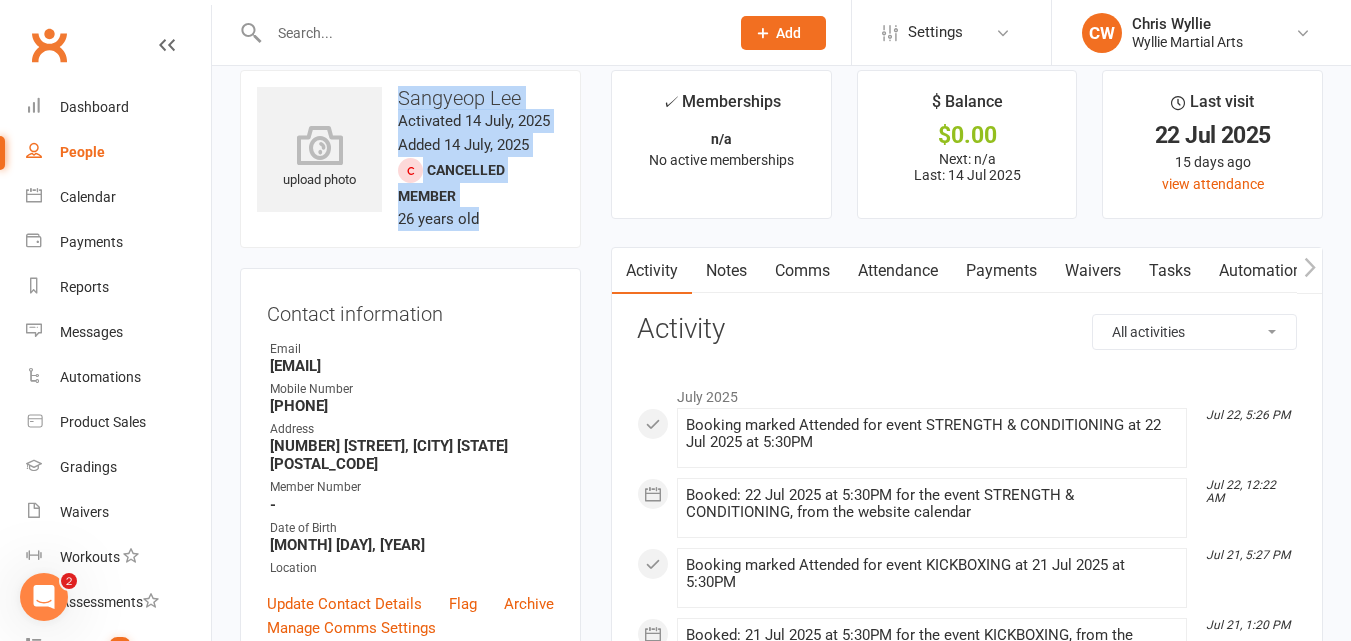 drag, startPoint x: 509, startPoint y: 226, endPoint x: 398, endPoint y: 107, distance: 162.73291 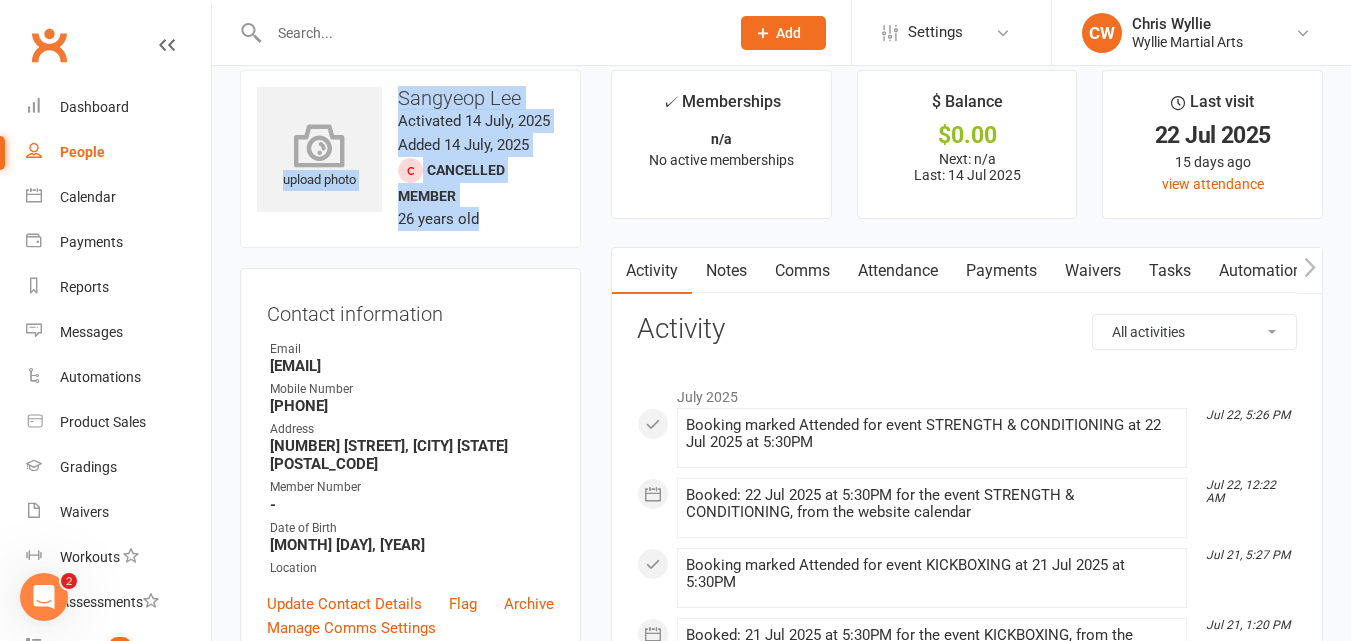 drag, startPoint x: 550, startPoint y: 236, endPoint x: 314, endPoint y: 111, distance: 267.0599 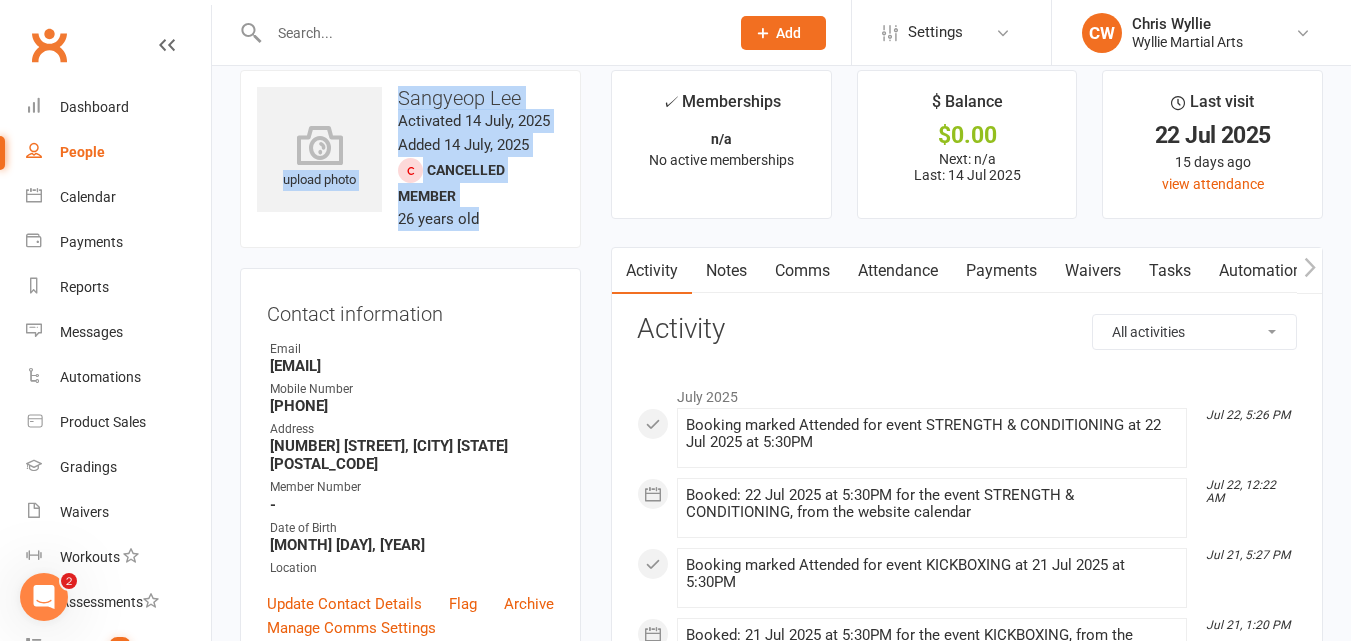 click on "upload photo Sangyeop Lee Activated 14 July, 2025 Added 14 July, 2025   Cancelled member 26 years old" at bounding box center [410, 159] 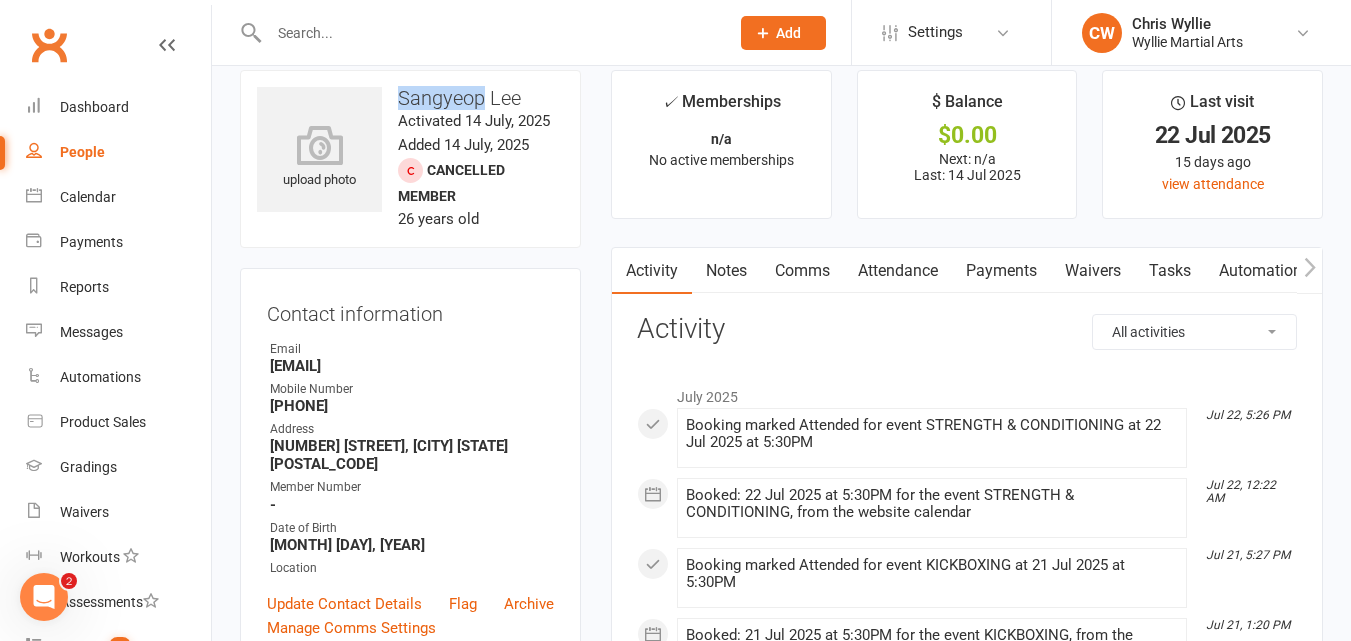 drag, startPoint x: 401, startPoint y: 90, endPoint x: 485, endPoint y: 102, distance: 84.85281 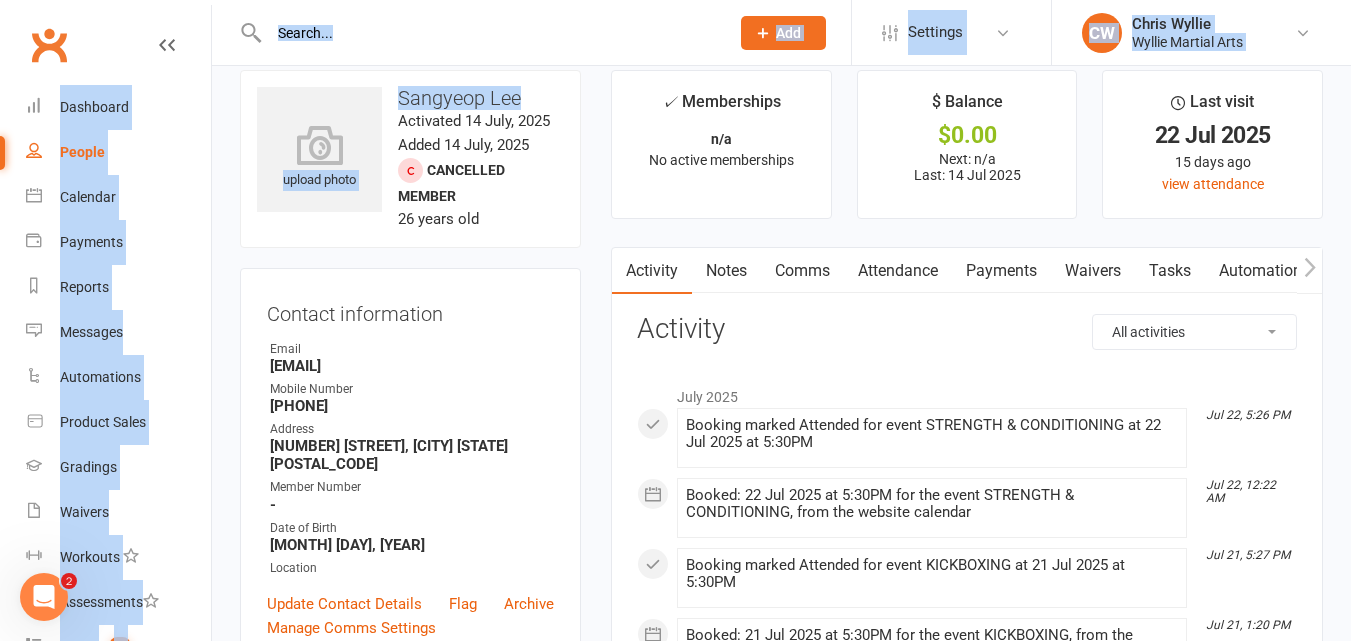 scroll, scrollTop: 0, scrollLeft: 0, axis: both 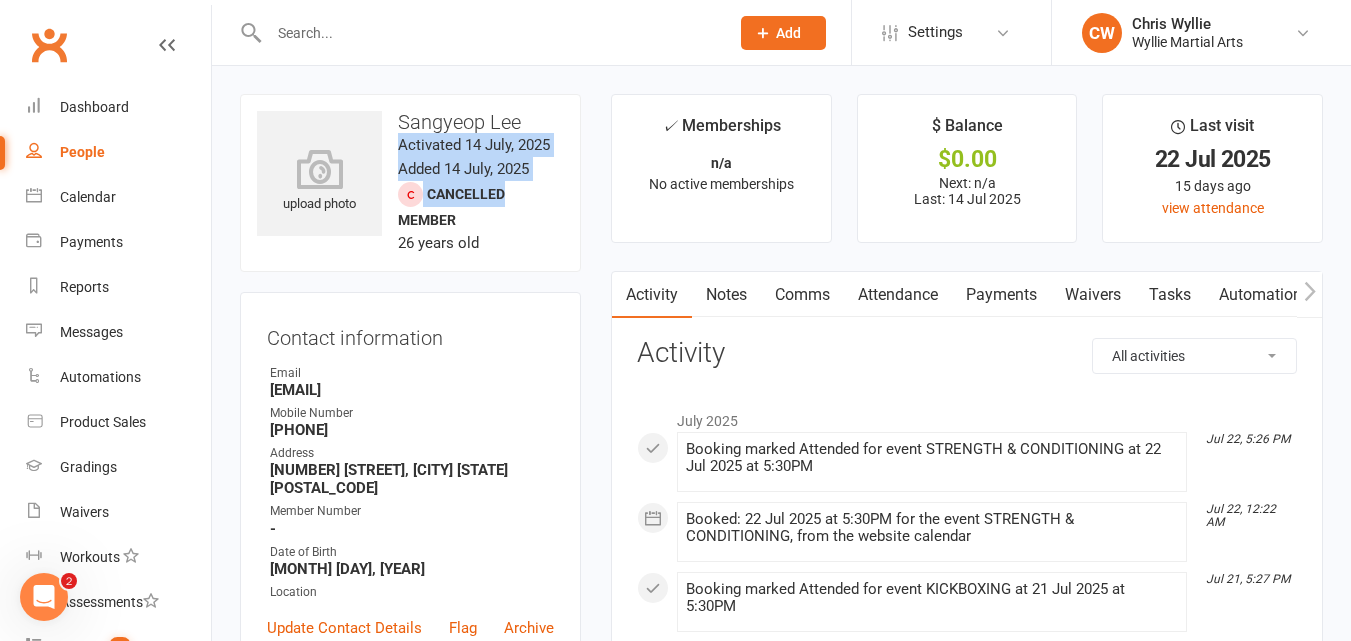 drag, startPoint x: 536, startPoint y: 102, endPoint x: 584, endPoint y: 205, distance: 113.63538 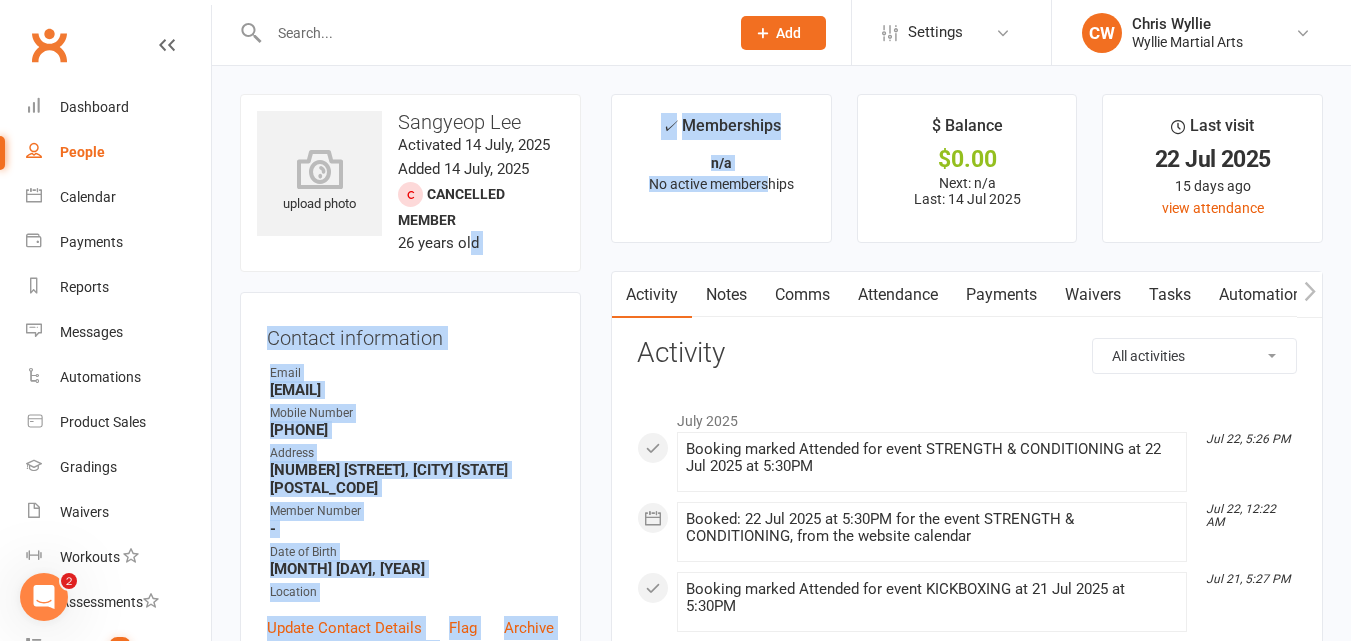 drag, startPoint x: 469, startPoint y: 242, endPoint x: 772, endPoint y: 205, distance: 305.2507 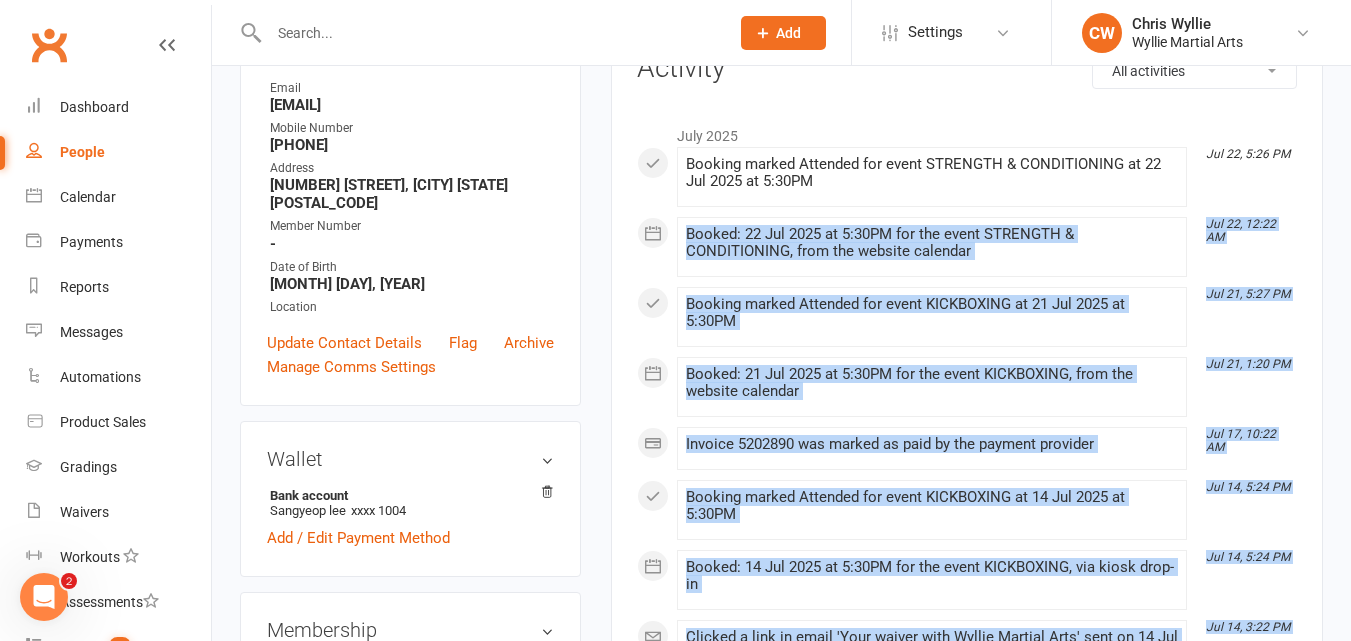 scroll, scrollTop: 549, scrollLeft: 0, axis: vertical 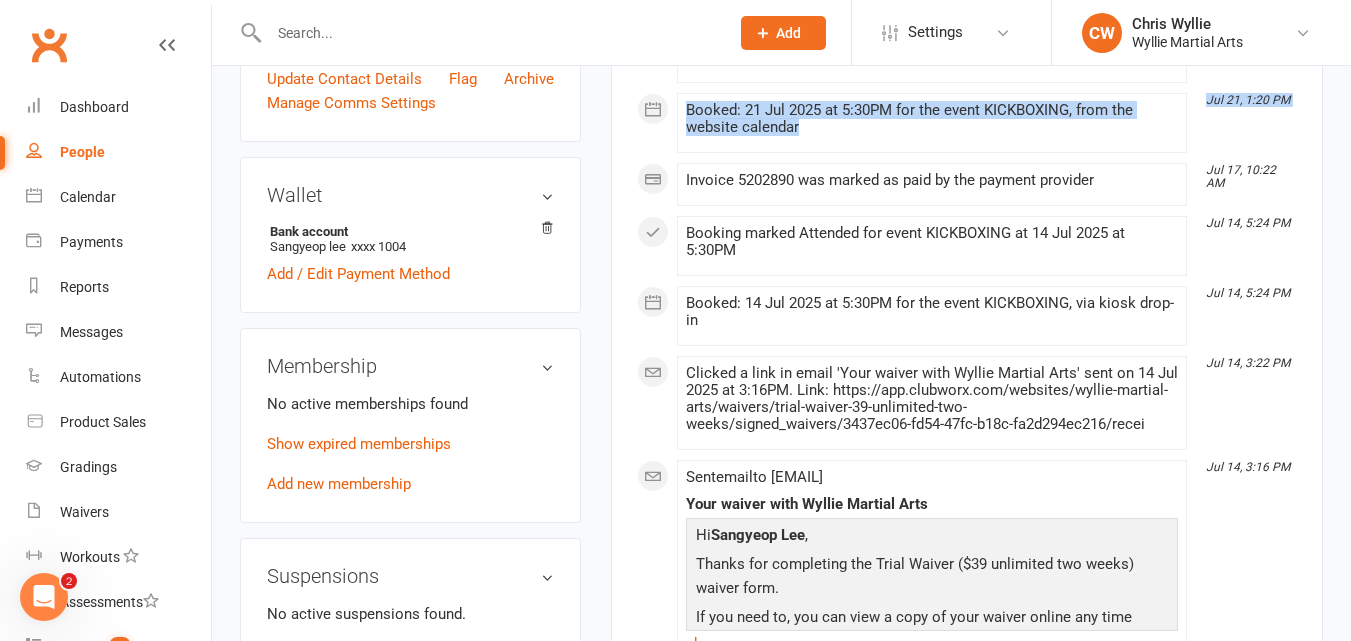 drag, startPoint x: 945, startPoint y: 486, endPoint x: 759, endPoint y: 154, distance: 380.55222 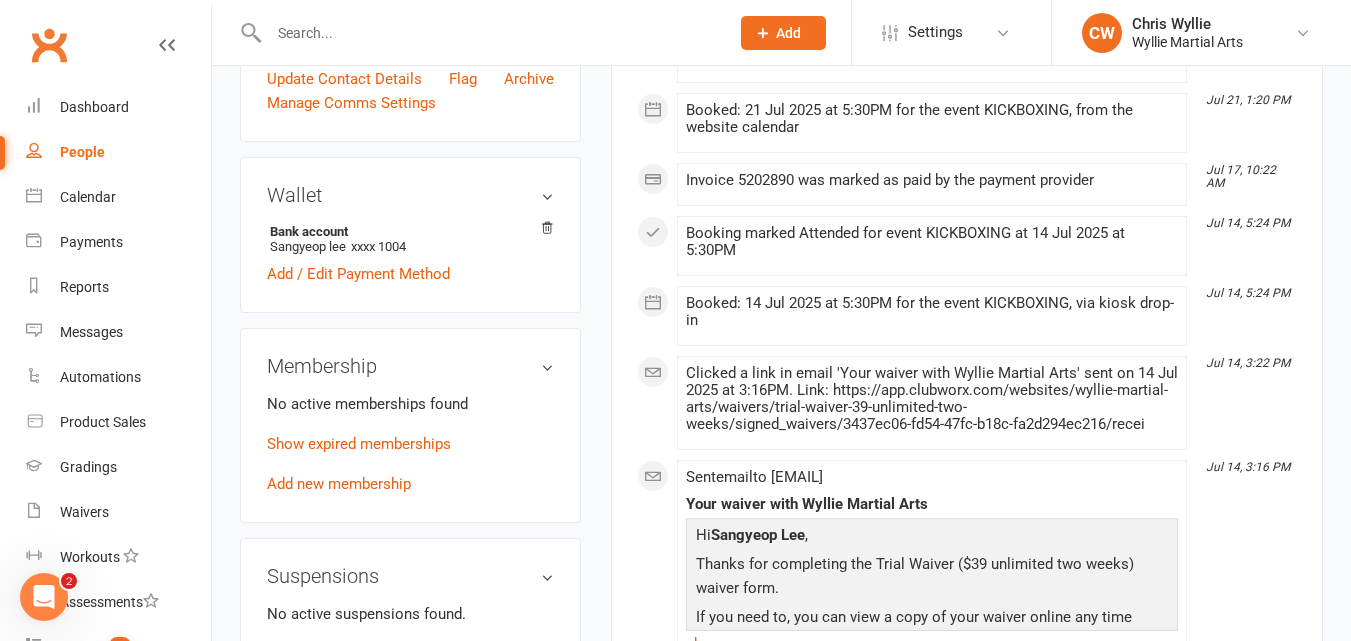 click on "✓ Memberships n/a No active memberships $ Balance $0.00 Next: n/a Last: 14 Jul 2025 Last visit 22 Jul 2025 15 days ago view attendance
Activity Notes Comms Attendance Payments Waivers Tasks Automations Gradings / Promotions Credit balance
All activities Bookings / Attendances Communications Notes Failed SMSes Gradings Members Memberships POS Sales Payments Credit Vouchers Prospects Reports Automations Tasks Waivers Workouts Kiosk Mode Consent Assessments Contact Flags Family Relationships Activity July 2025 Jul 22, 5:26 PM Booking marked Attended for event STRENGTH & CONDITIONING at 22 Jul 2025 at 5:30PM   Jul 22, 12:22 AM Booked: 22 Jul 2025 at 5:30PM for the event STRENGTH & CONDITIONING, from the website calendar   Jul 21, 5:27 PM Booking marked Attended for event KICKBOXING at 21 Jul 2025 at 5:30PM   Jul 21, 1:20 PM Booked: 21 Jul 2025 at 5:30PM for the event KICKBOXING, from the website calendar   Jul 17, 10:22 AM Invoice 5202890 was marked as paid by the payment provider   Jul 14, 5:24 PM" at bounding box center [967, 452] 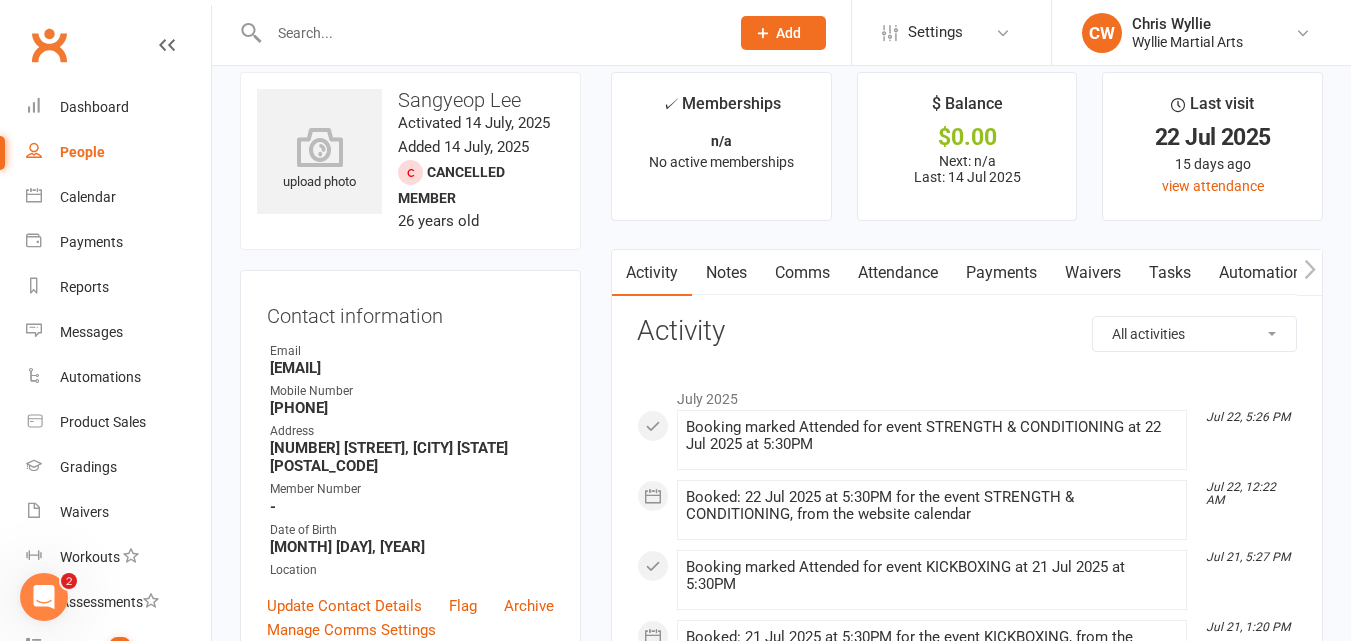 scroll, scrollTop: 0, scrollLeft: 0, axis: both 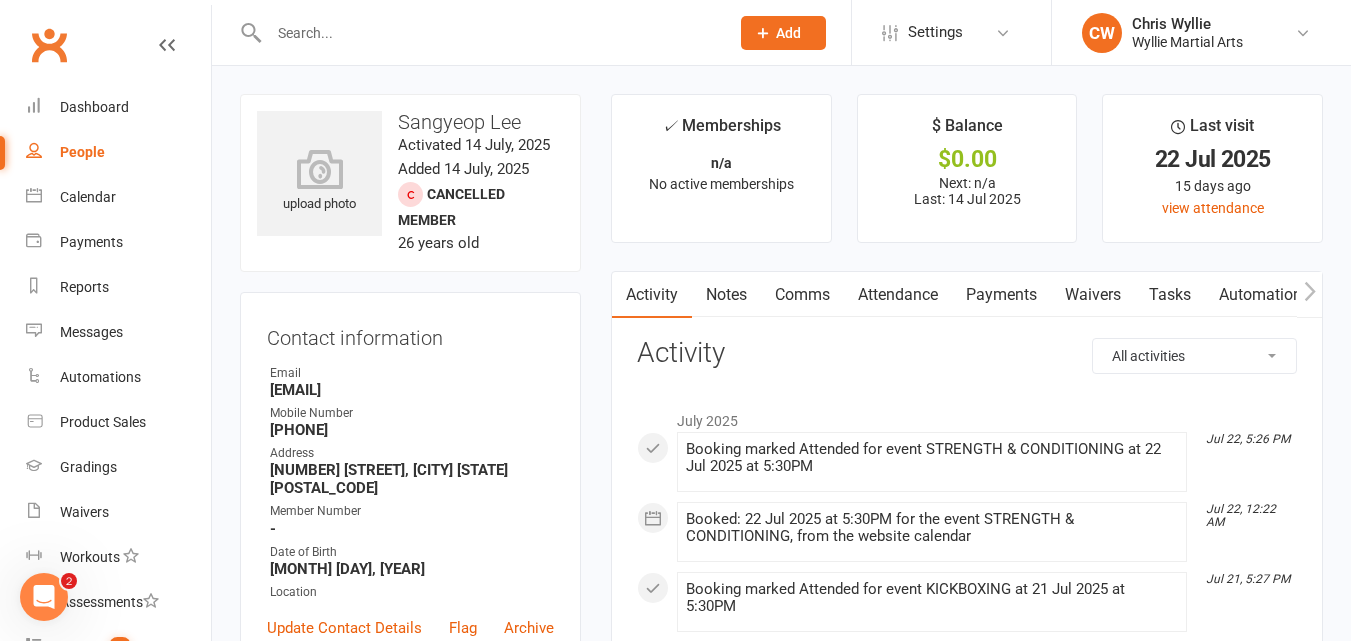 click on "Notes" at bounding box center (726, 295) 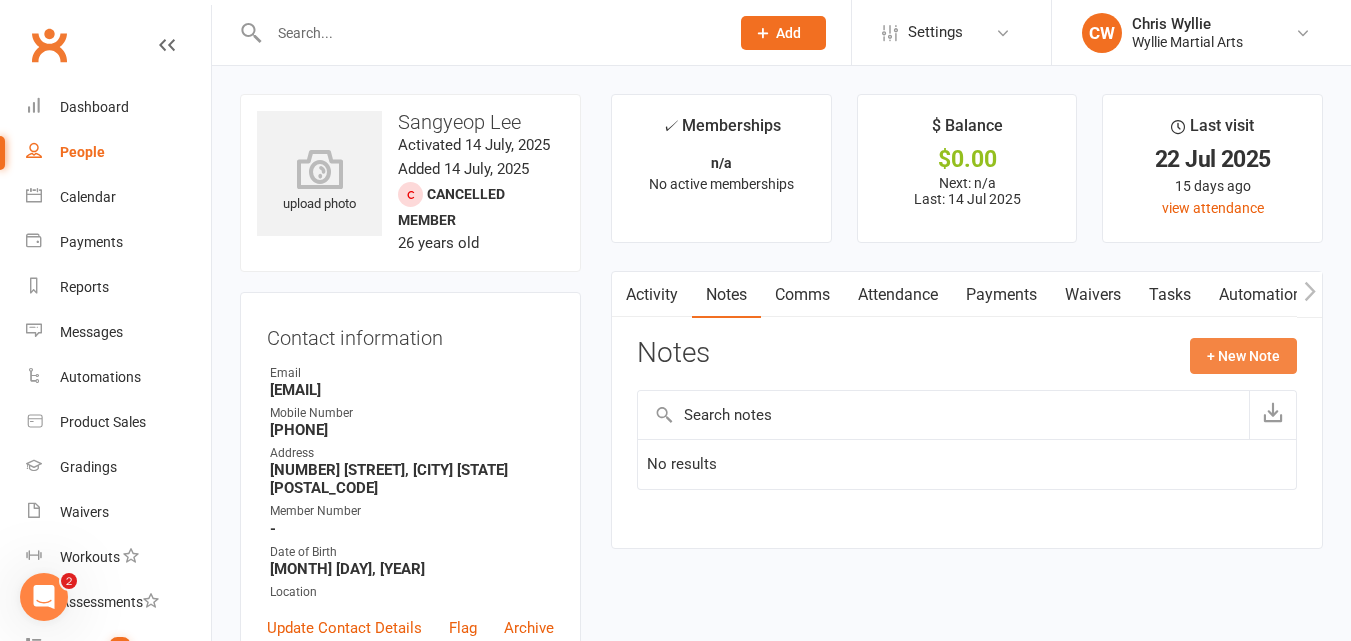 click on "+ New Note" at bounding box center [1243, 356] 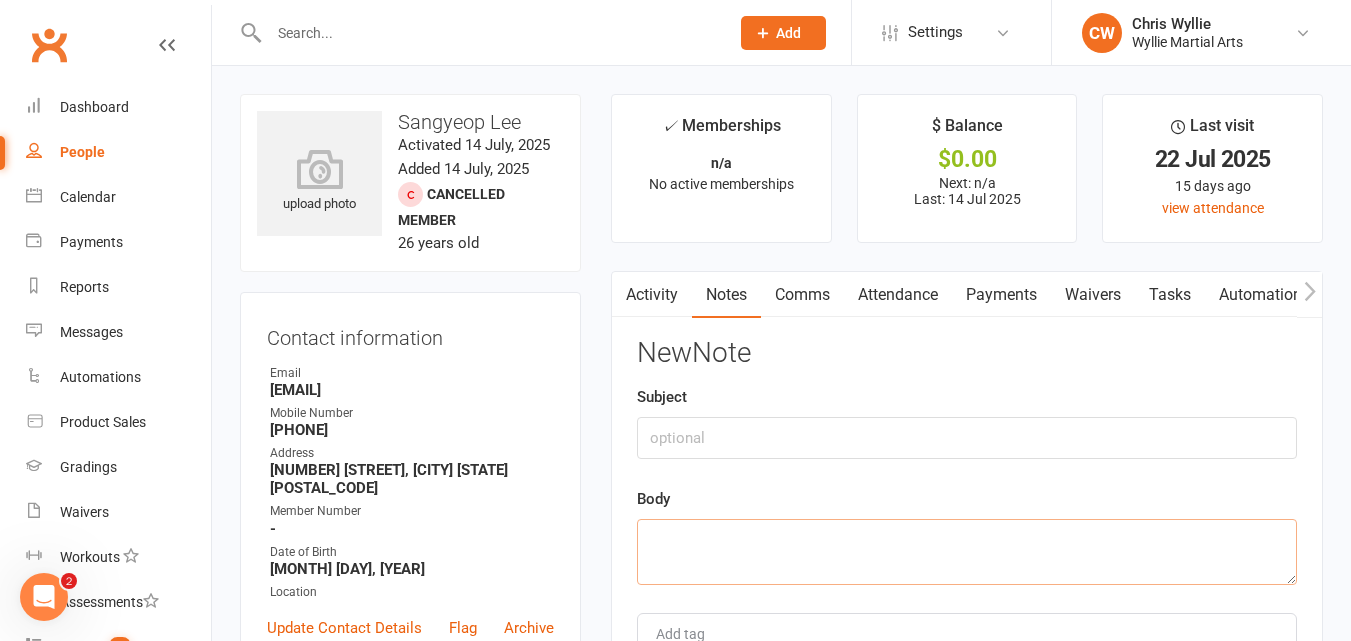 click at bounding box center [967, 552] 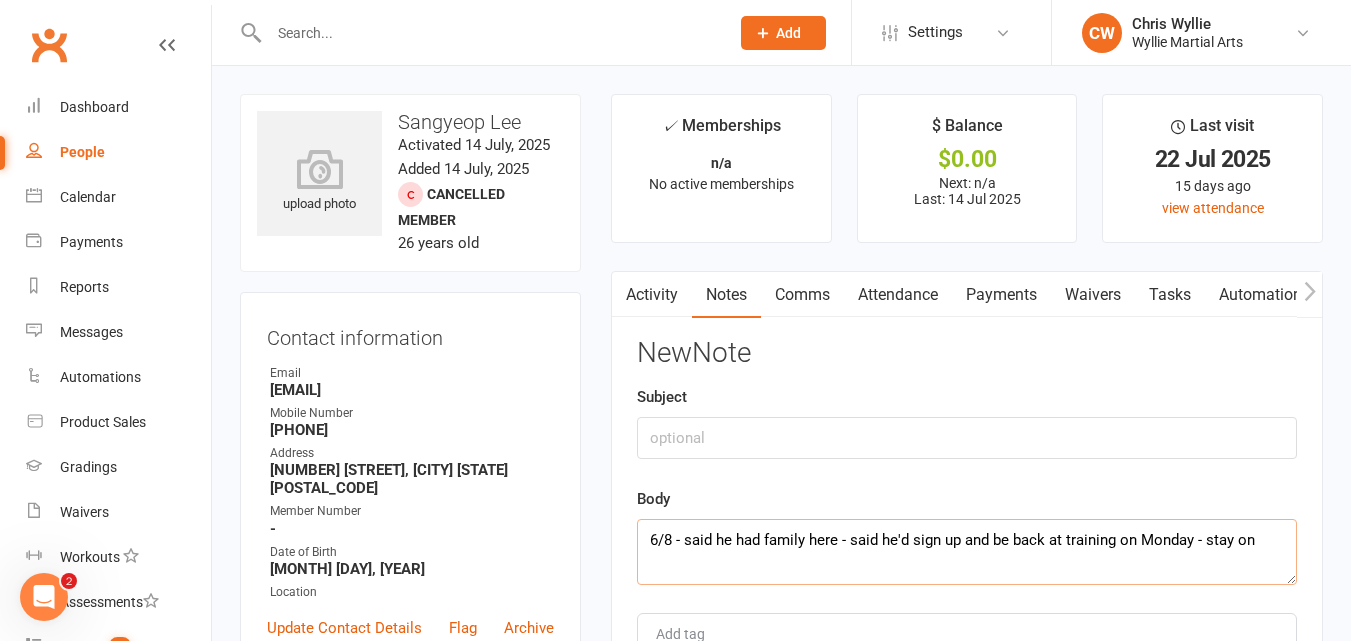 drag, startPoint x: 1257, startPoint y: 541, endPoint x: 430, endPoint y: 556, distance: 827.13605 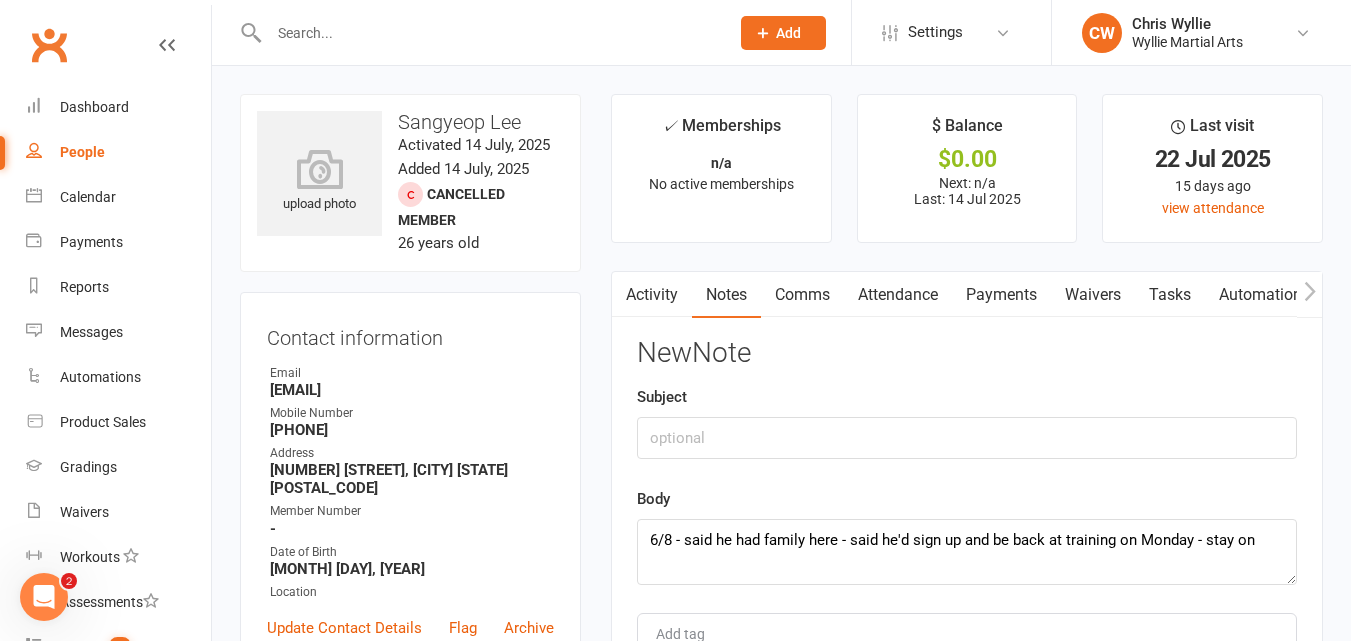 click on "Body 6/8 - said he had family here - said he'd sign up and be back at training on Monday - stay on" at bounding box center [967, 536] 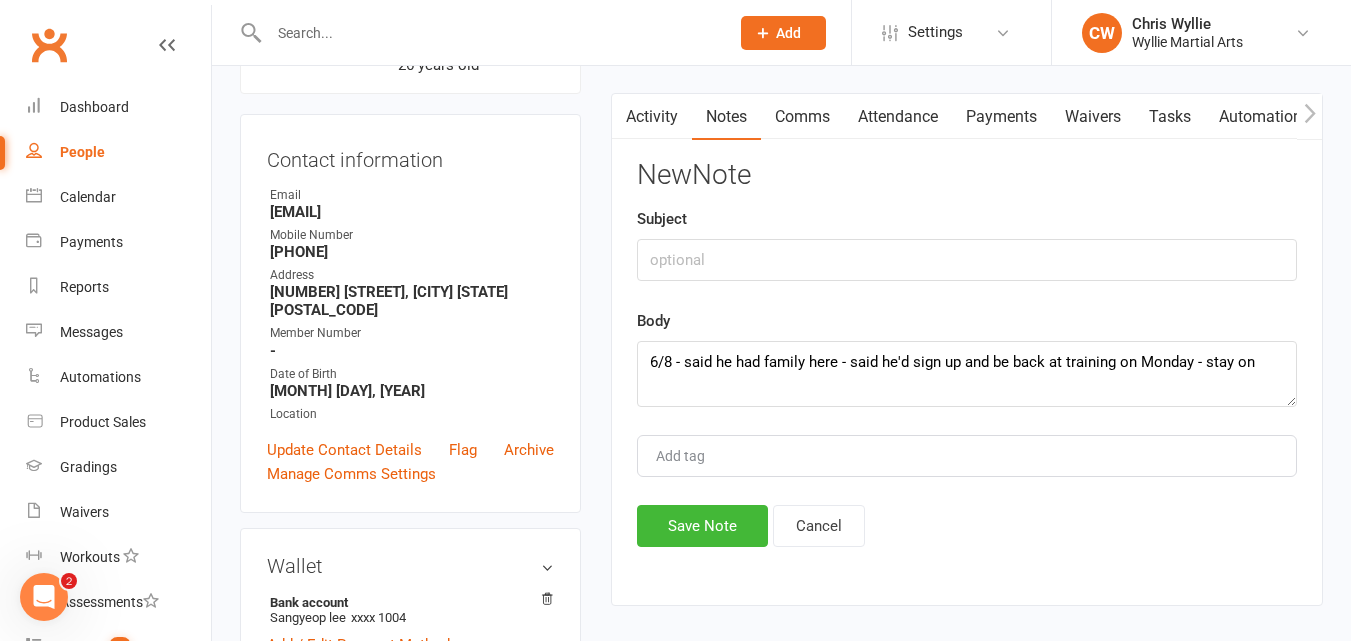 scroll, scrollTop: 258, scrollLeft: 0, axis: vertical 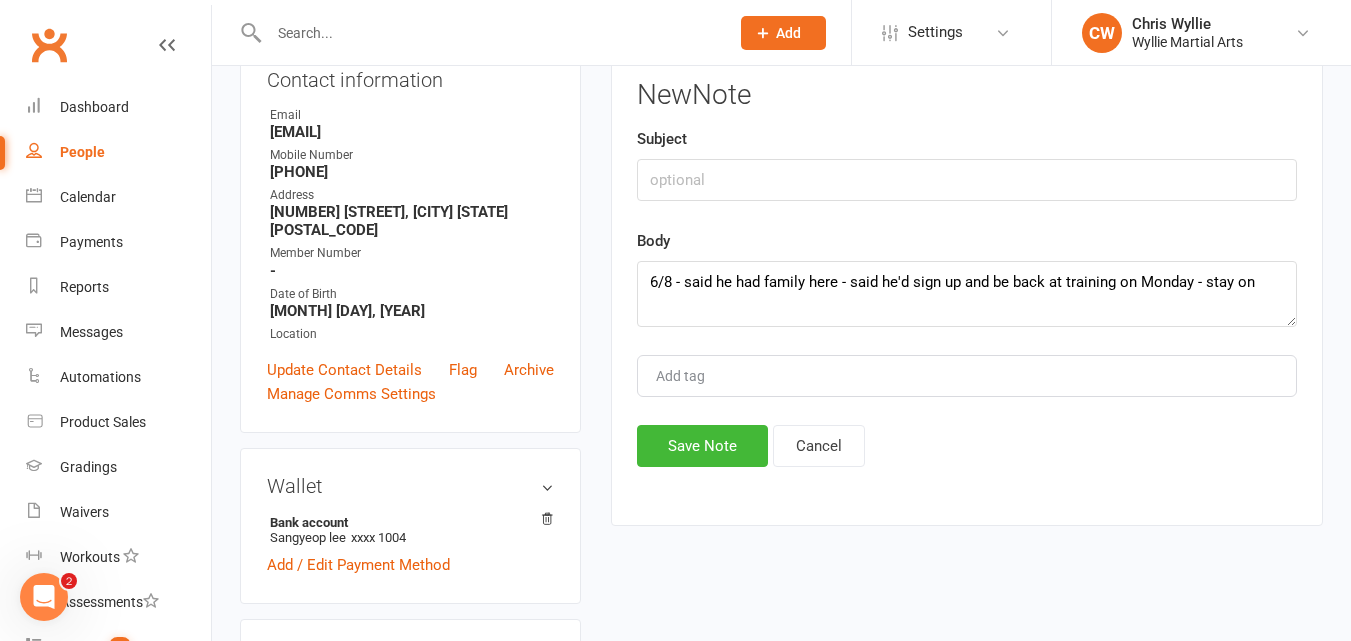 click on "New  Note Subject Body 6/8 - said he had family here - said he'd sign up and be back at training on Monday - stay on Add tag Save Note Cancel" at bounding box center [967, 273] 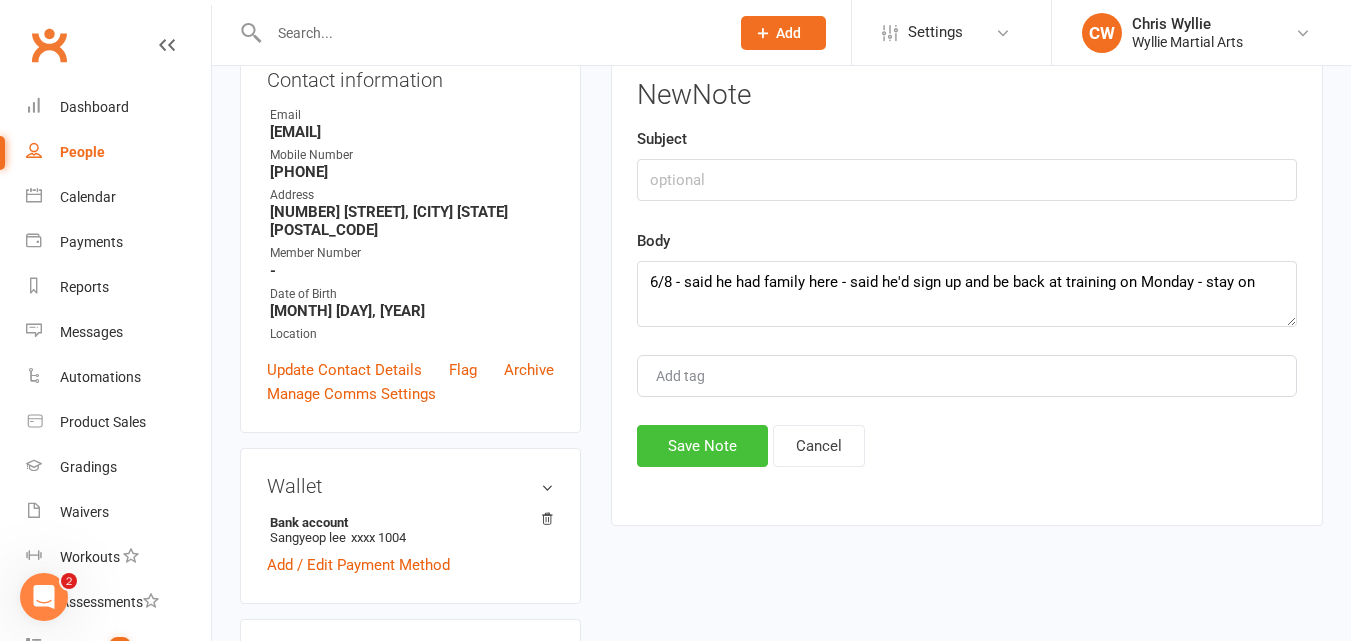 click on "Save Note" at bounding box center (702, 446) 